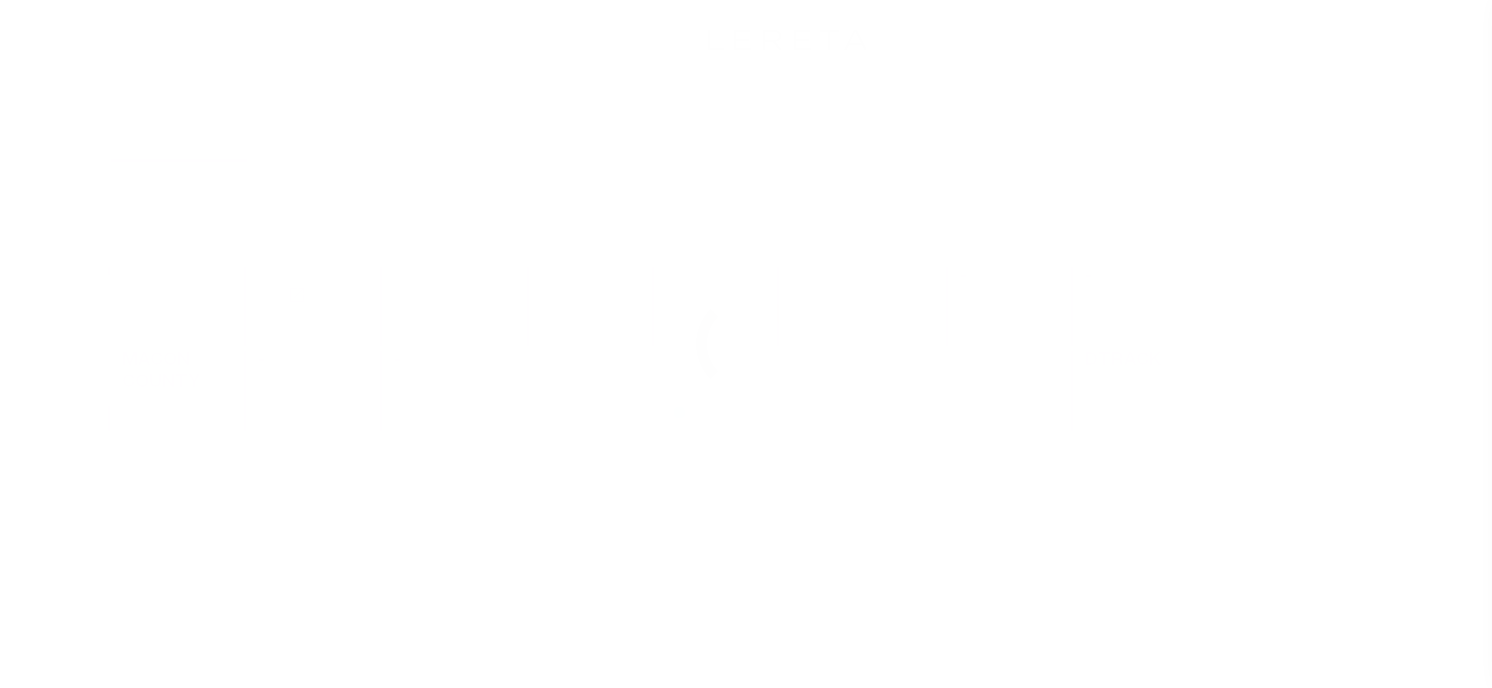 scroll, scrollTop: 0, scrollLeft: 0, axis: both 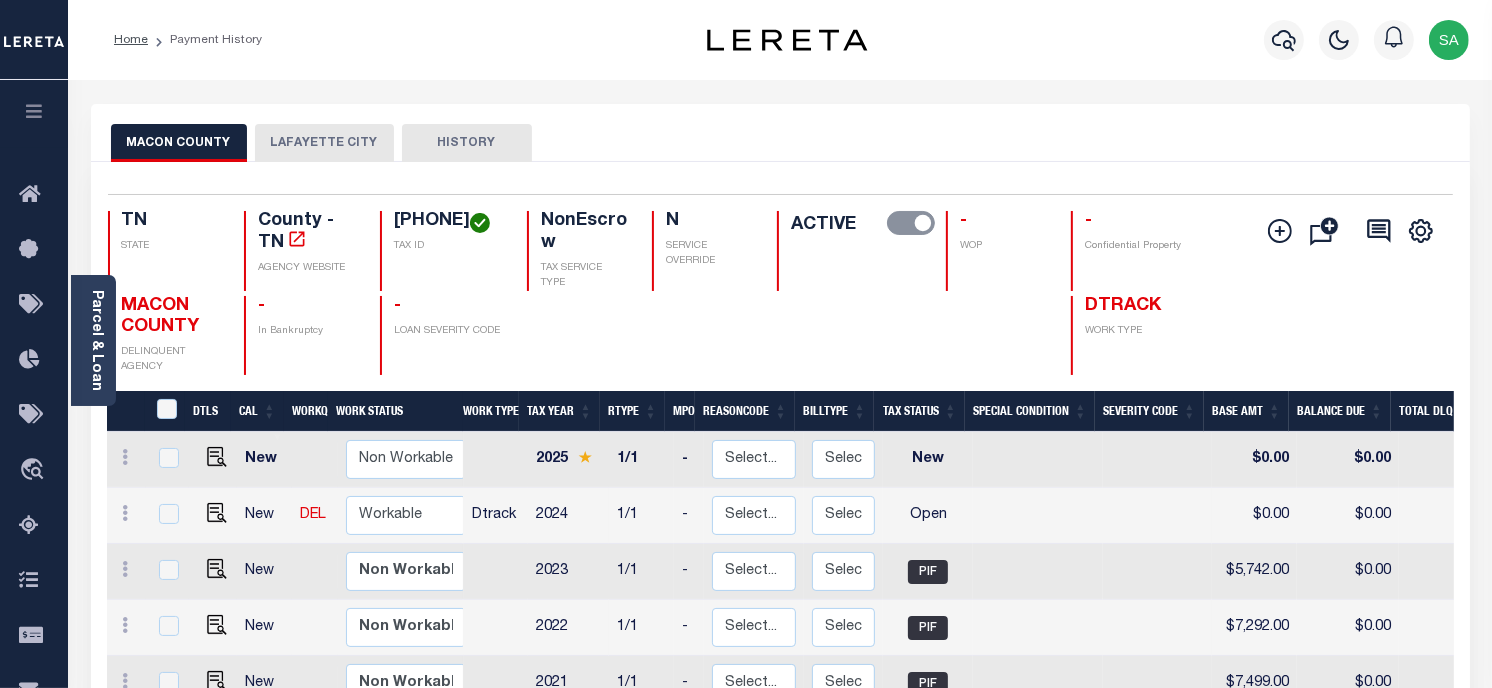 click on "LAFAYETTE CITY" at bounding box center (324, 143) 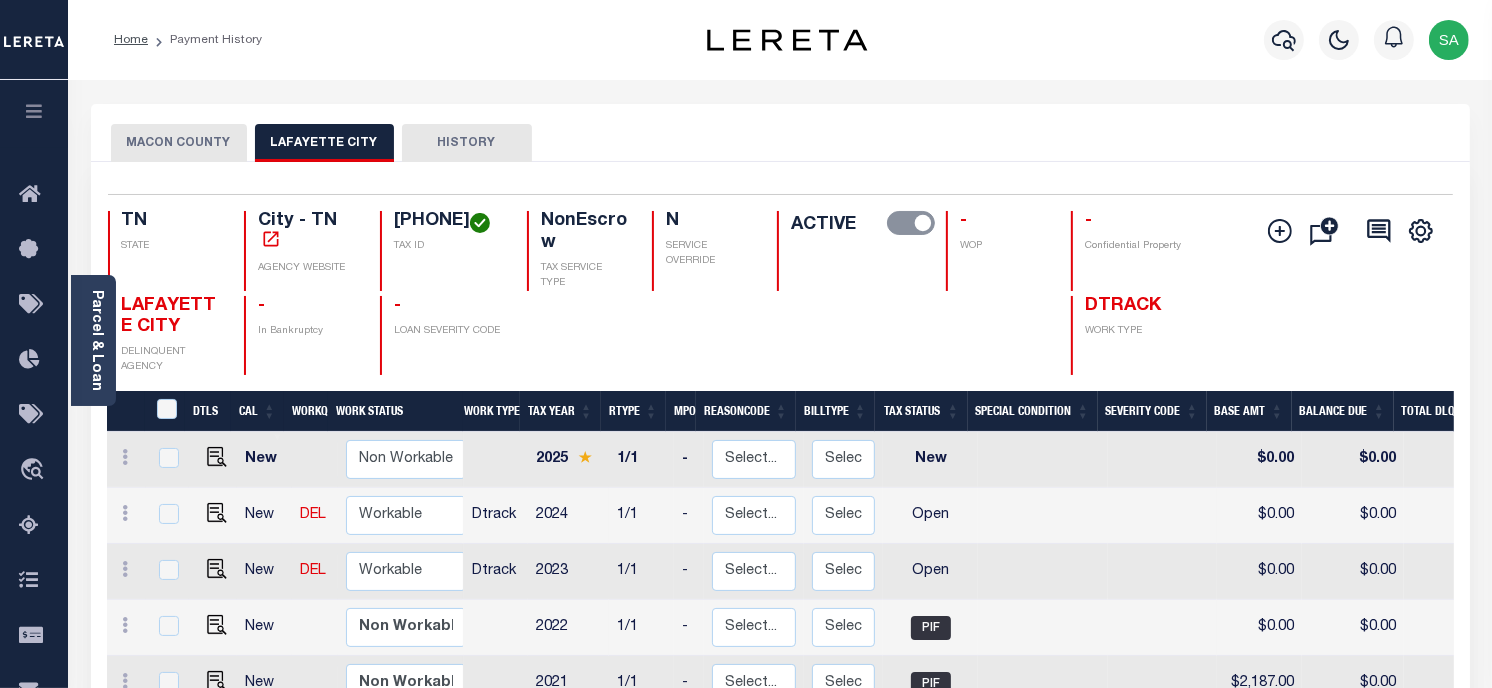 scroll, scrollTop: 333, scrollLeft: 0, axis: vertical 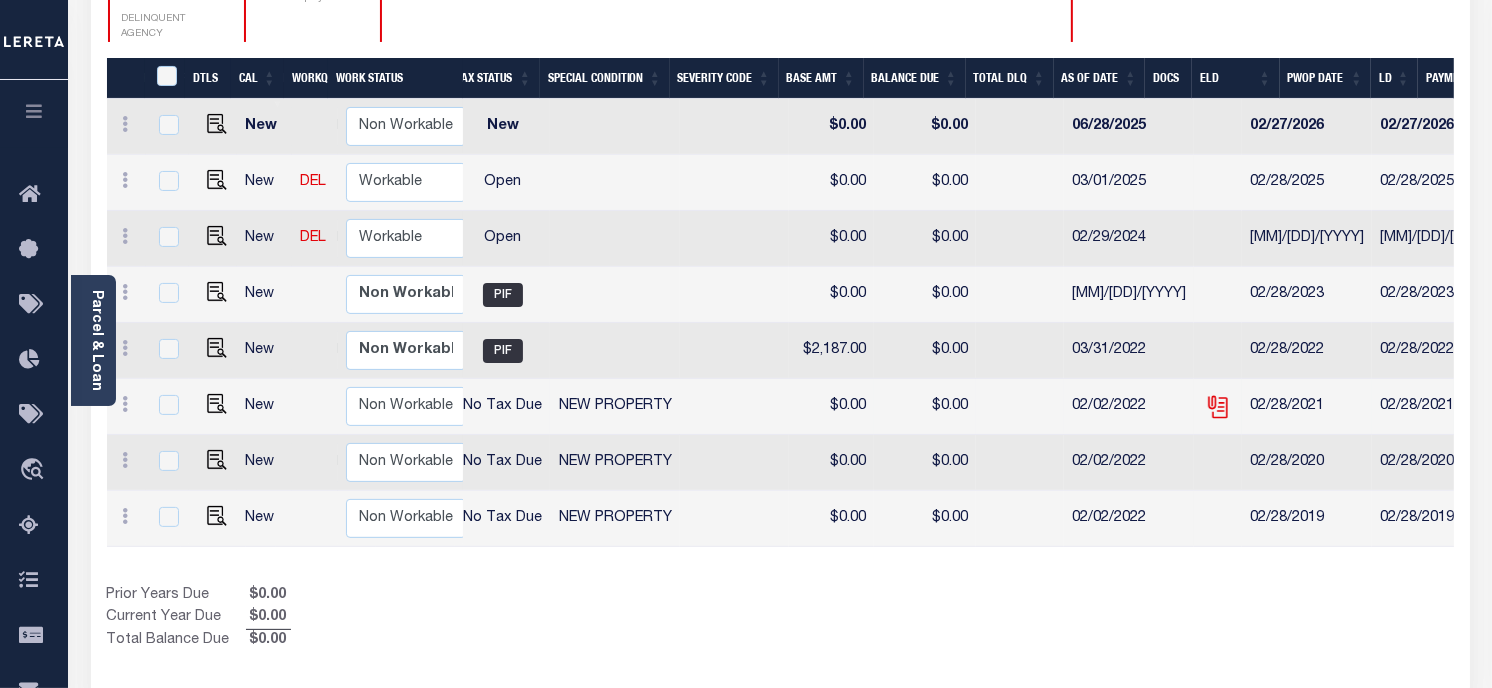 click 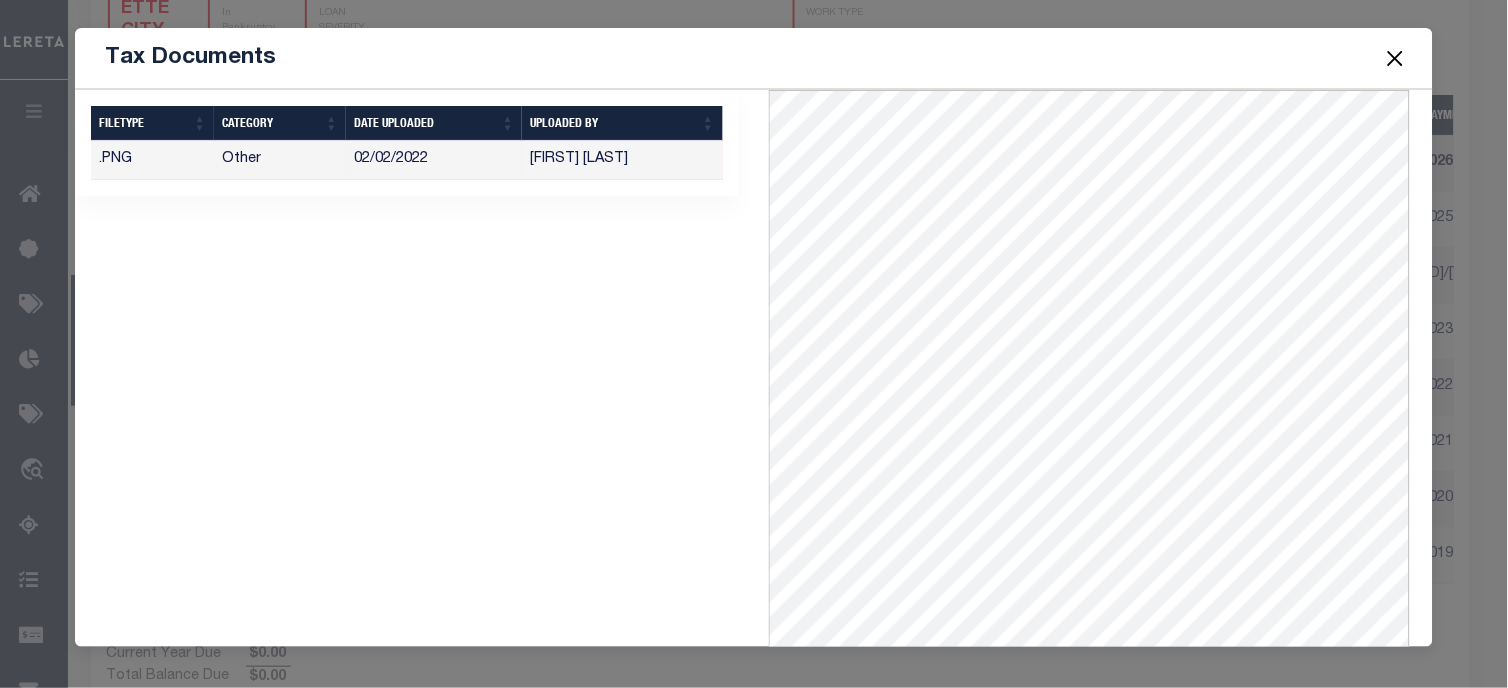 click at bounding box center [1395, 58] 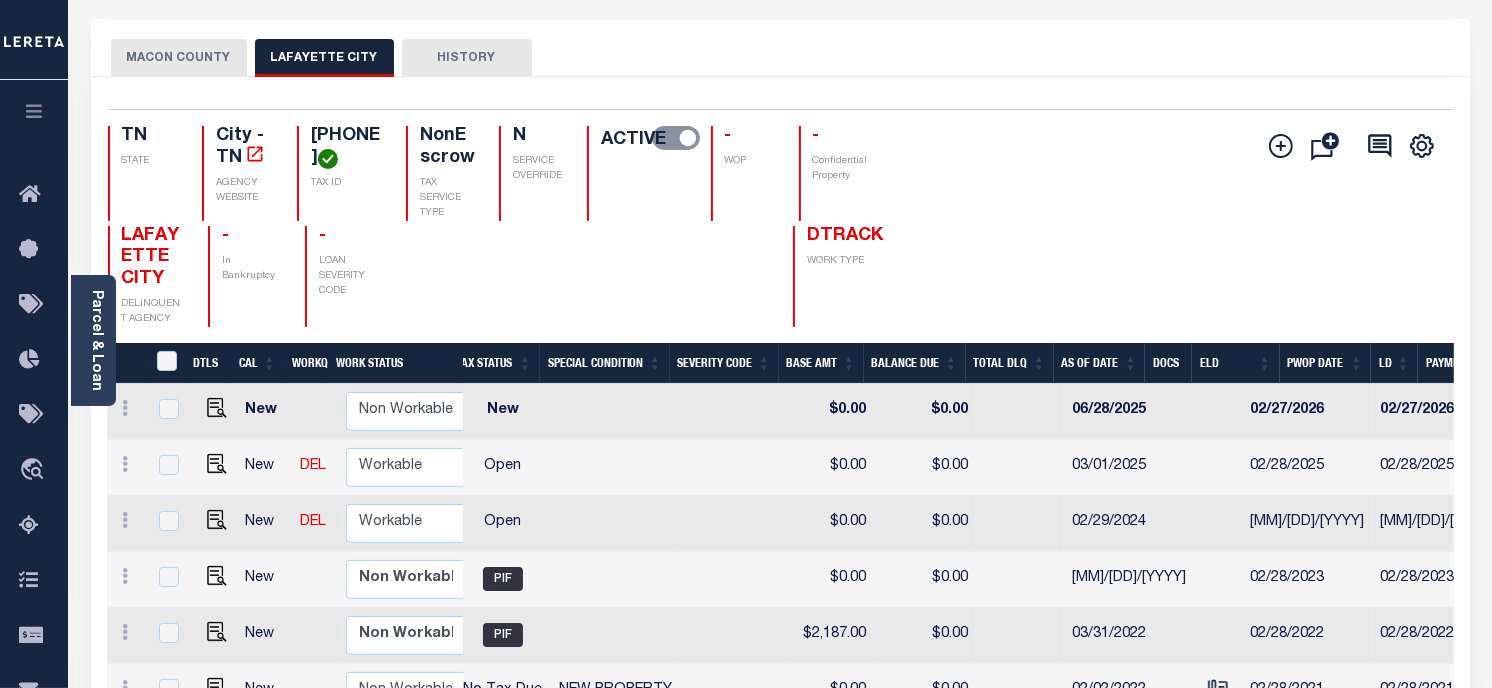 scroll, scrollTop: 0, scrollLeft: 0, axis: both 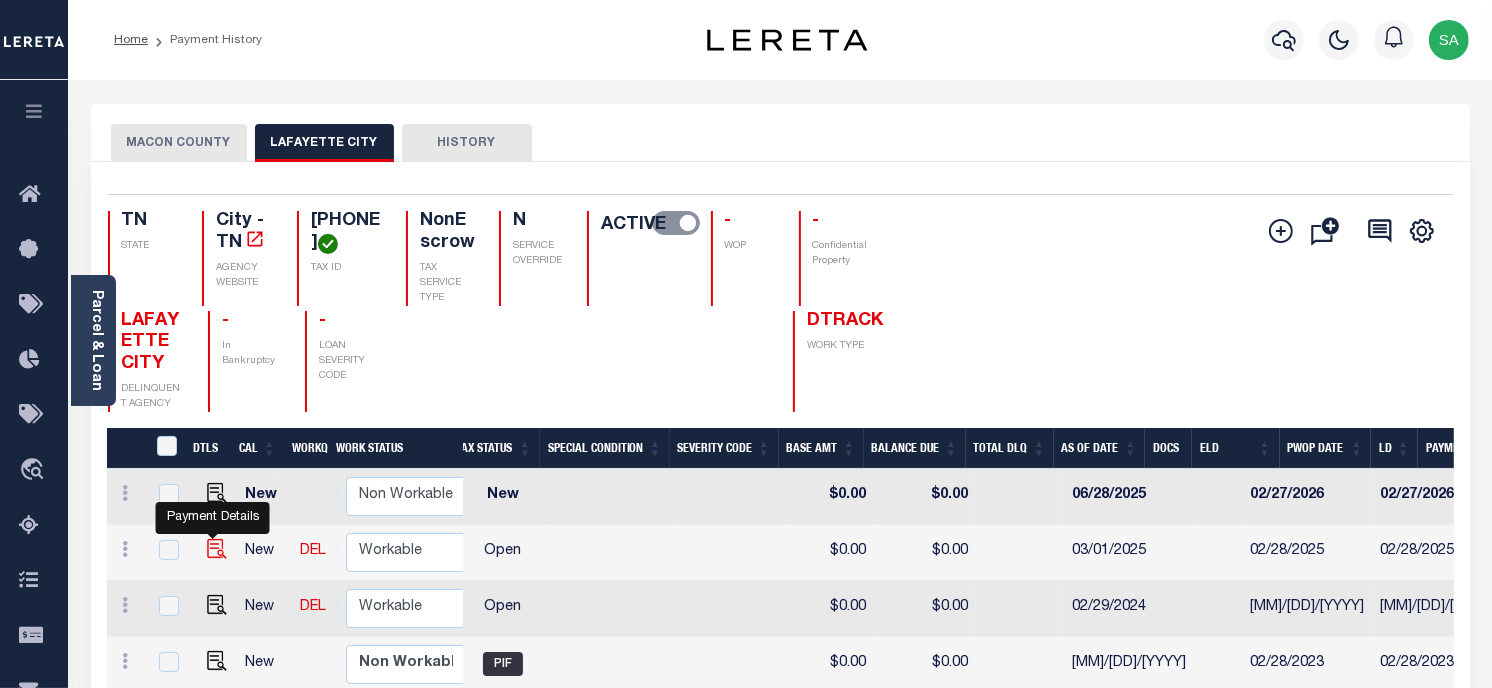 click at bounding box center (217, 549) 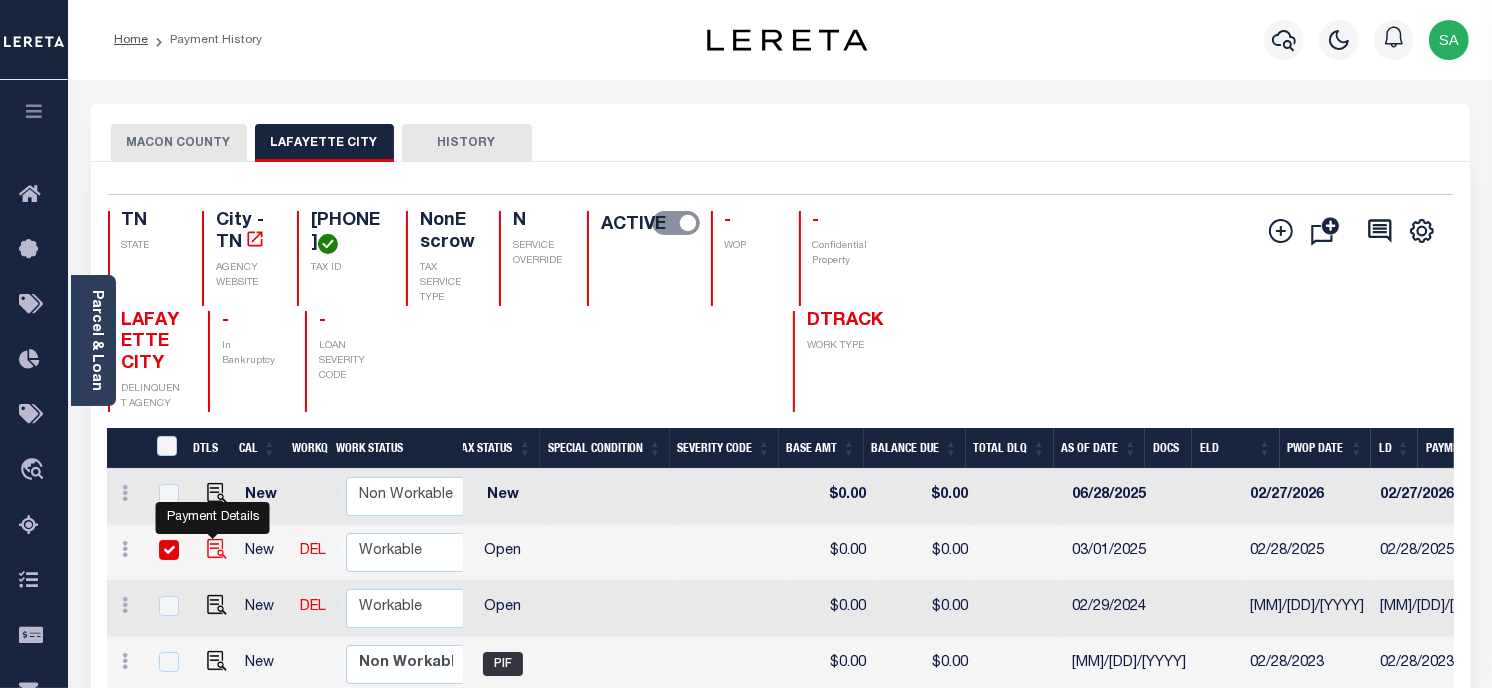 checkbox on "true" 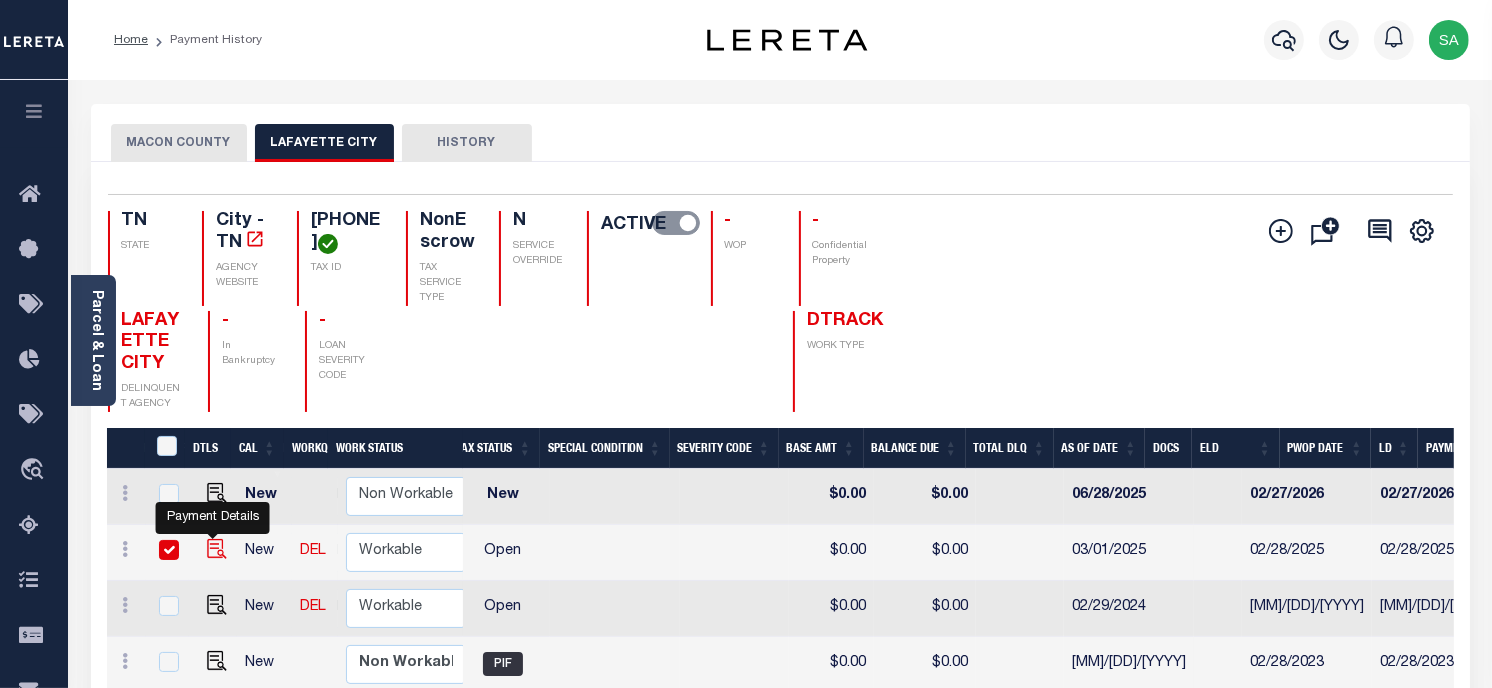 checkbox on "true" 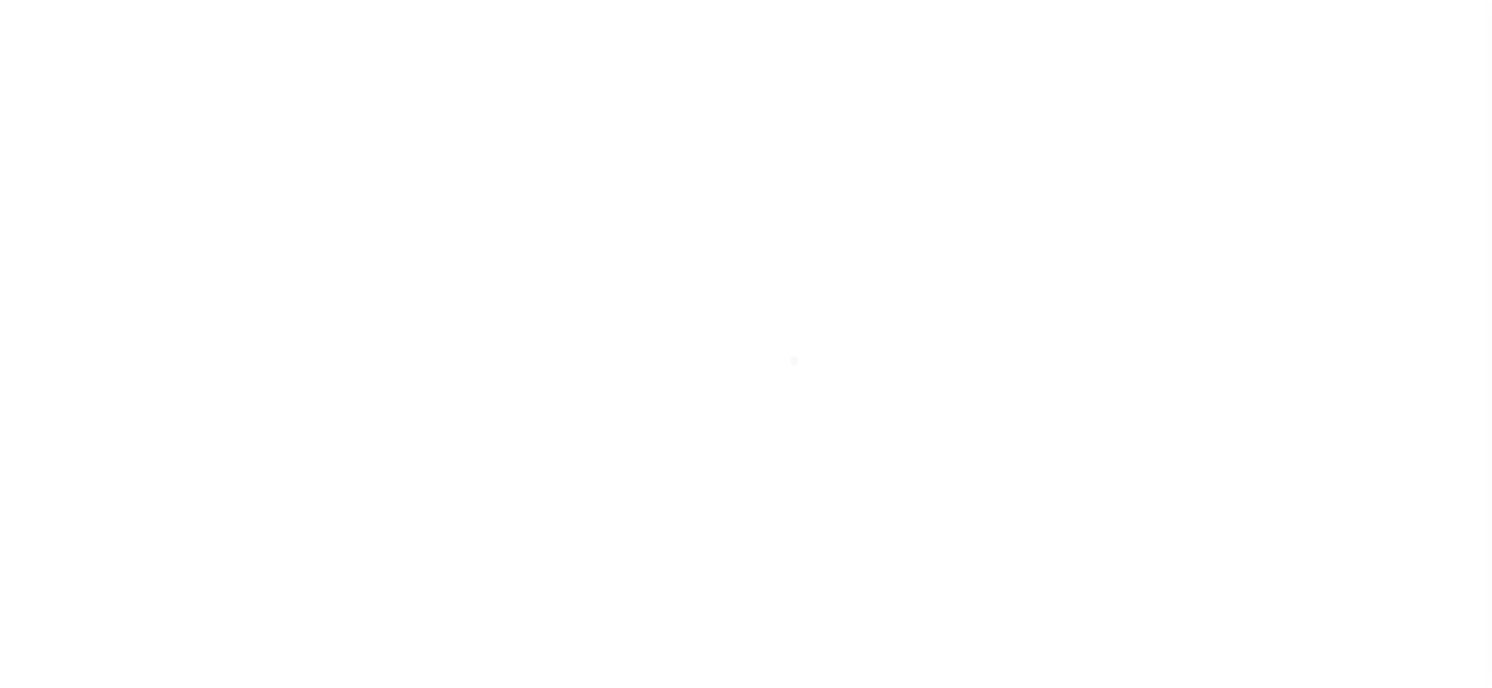 checkbox on "false" 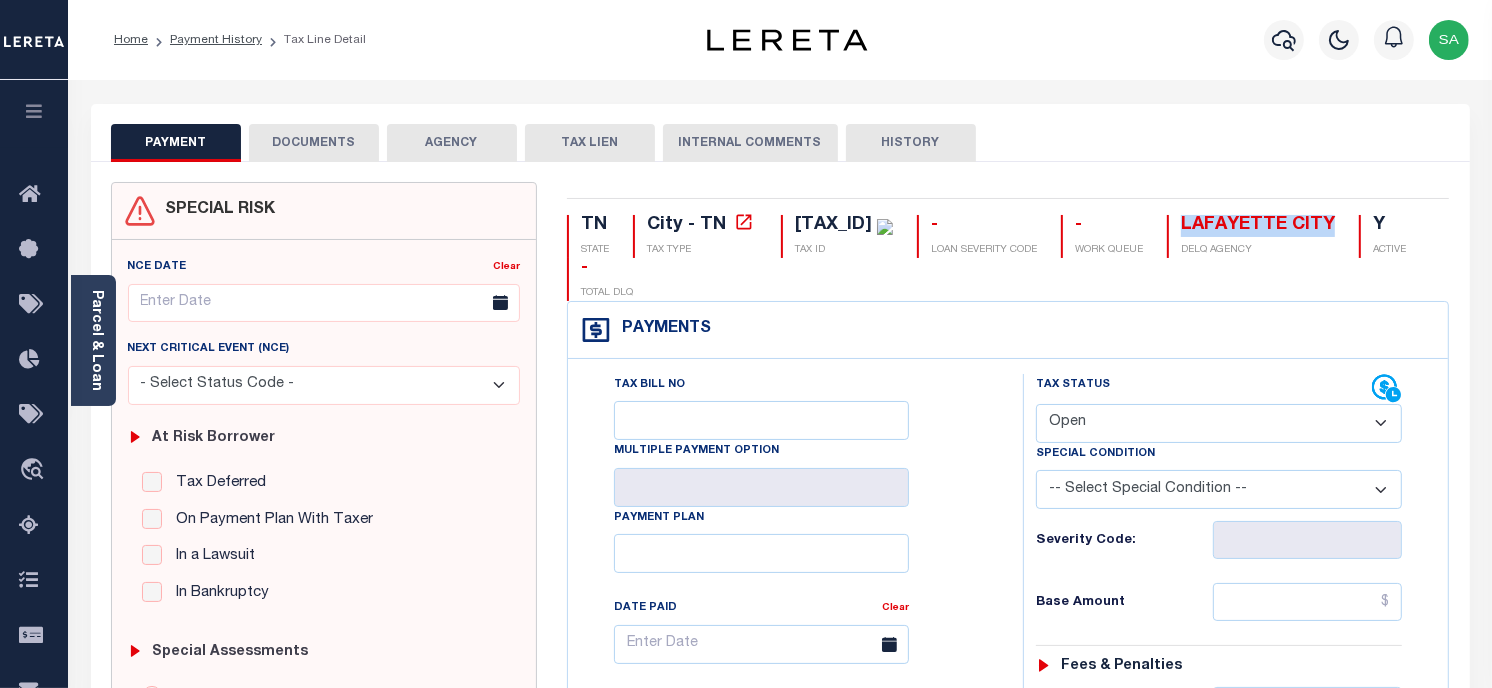 drag, startPoint x: 1215, startPoint y: 228, endPoint x: 1368, endPoint y: 224, distance: 153.05228 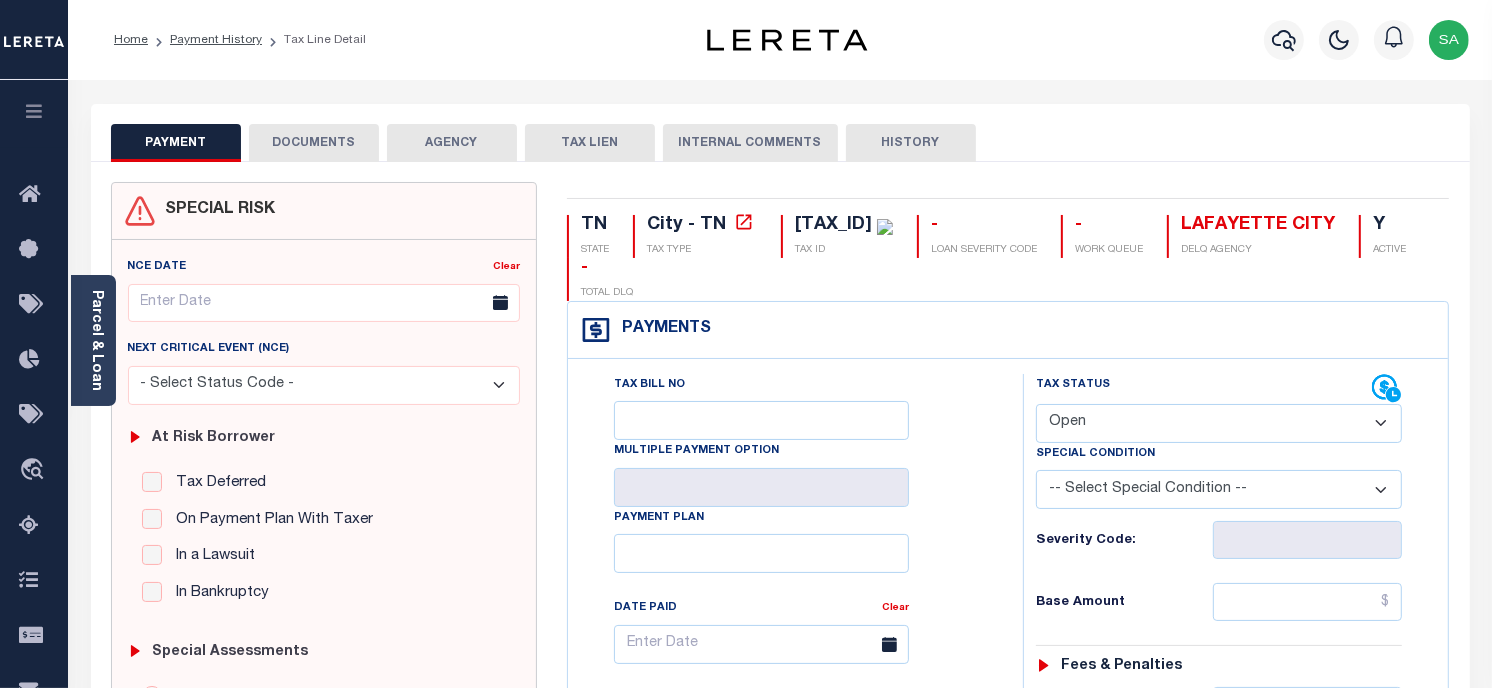 click on "Home Payment History Tax Line Detail" at bounding box center (240, 40) 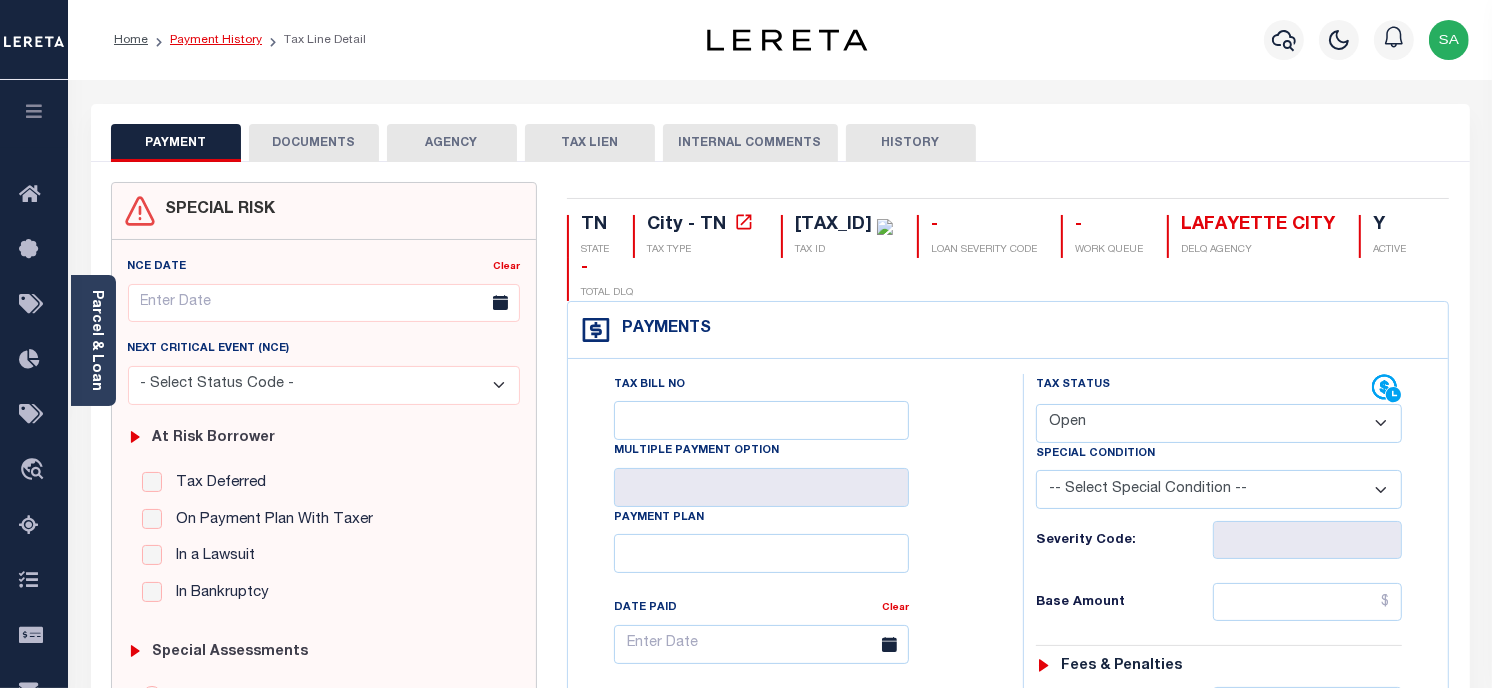 click on "Payment History" at bounding box center (216, 40) 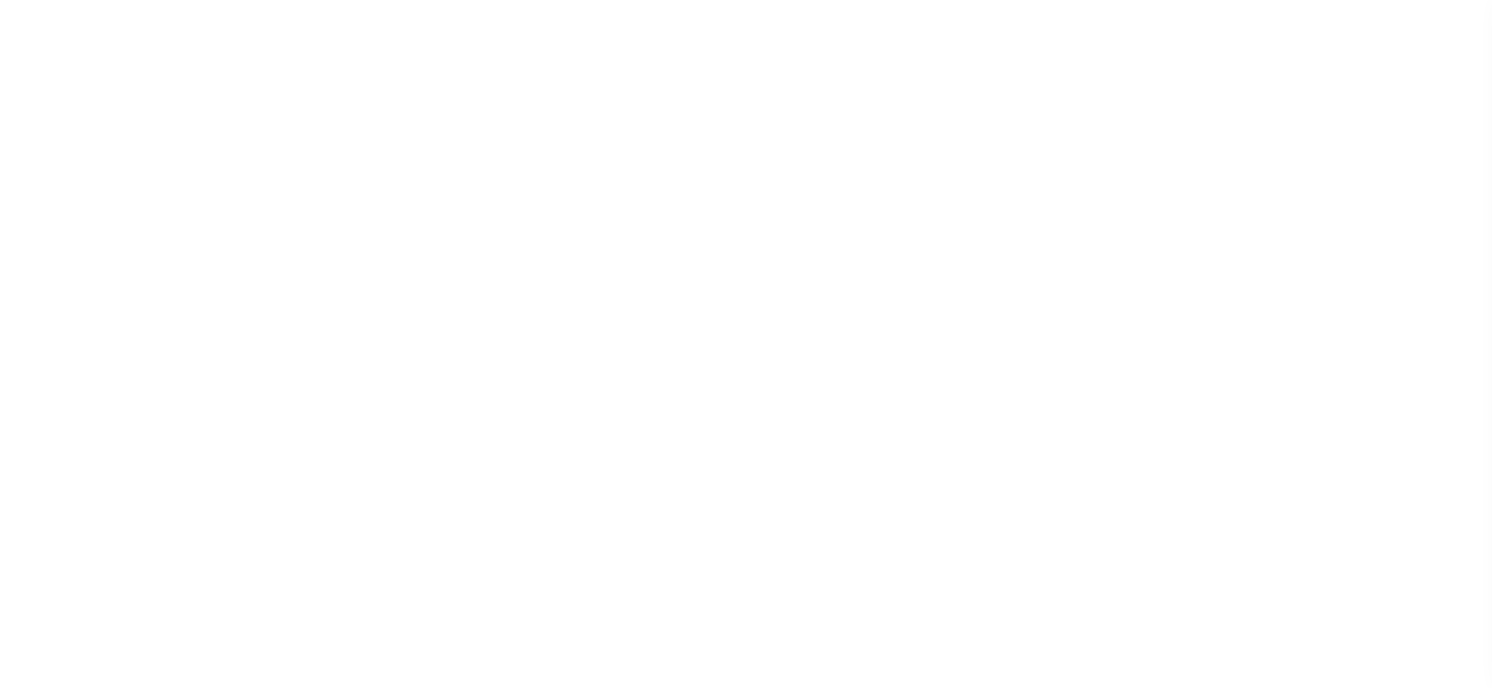 scroll, scrollTop: 0, scrollLeft: 0, axis: both 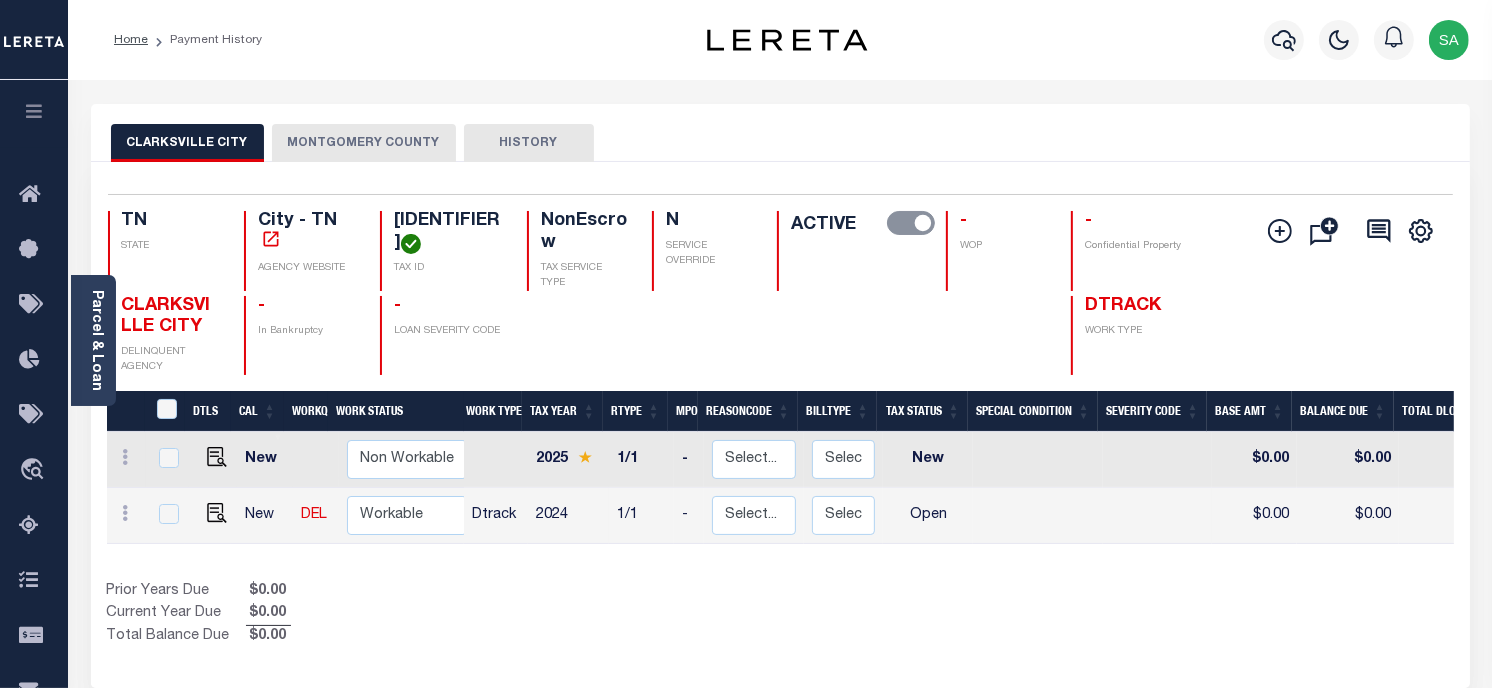 click on "MONTGOMERY COUNTY" at bounding box center (364, 143) 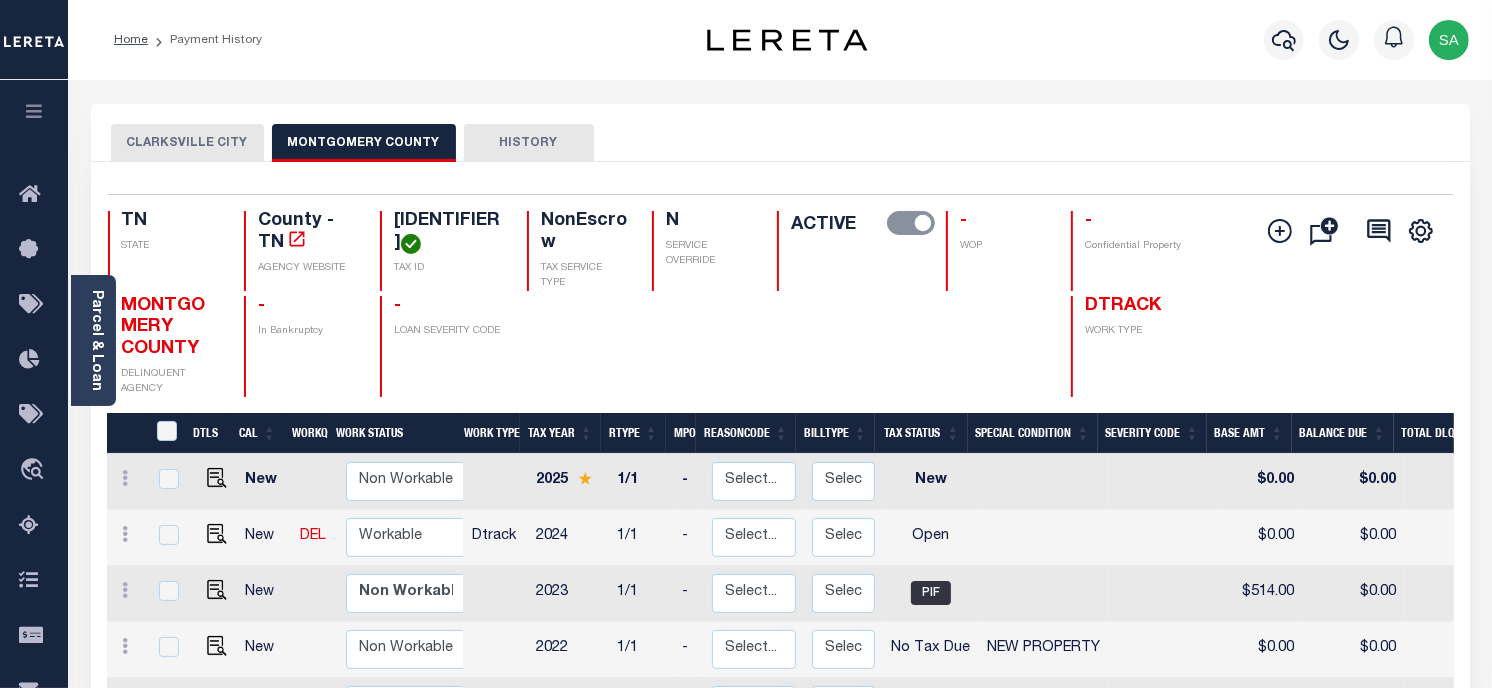 click on "[CITY] [COUNTY] HISTORY" at bounding box center (780, 142) 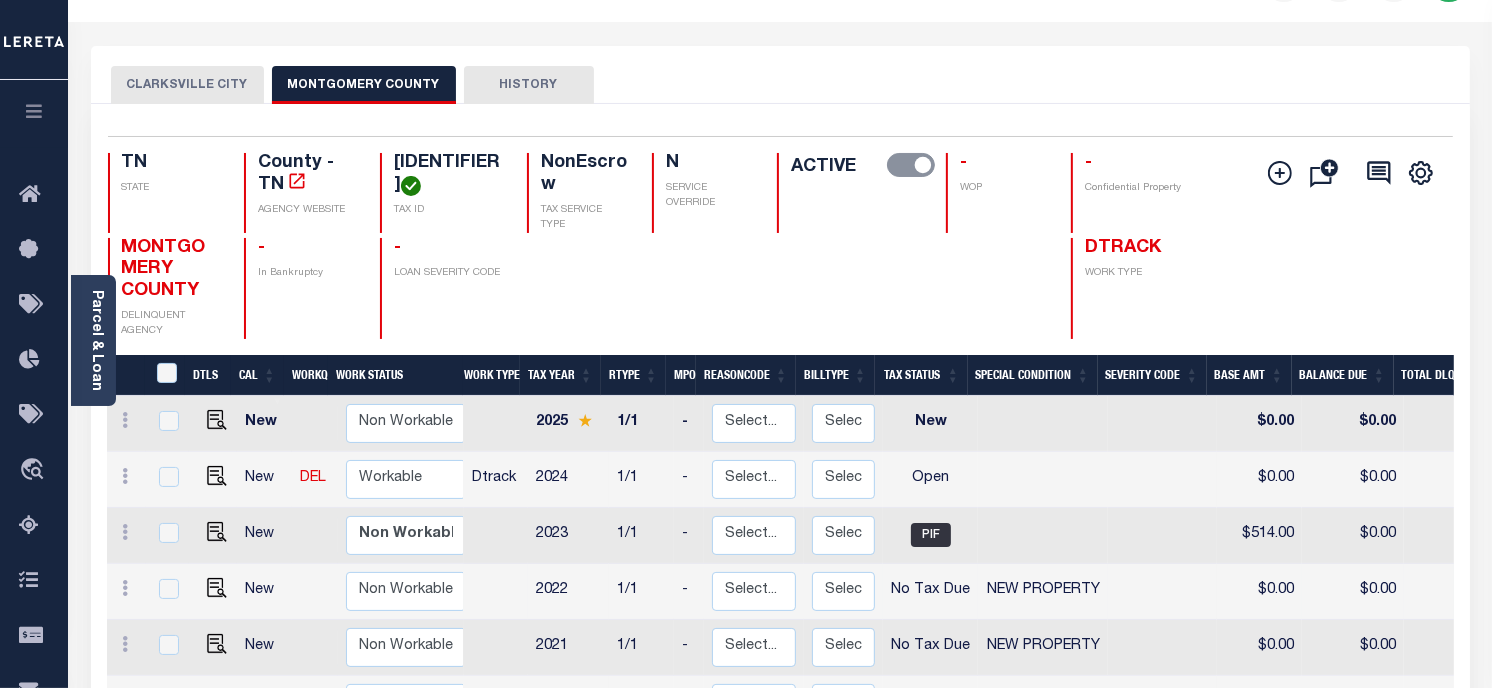 scroll, scrollTop: 111, scrollLeft: 0, axis: vertical 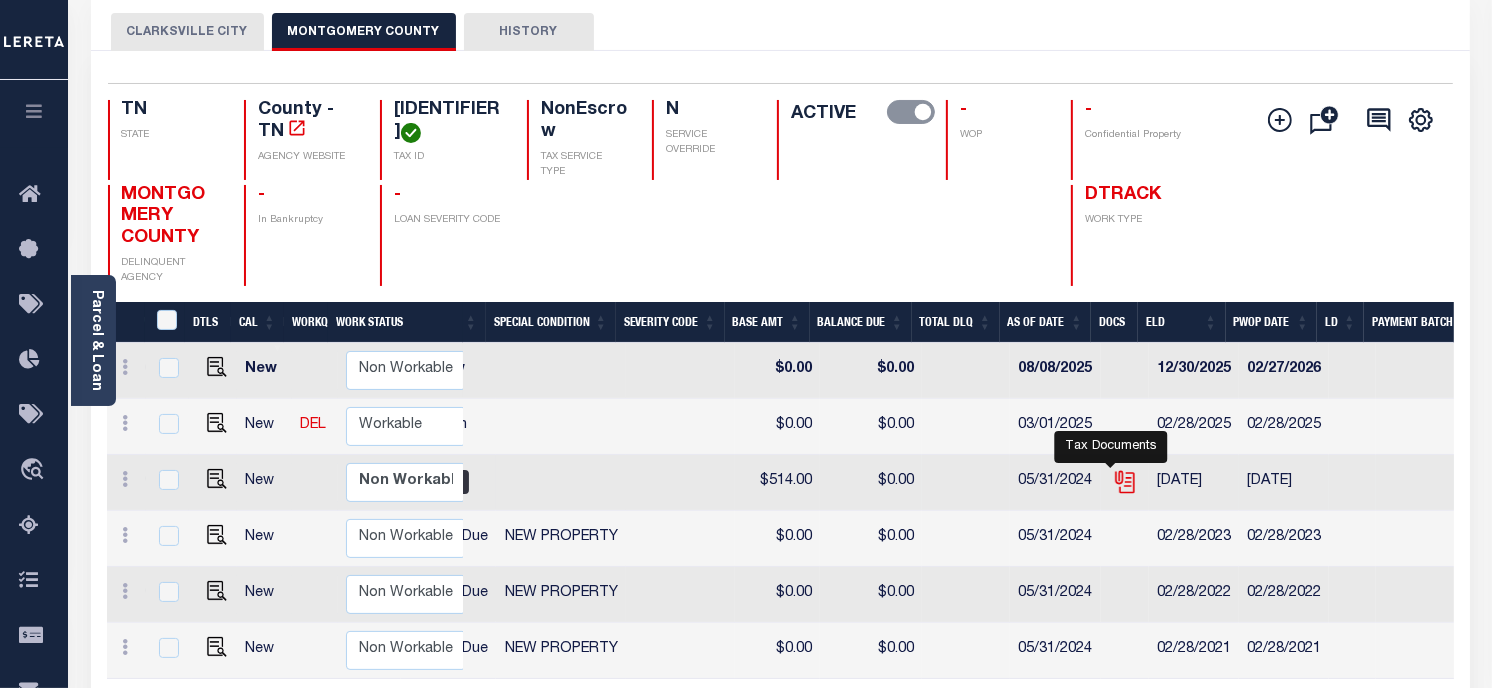 click 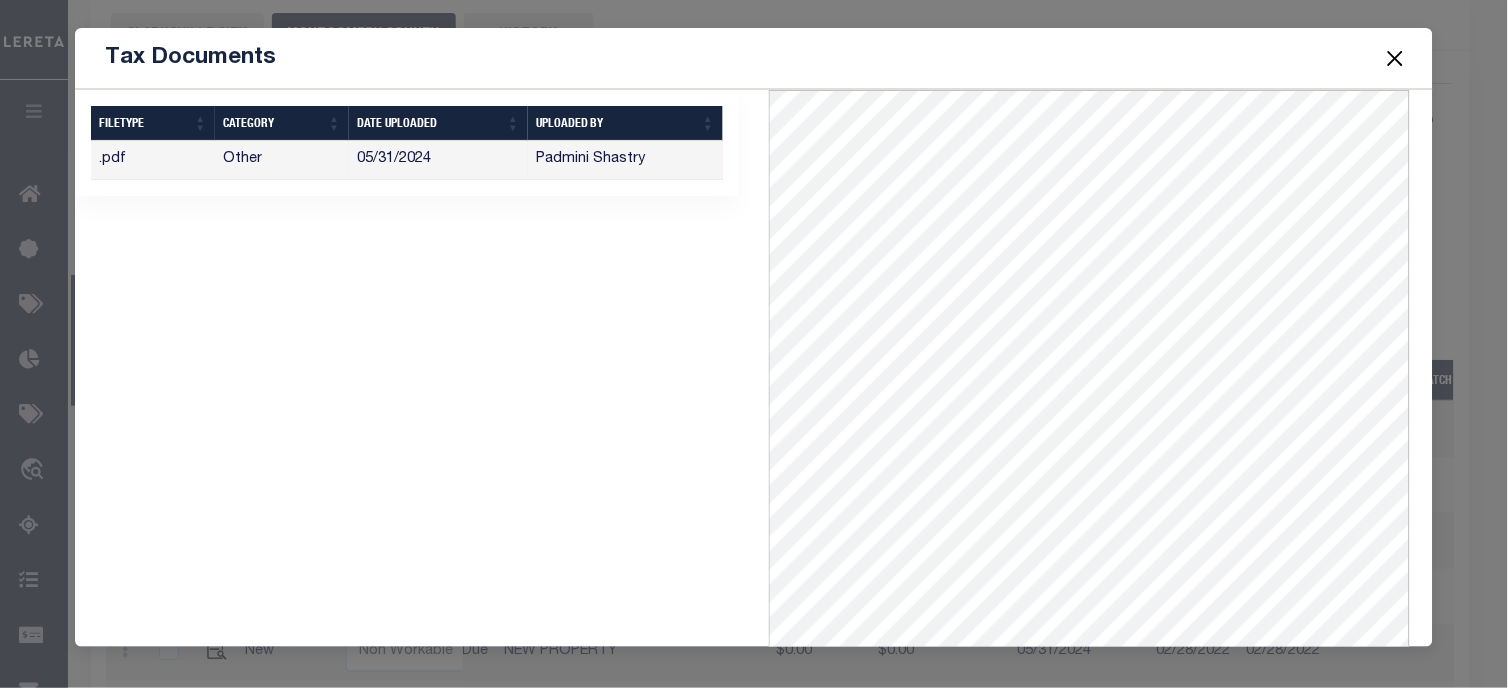 click at bounding box center (1395, 58) 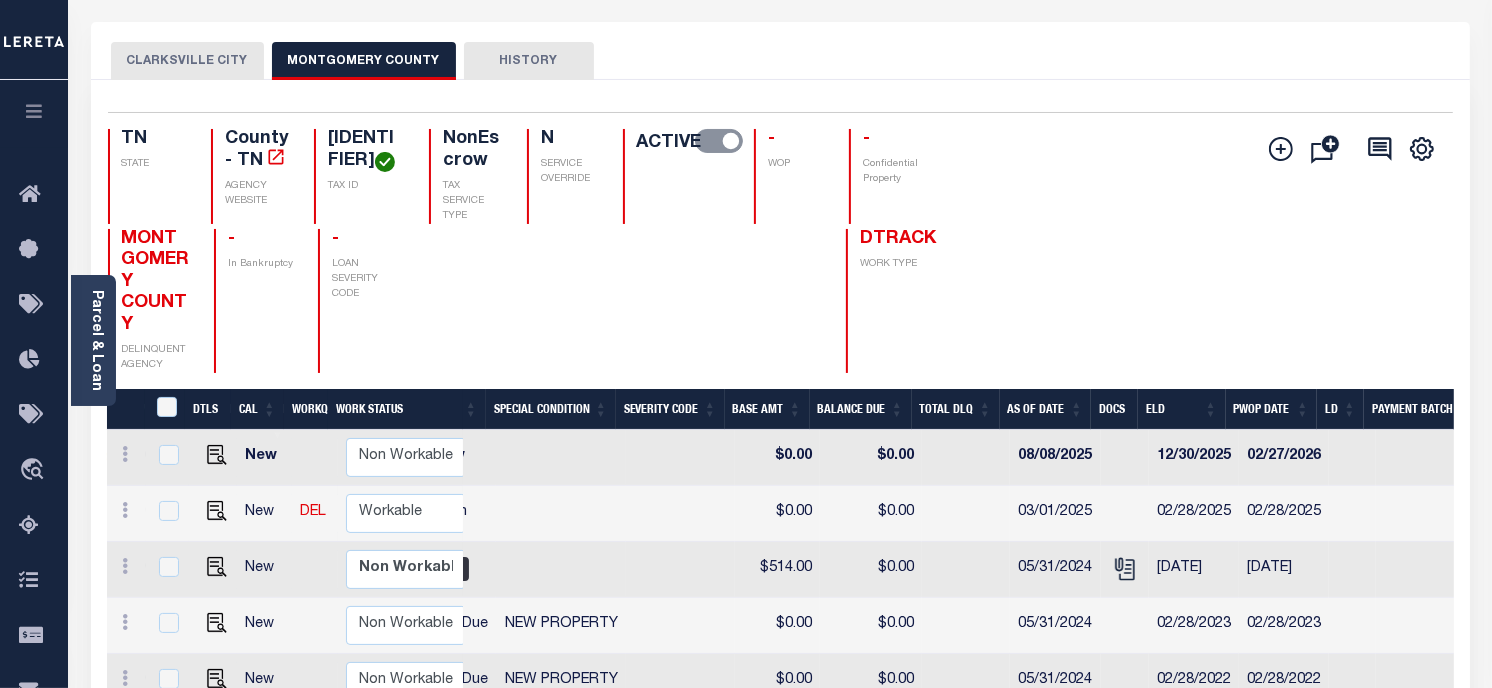 scroll, scrollTop: 0, scrollLeft: 0, axis: both 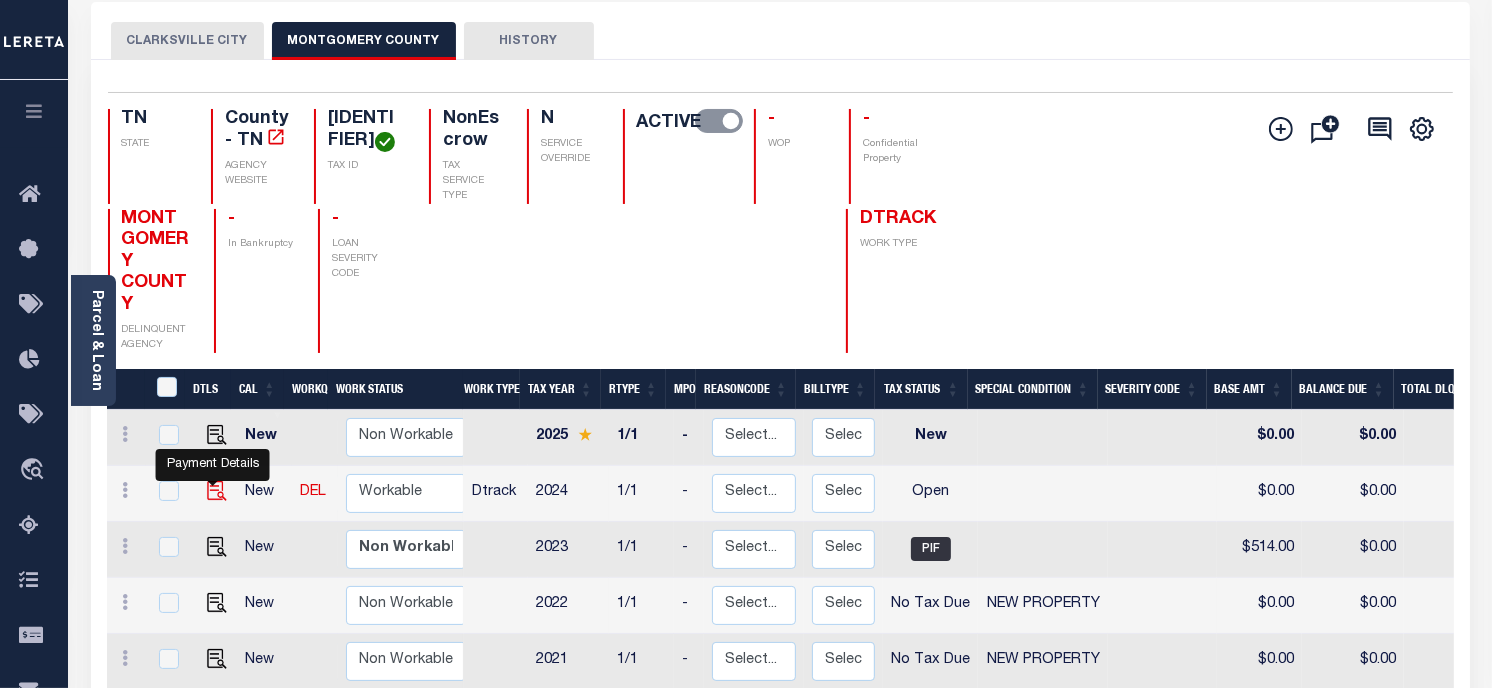 click at bounding box center [217, 491] 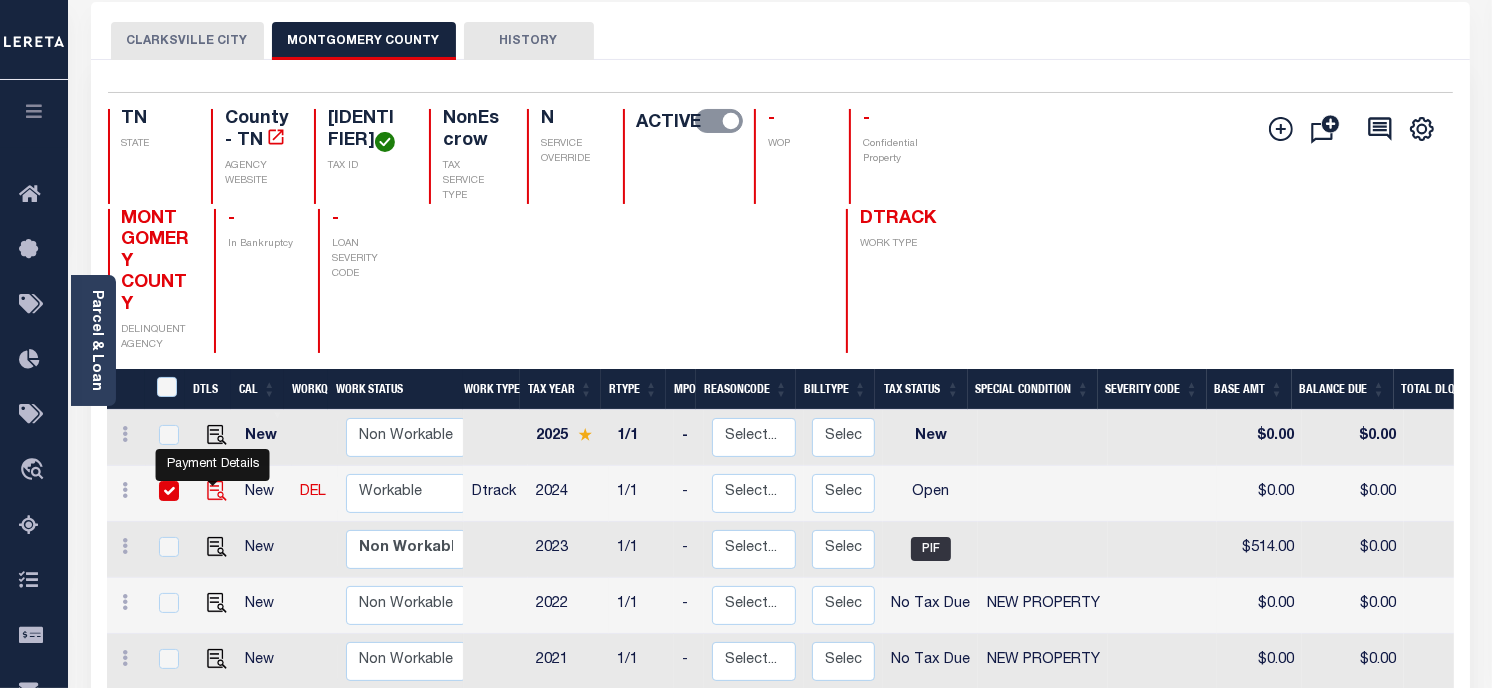checkbox on "true" 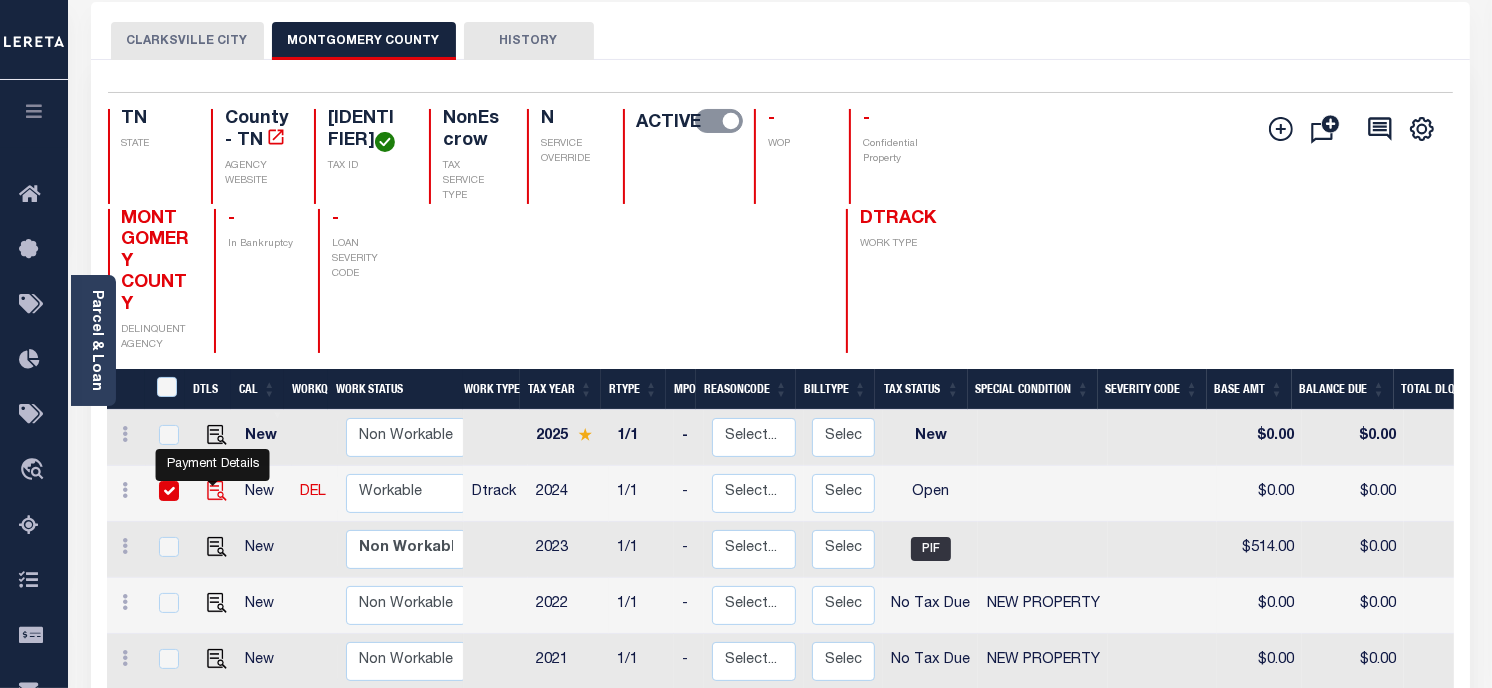 checkbox on "true" 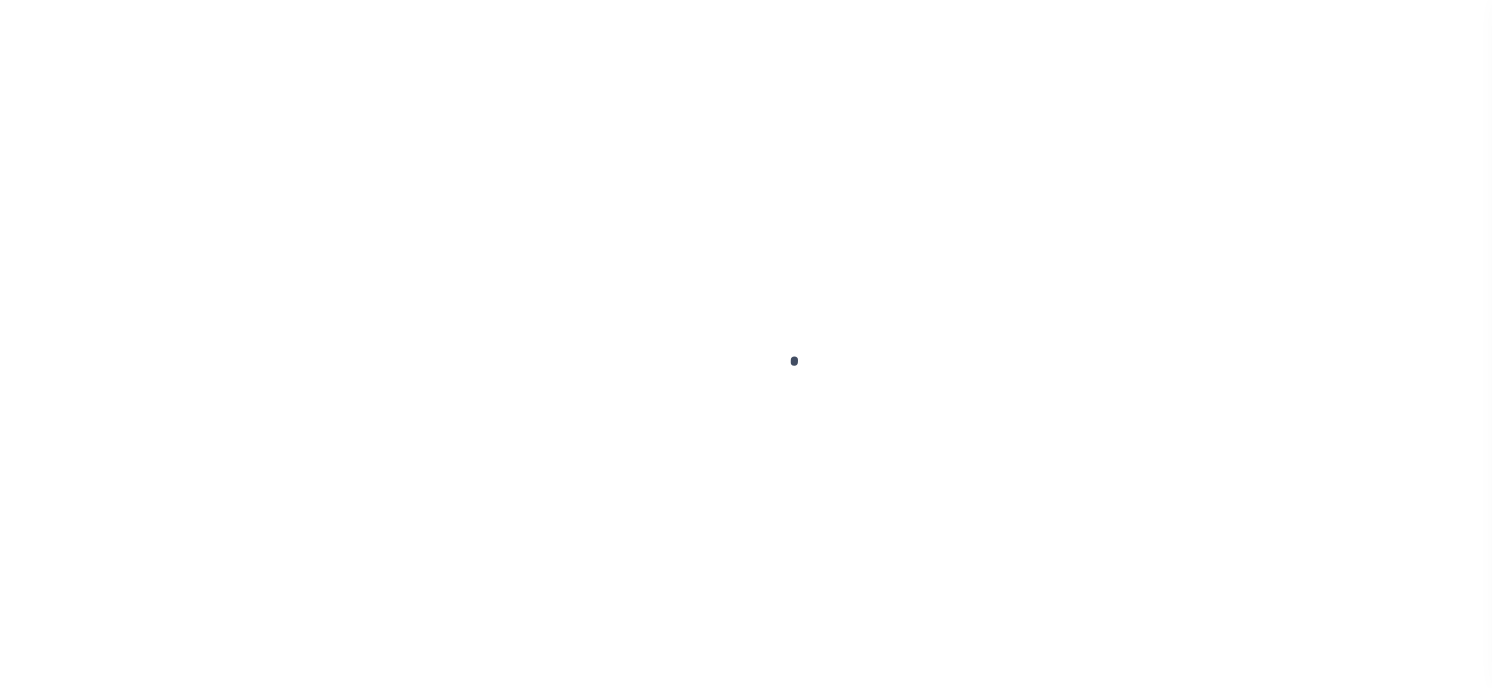 scroll, scrollTop: 0, scrollLeft: 0, axis: both 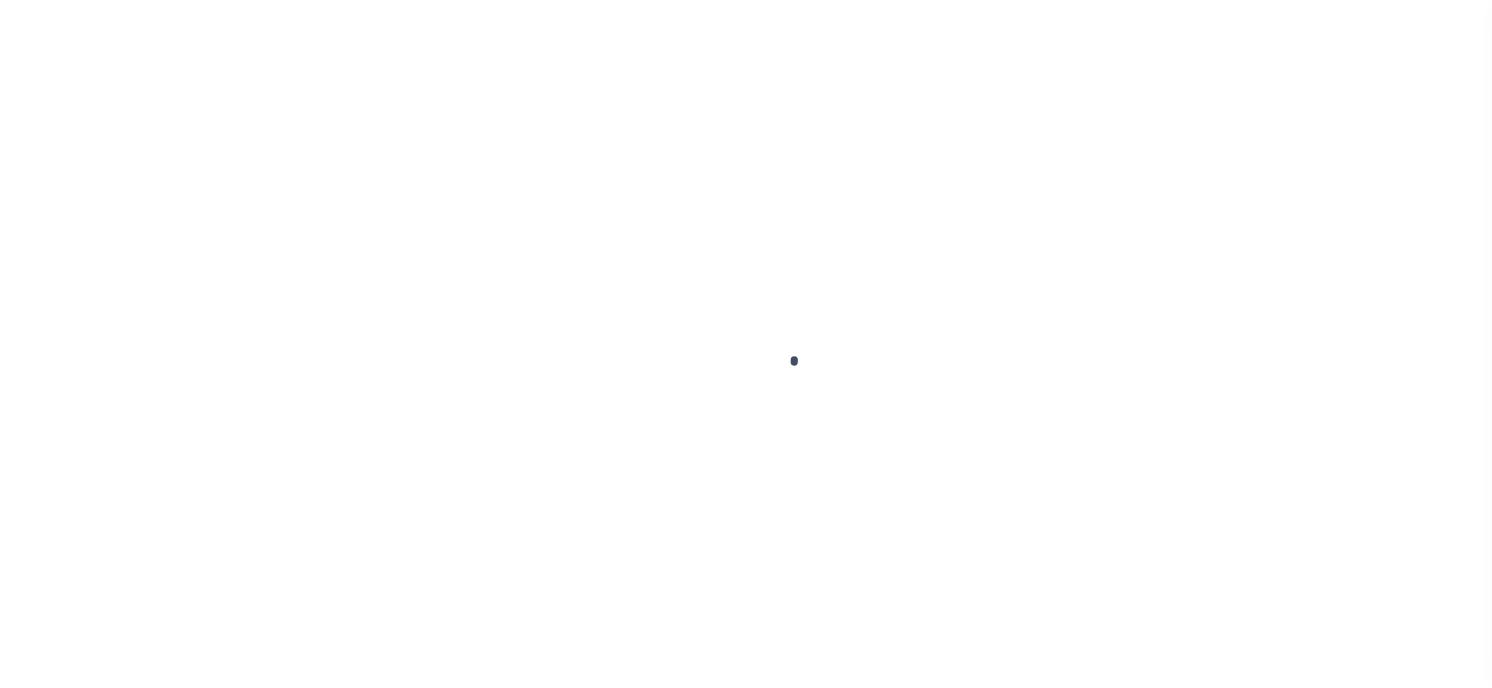 checkbox on "false" 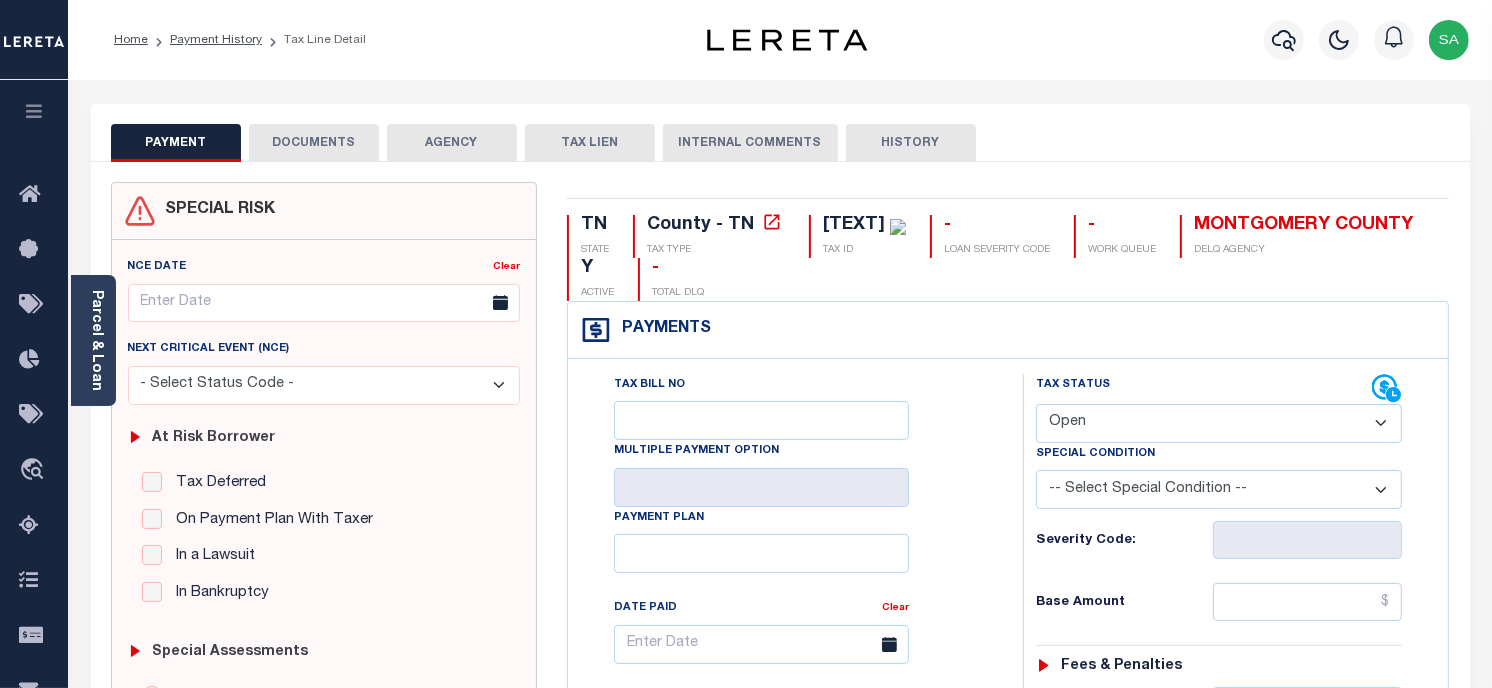 click on "PAYMENT
DOCUMENTS
AGENCY
DELINQUENT PAYEE
TAX LIEN" at bounding box center [780, 133] 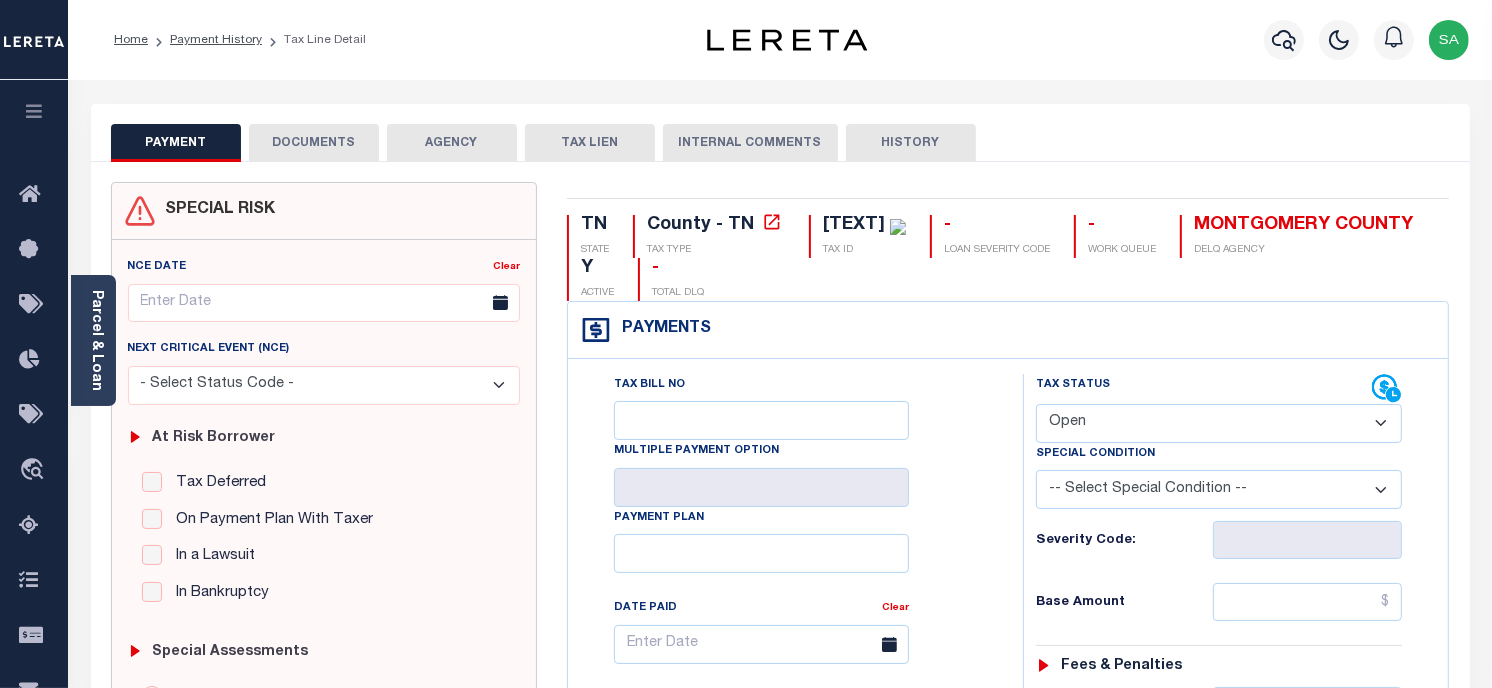 click on "Parcel & Loan
Tax Bill Details
057E A 00200 000
TAX ID
AGENCY 2024 TAX YEAR" at bounding box center [780, 796] 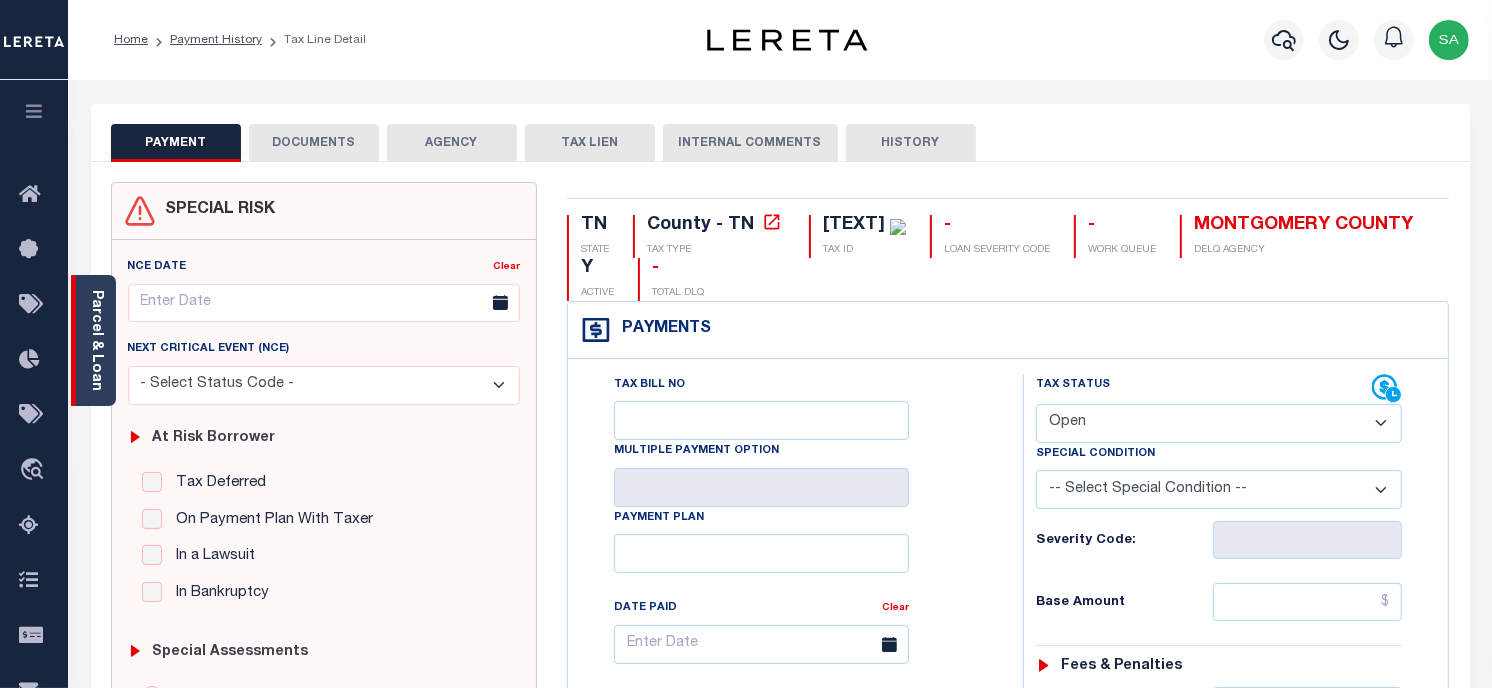 drag, startPoint x: 91, startPoint y: 363, endPoint x: 117, endPoint y: 435, distance: 76.55064 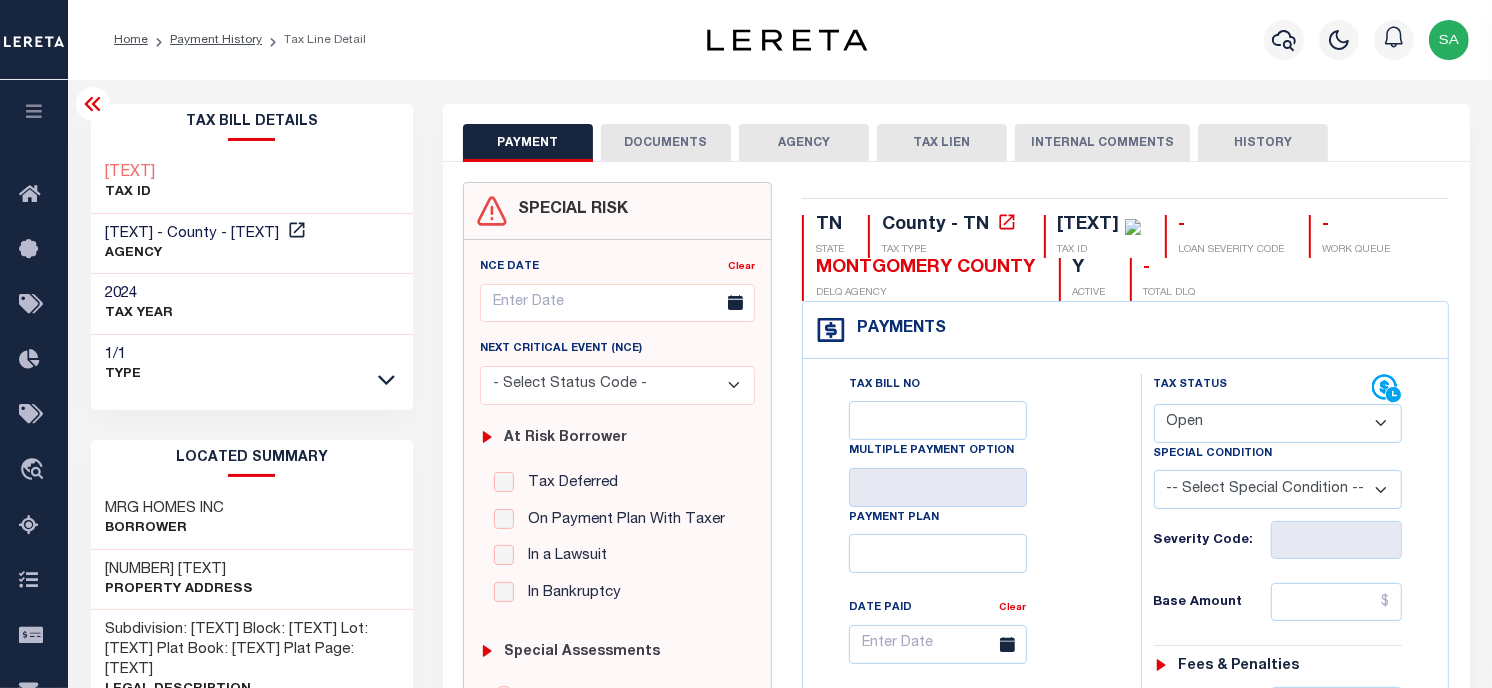 click on "[NUMBER] [STREET]" at bounding box center (180, 570) 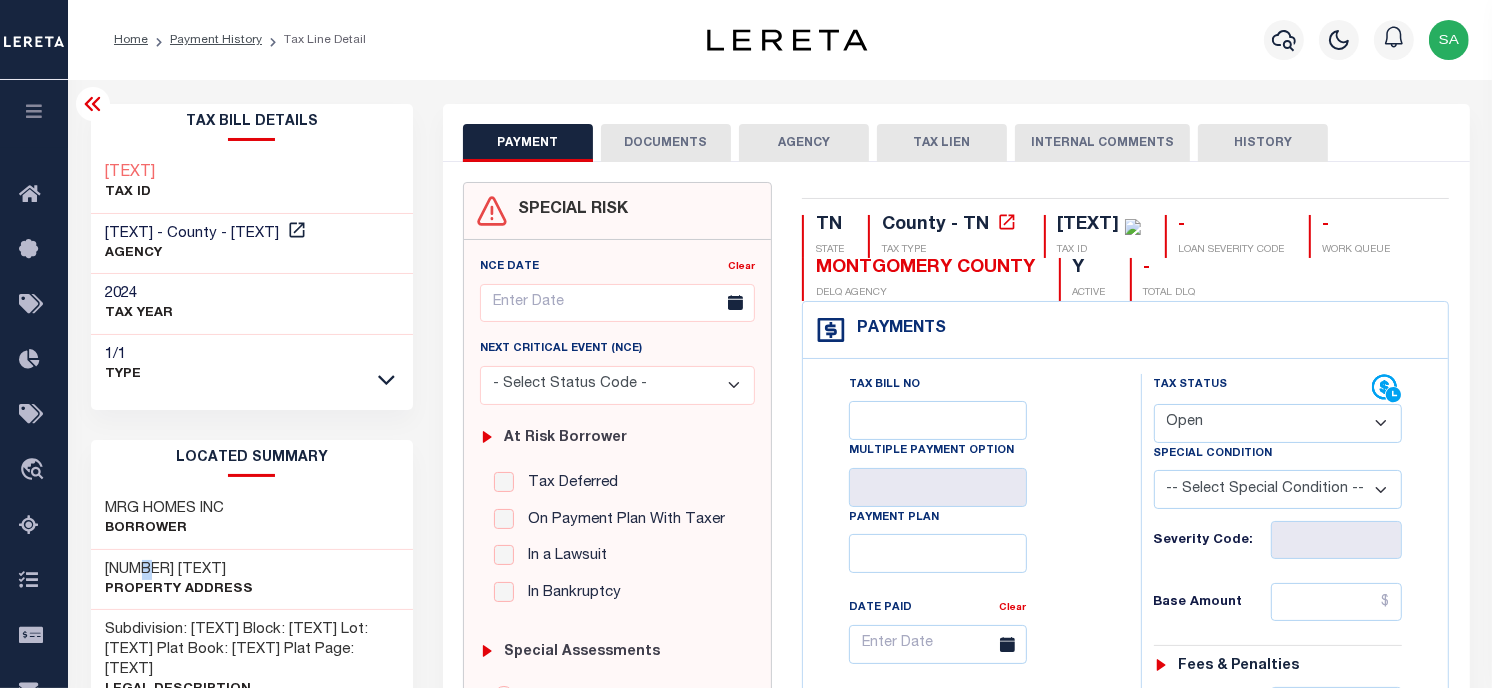 click on "[NUMBER] [STREET]" at bounding box center [180, 570] 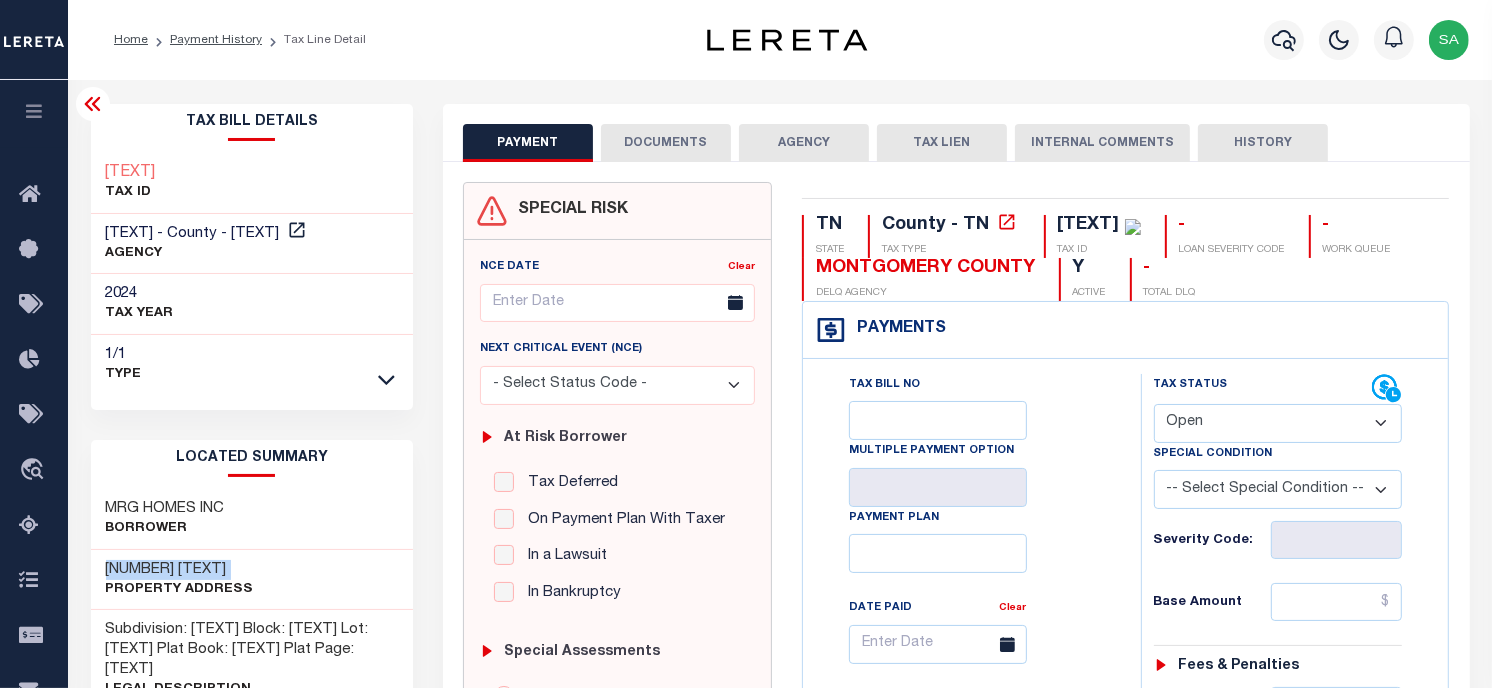 click on "[NUMBER] [STREET]" at bounding box center (180, 570) 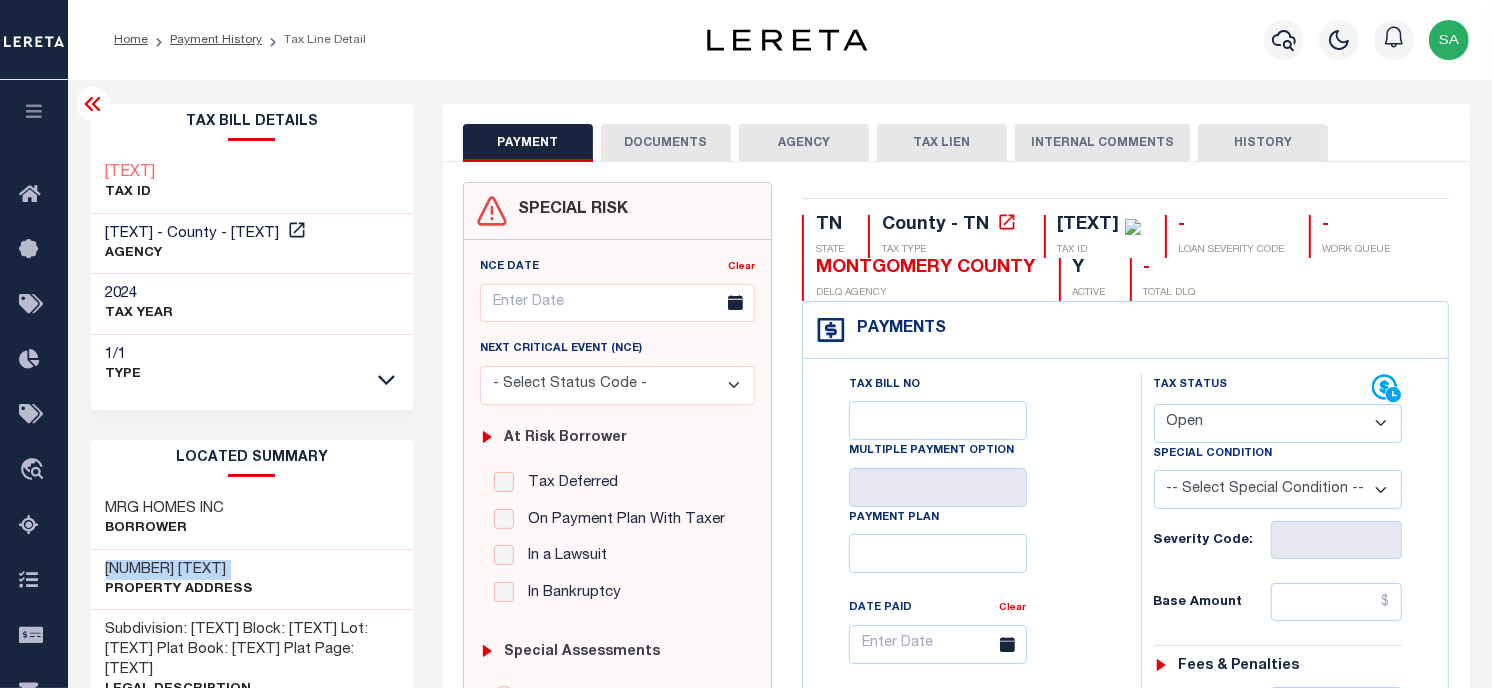 copy on "[NUMBER] [STREET]" 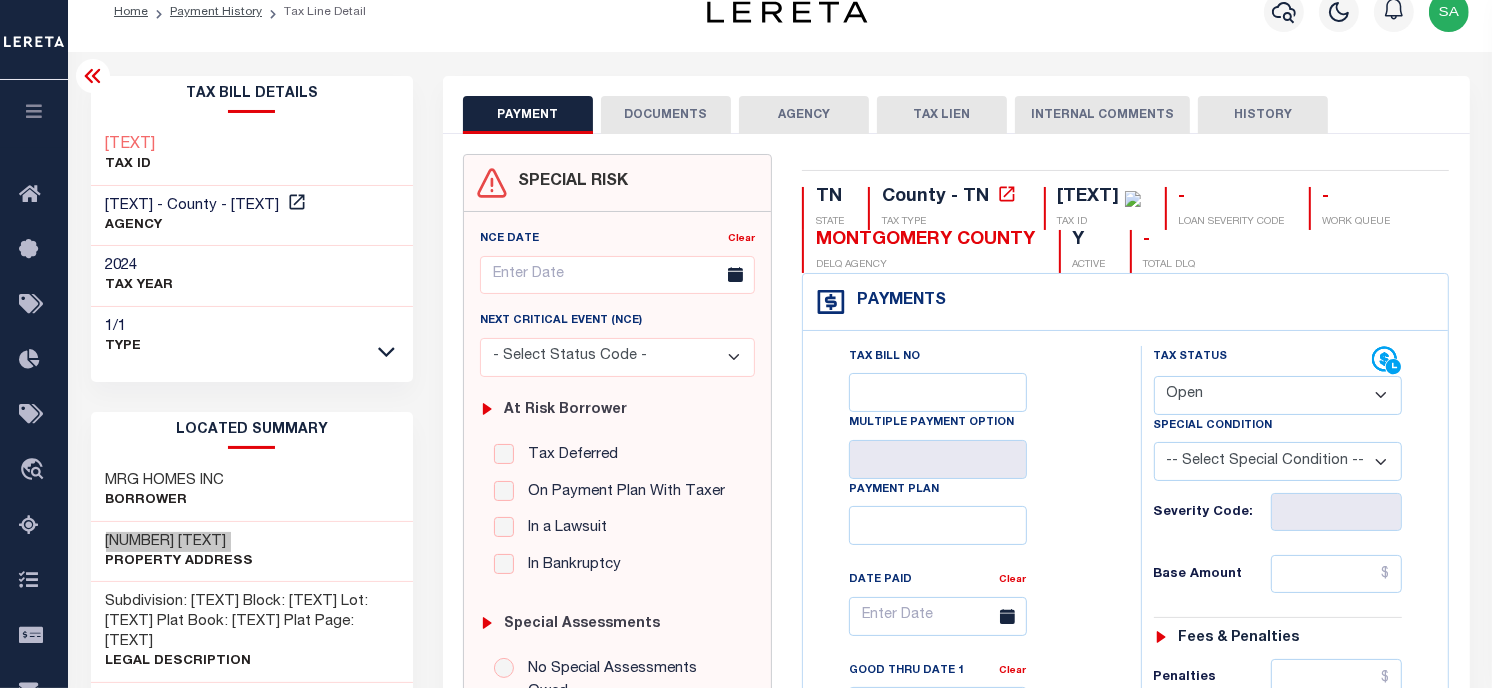 scroll, scrollTop: 0, scrollLeft: 0, axis: both 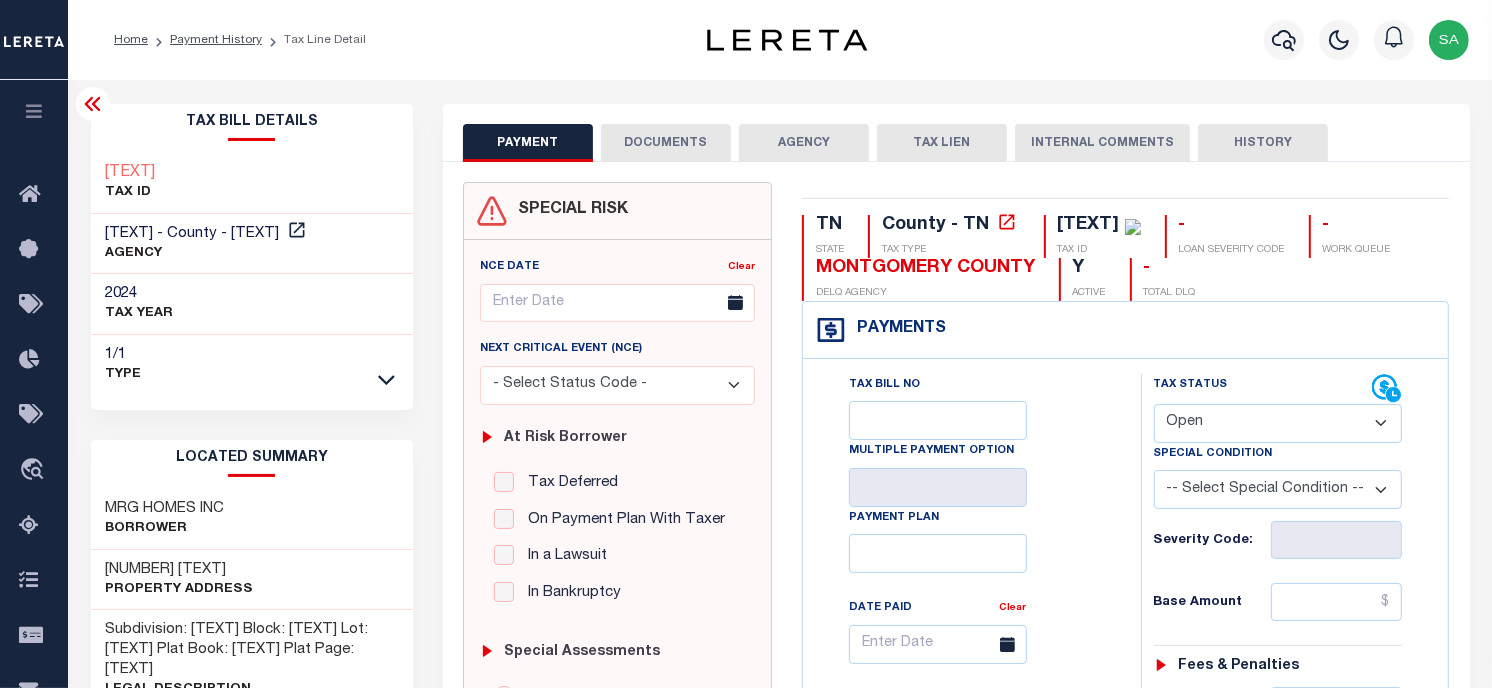 click on "Tax Bill Details
057E A 00200 000
TAX ID
MONTGOMERY COUNTY                    - County - TN" at bounding box center [252, 249] 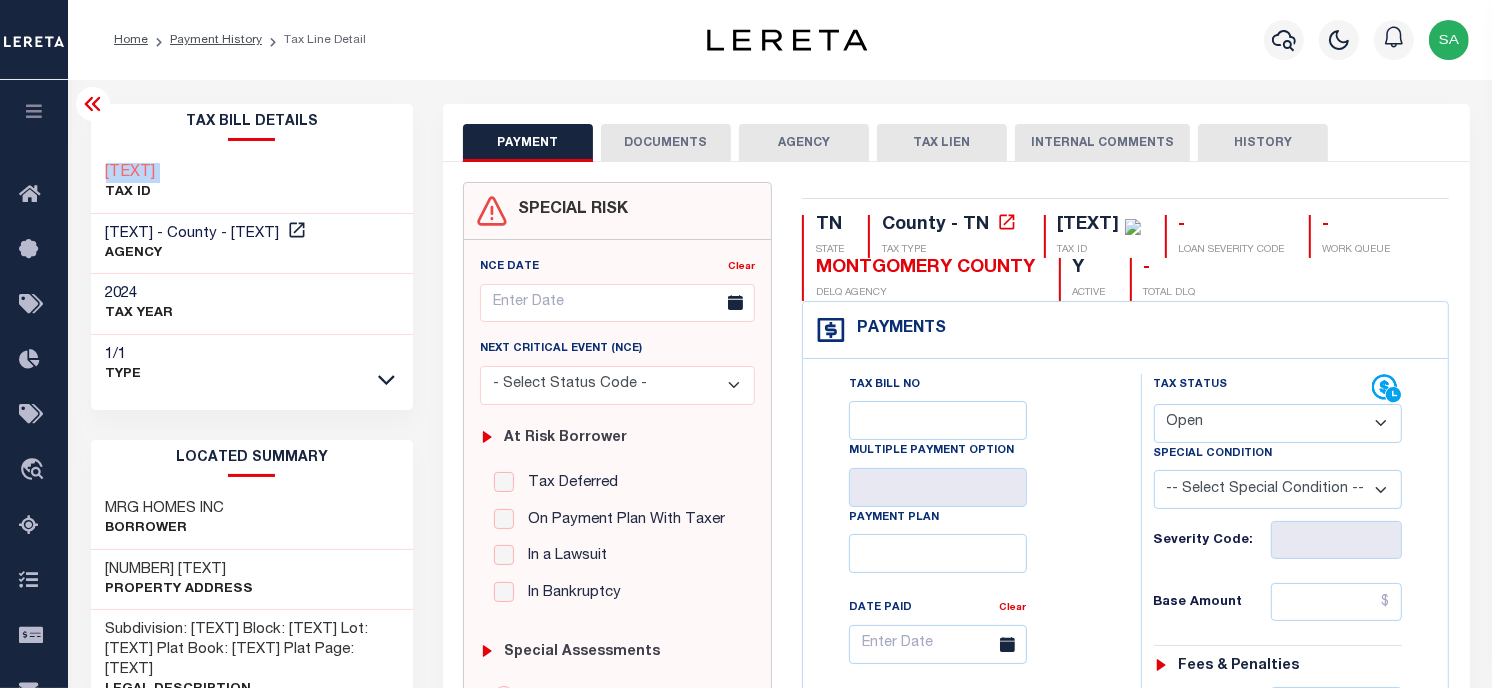 click on "Tax Bill Details
057E A 00200 000
TAX ID
MONTGOMERY COUNTY                    - County - TN" at bounding box center (252, 249) 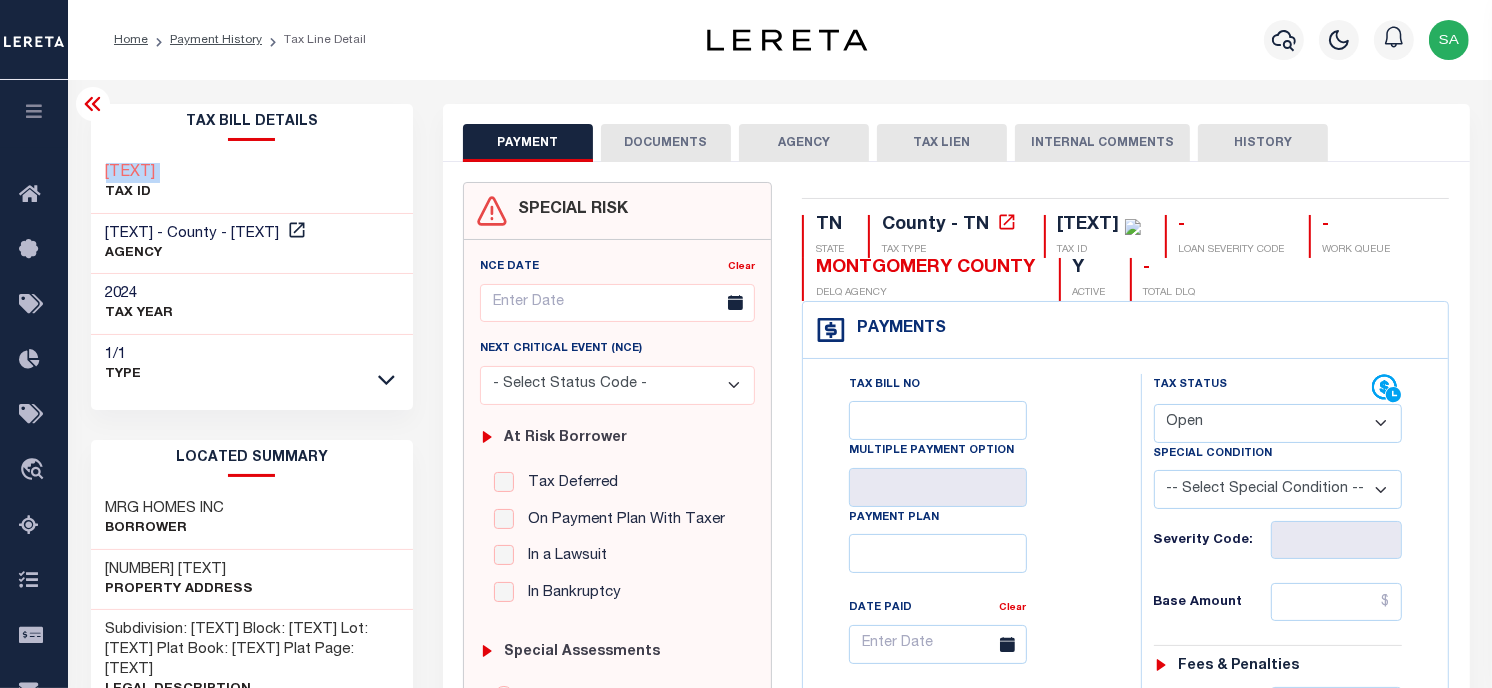 click on "- Select Status Code -
Open
Due/Unpaid
Paid
Incomplete
No Tax Due
Internal Refund Processed
New" at bounding box center (1278, 423) 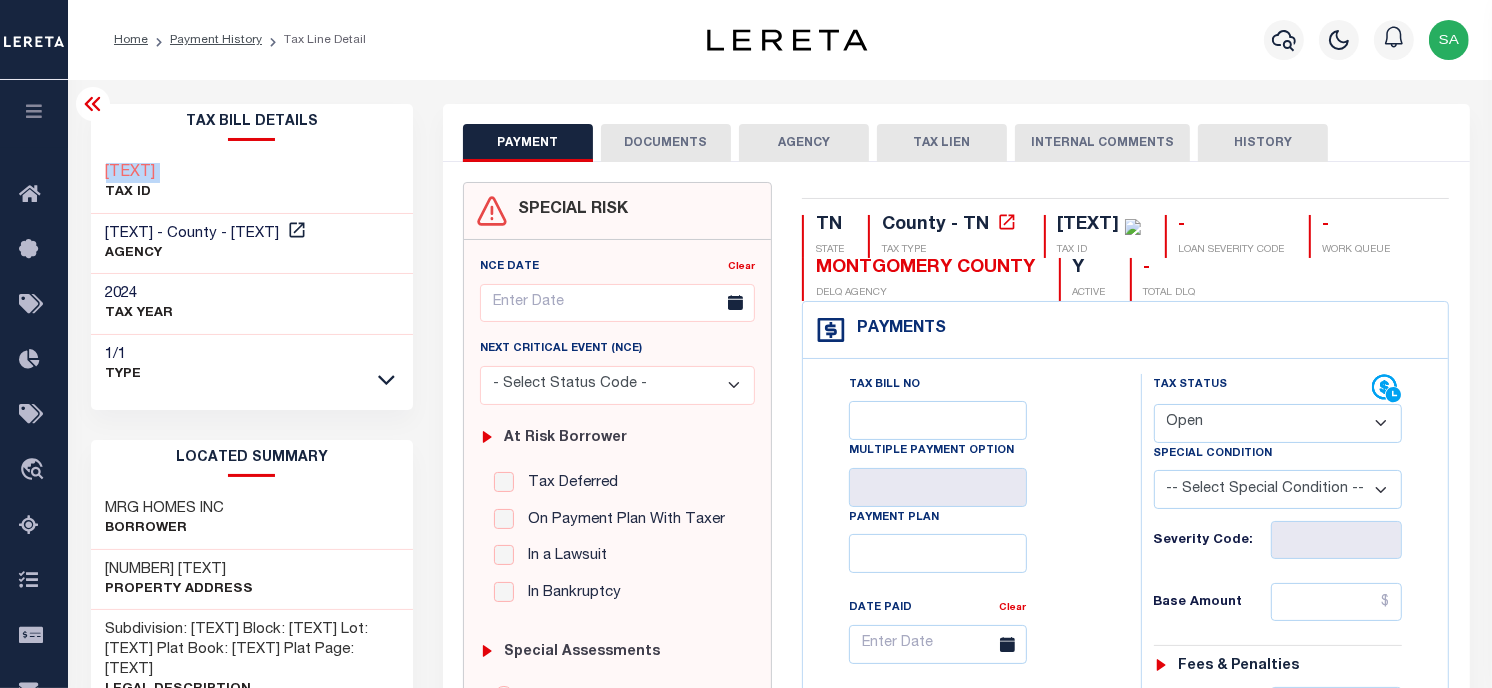 select on "PYD" 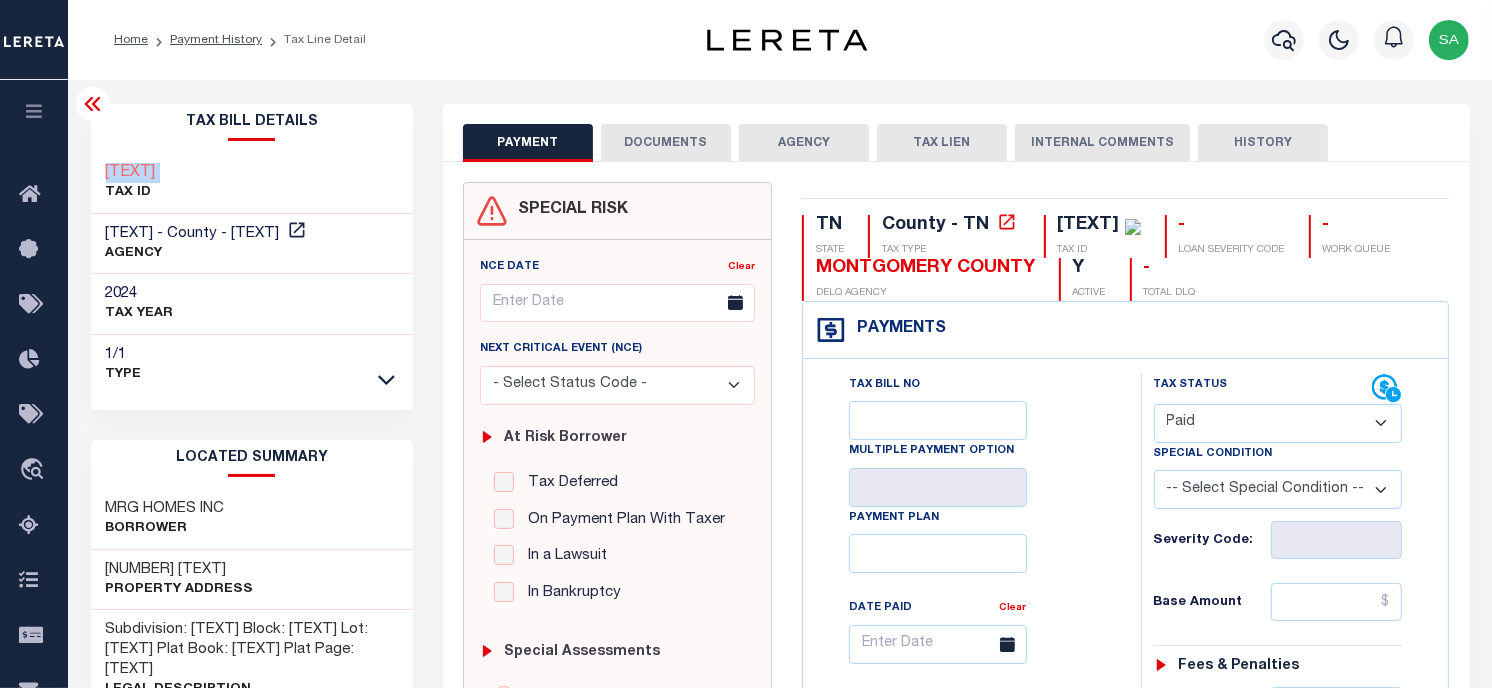 click on "- Select Status Code -
Open
Due/Unpaid
Paid
Incomplete
No Tax Due
Internal Refund Processed
New" at bounding box center [1278, 423] 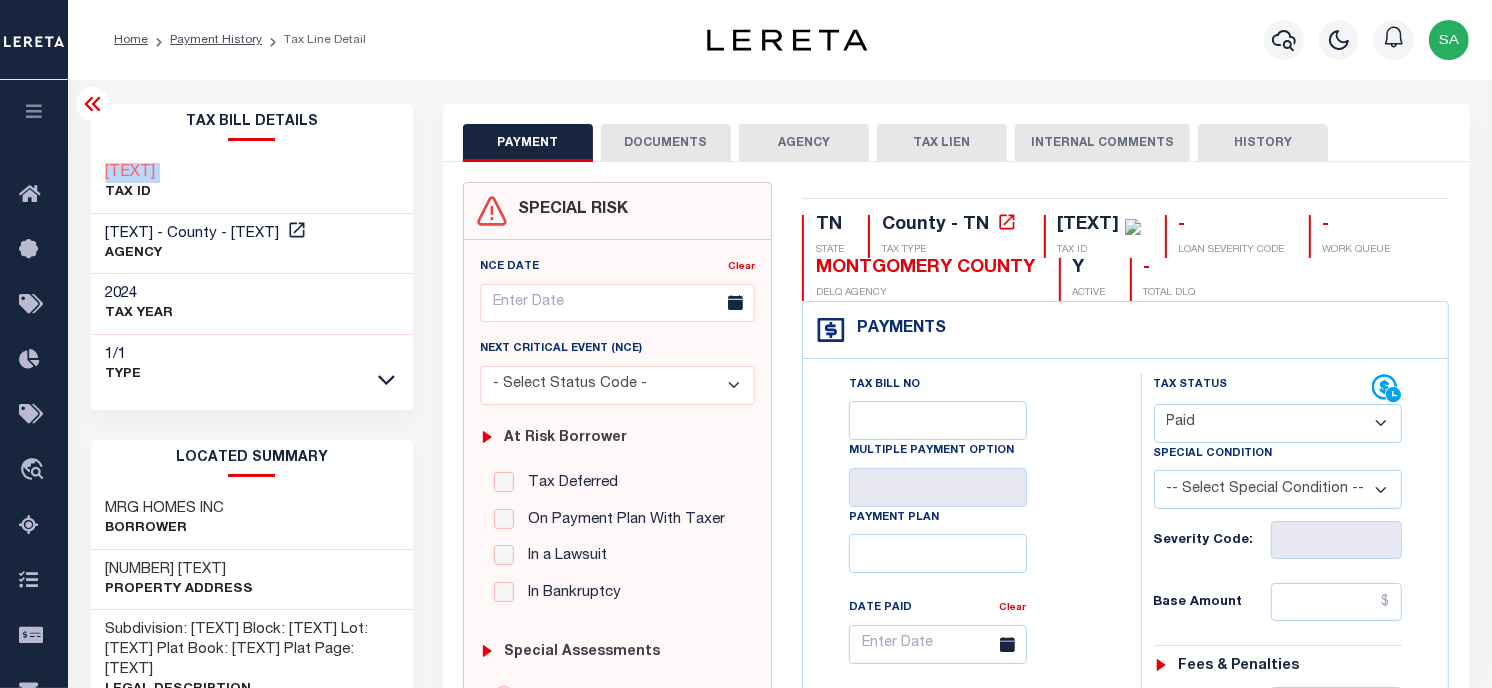 type on "08/09/2025" 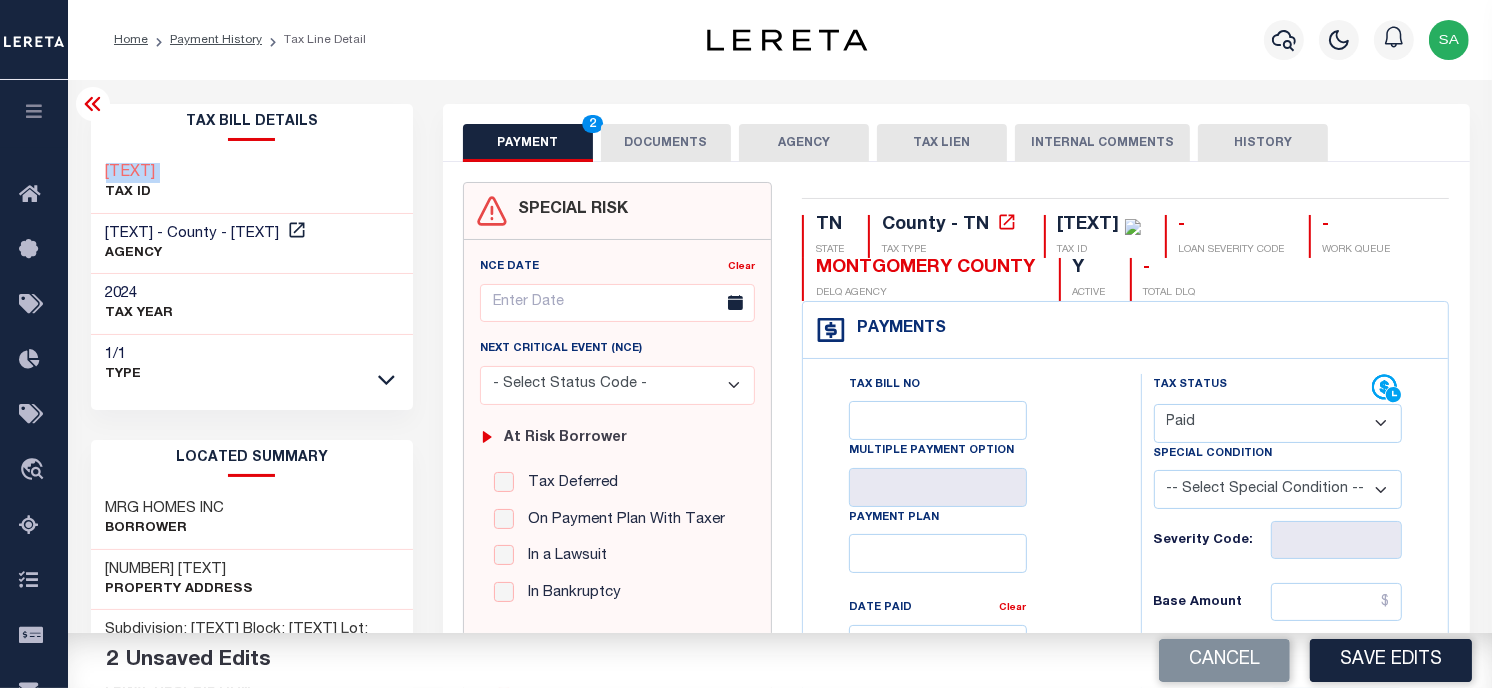 click on "DOCUMENTS" at bounding box center (666, 143) 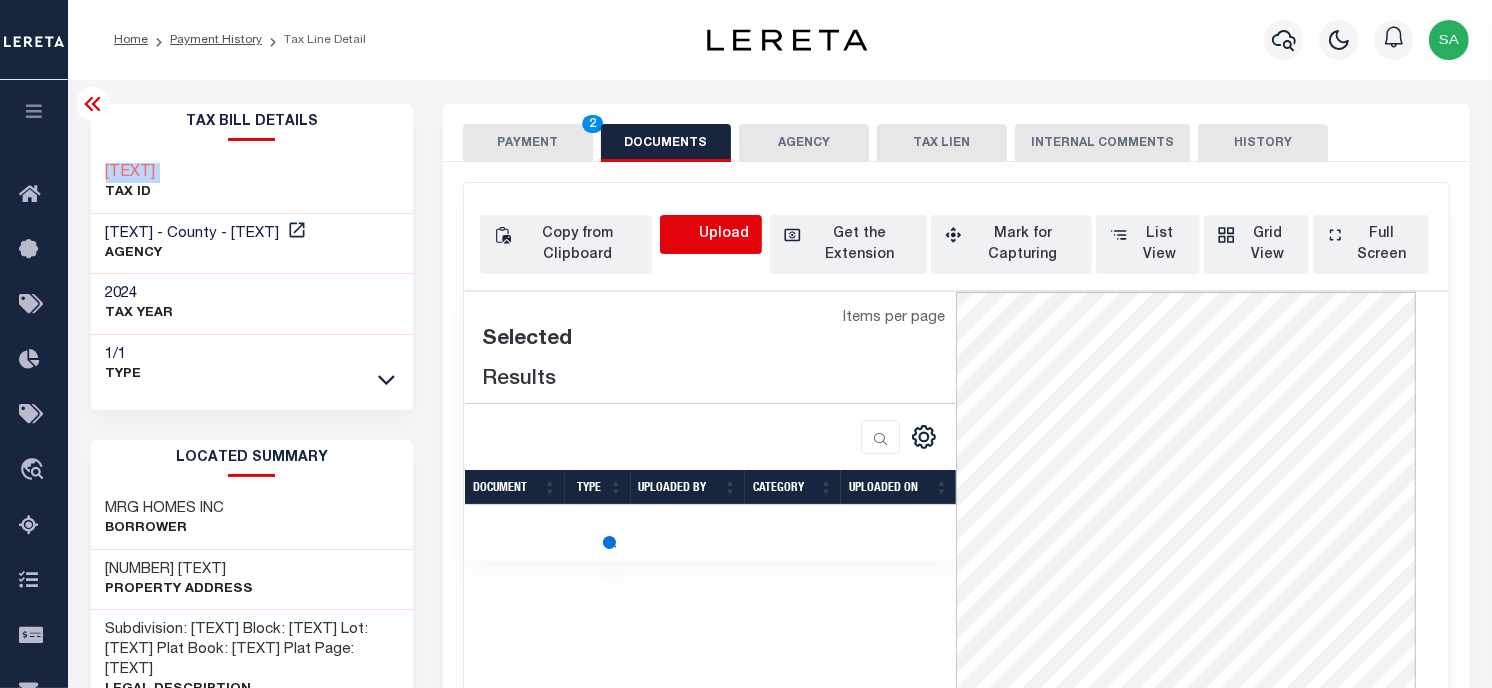 click 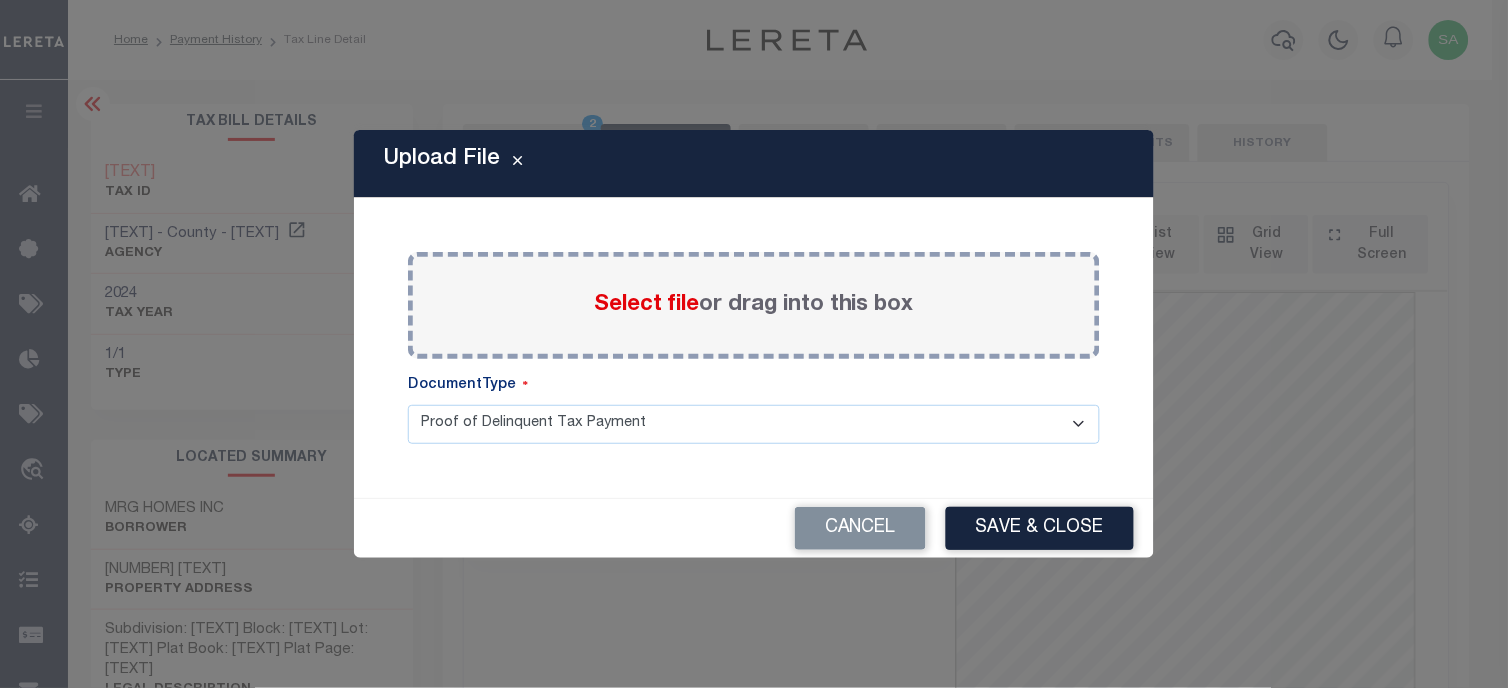 click on "Select file  or drag into this box" at bounding box center (754, 305) 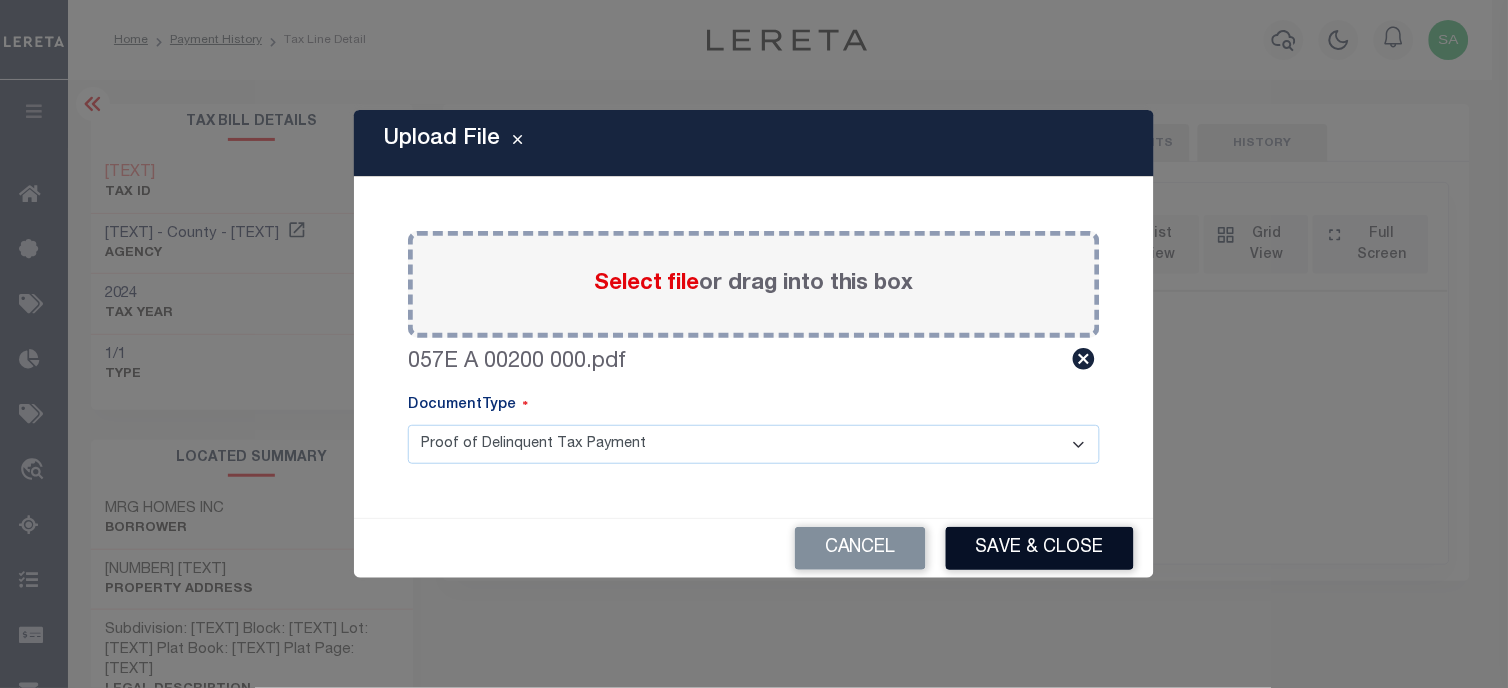 click on "Save & Close" at bounding box center [1040, 548] 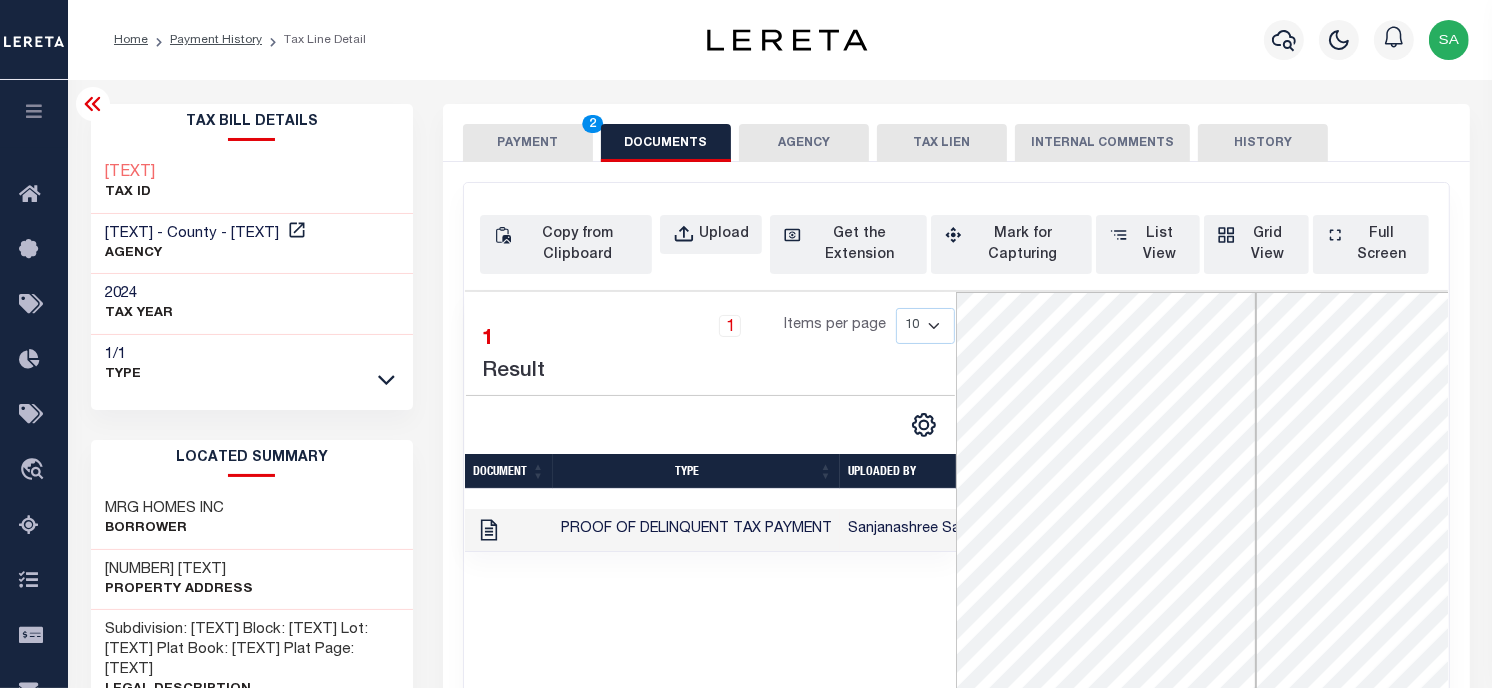 click on "PAYMENT
2" at bounding box center [528, 143] 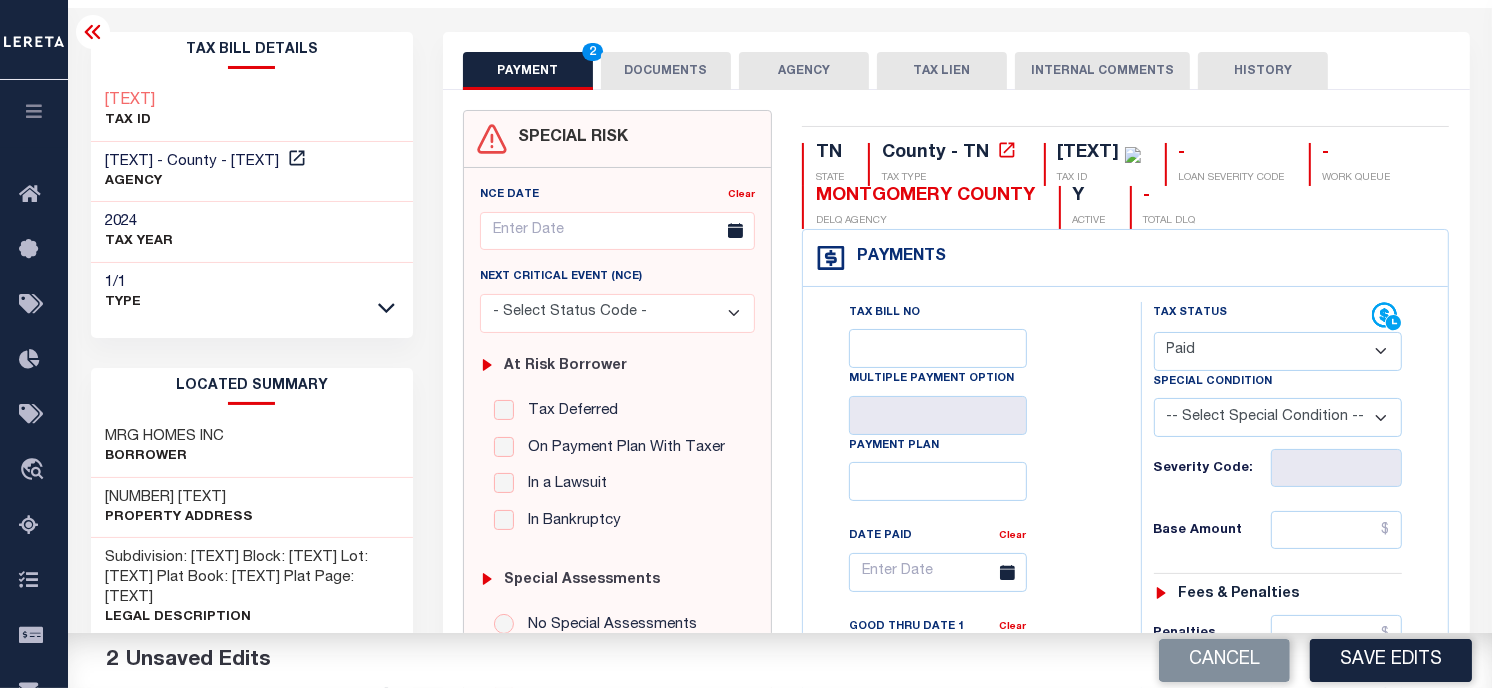 scroll, scrollTop: 111, scrollLeft: 0, axis: vertical 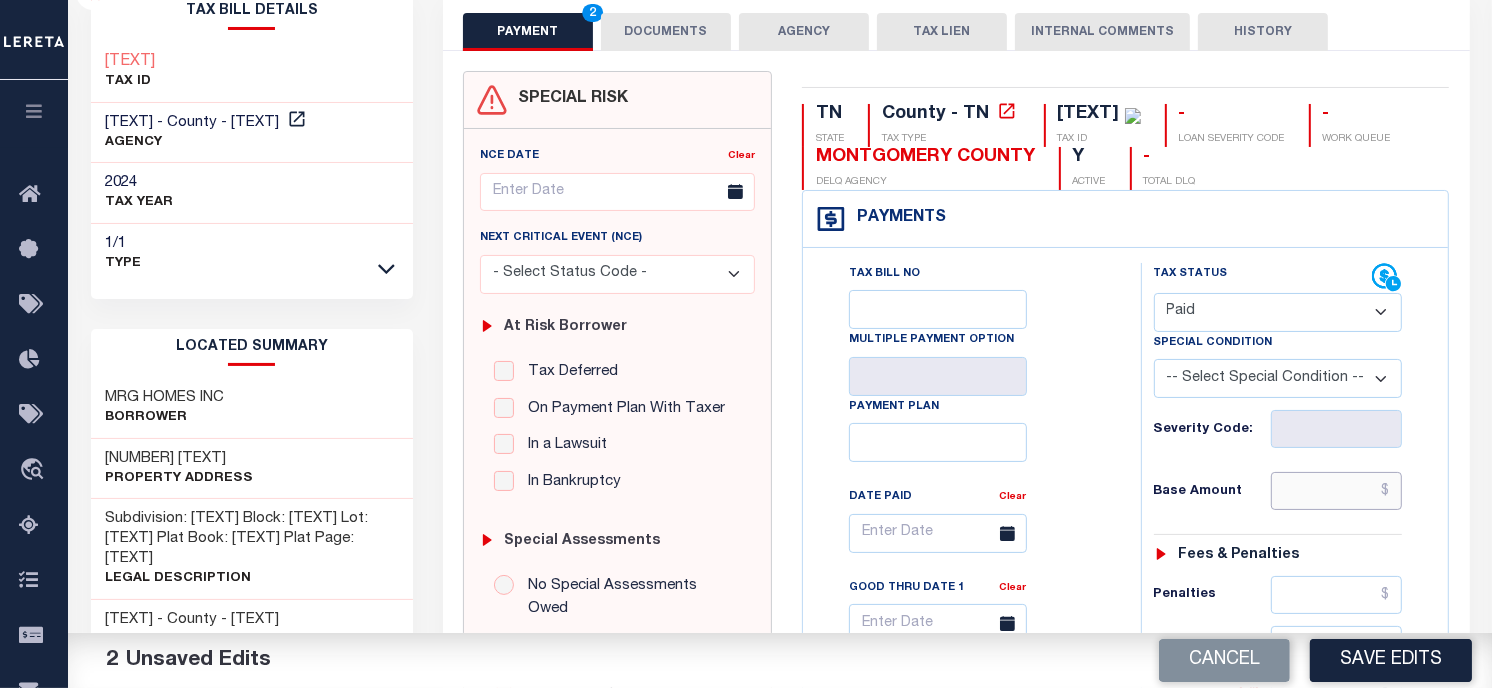 click at bounding box center (1336, 491) 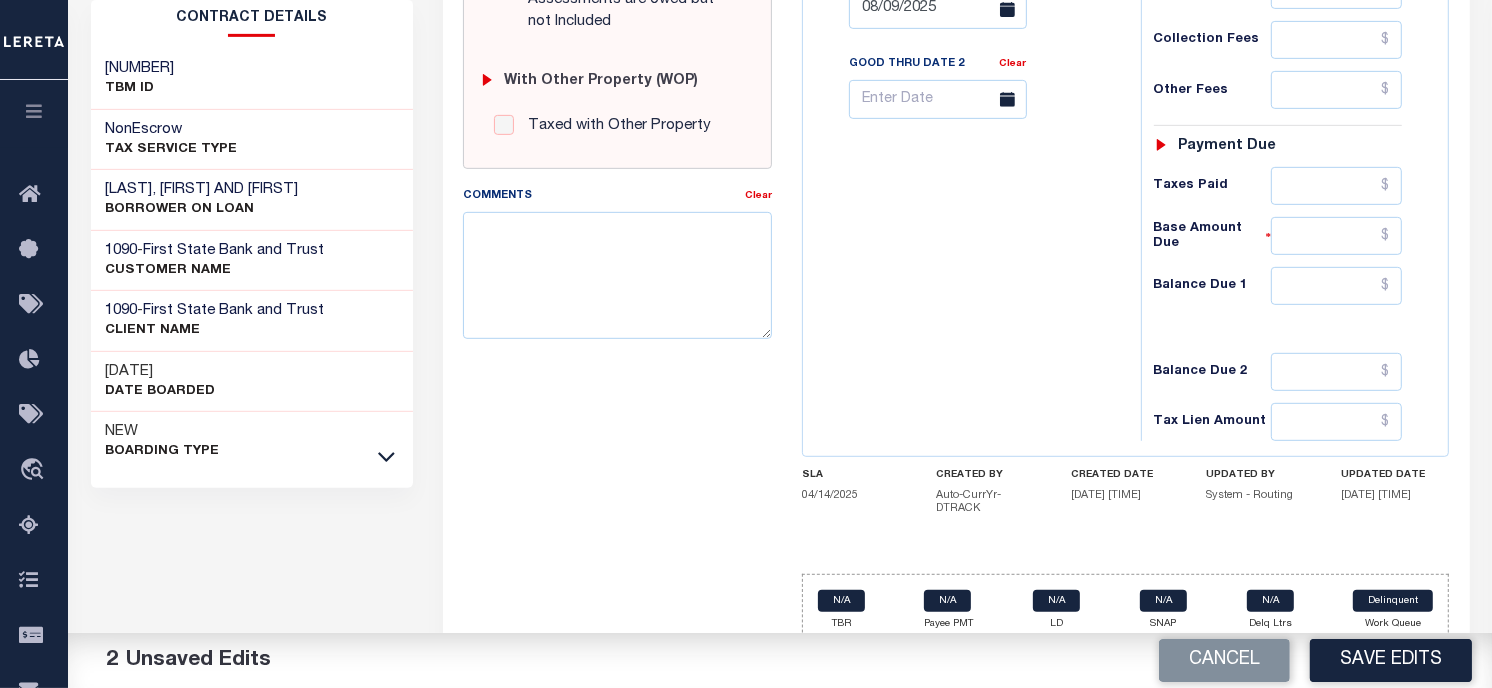 scroll, scrollTop: 823, scrollLeft: 0, axis: vertical 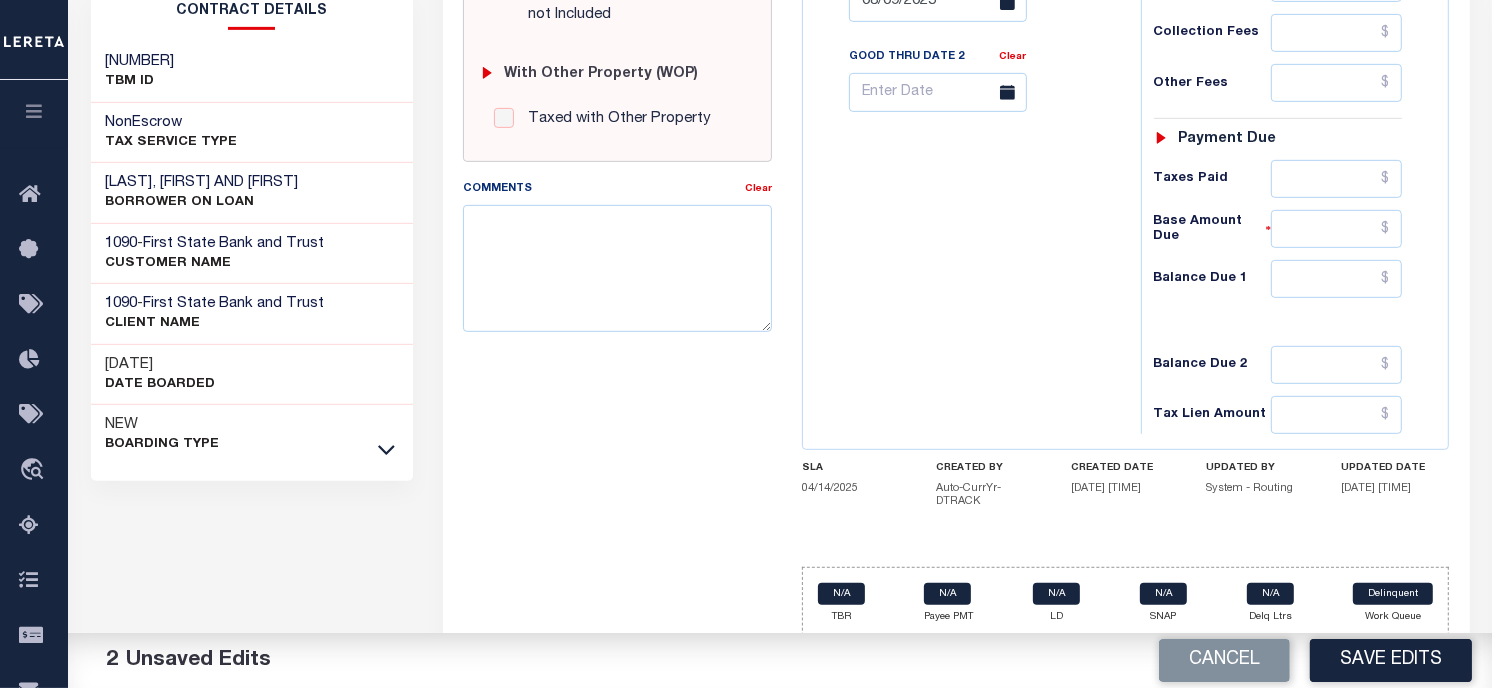 type on "$3,705.00" 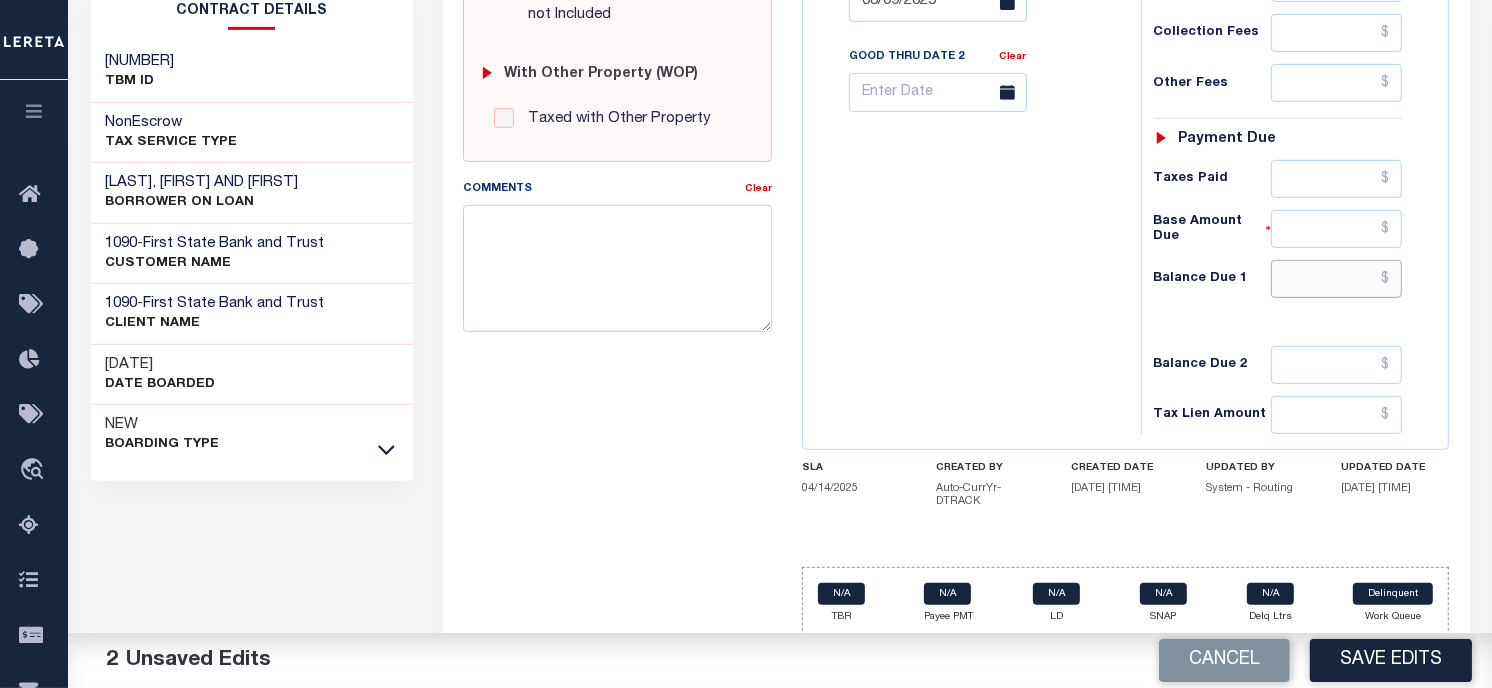 click at bounding box center [1336, 279] 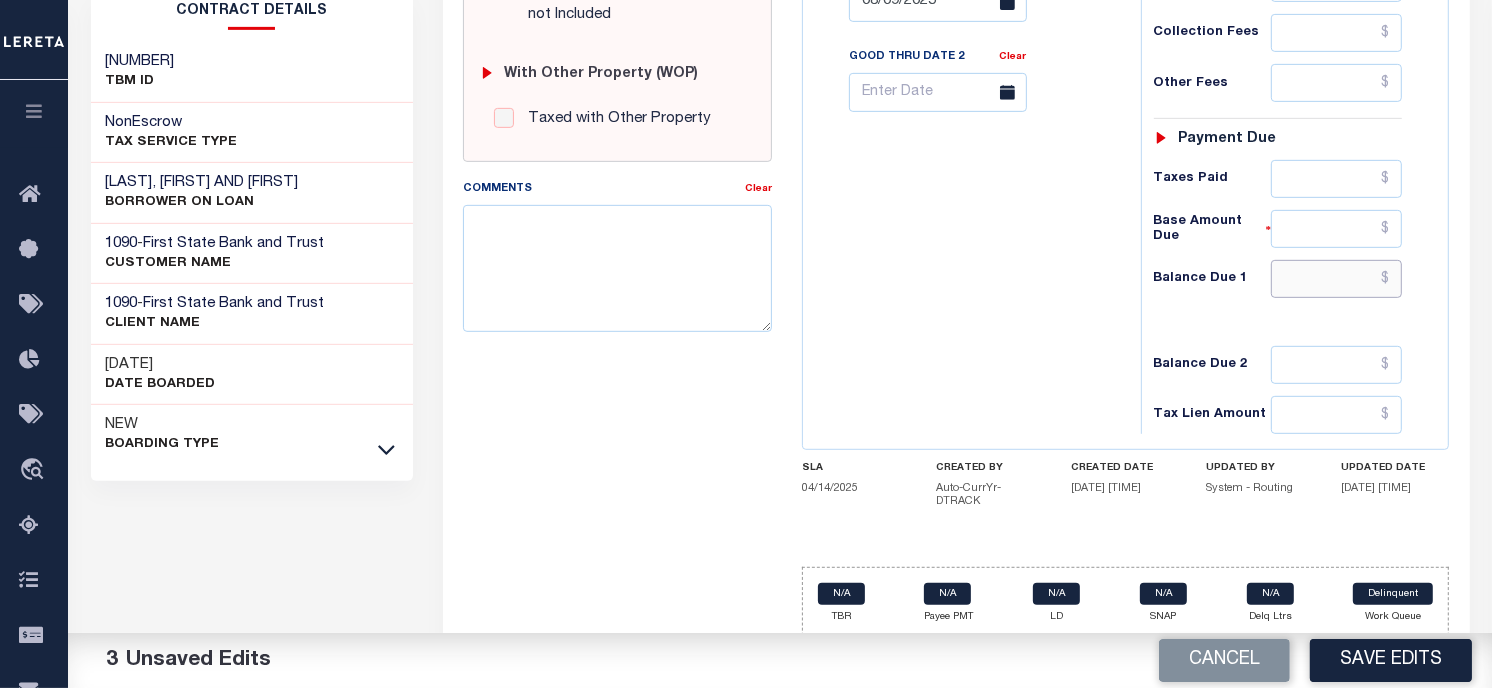 type on "$0.00" 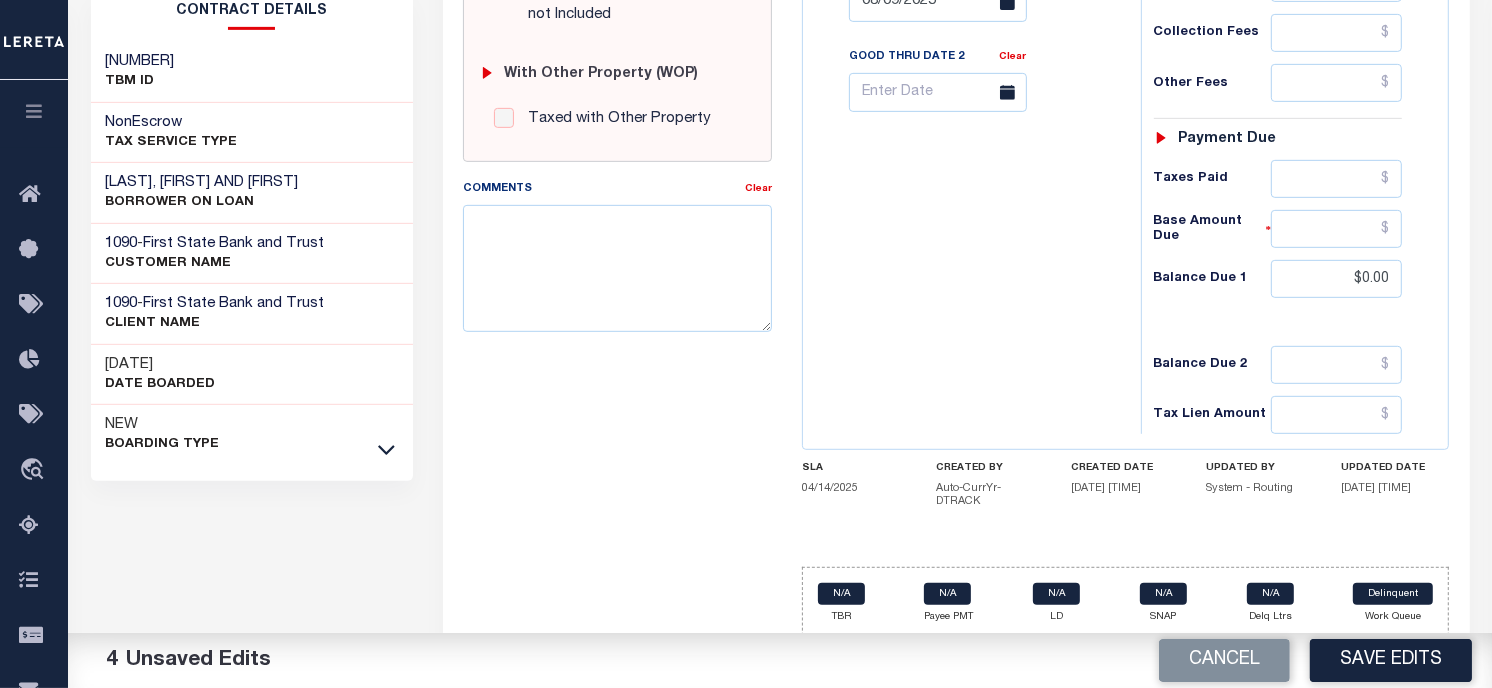 click on "Tax Bill No
Multiple Payment Option
Payment Plan
Clear" at bounding box center [967, -8] 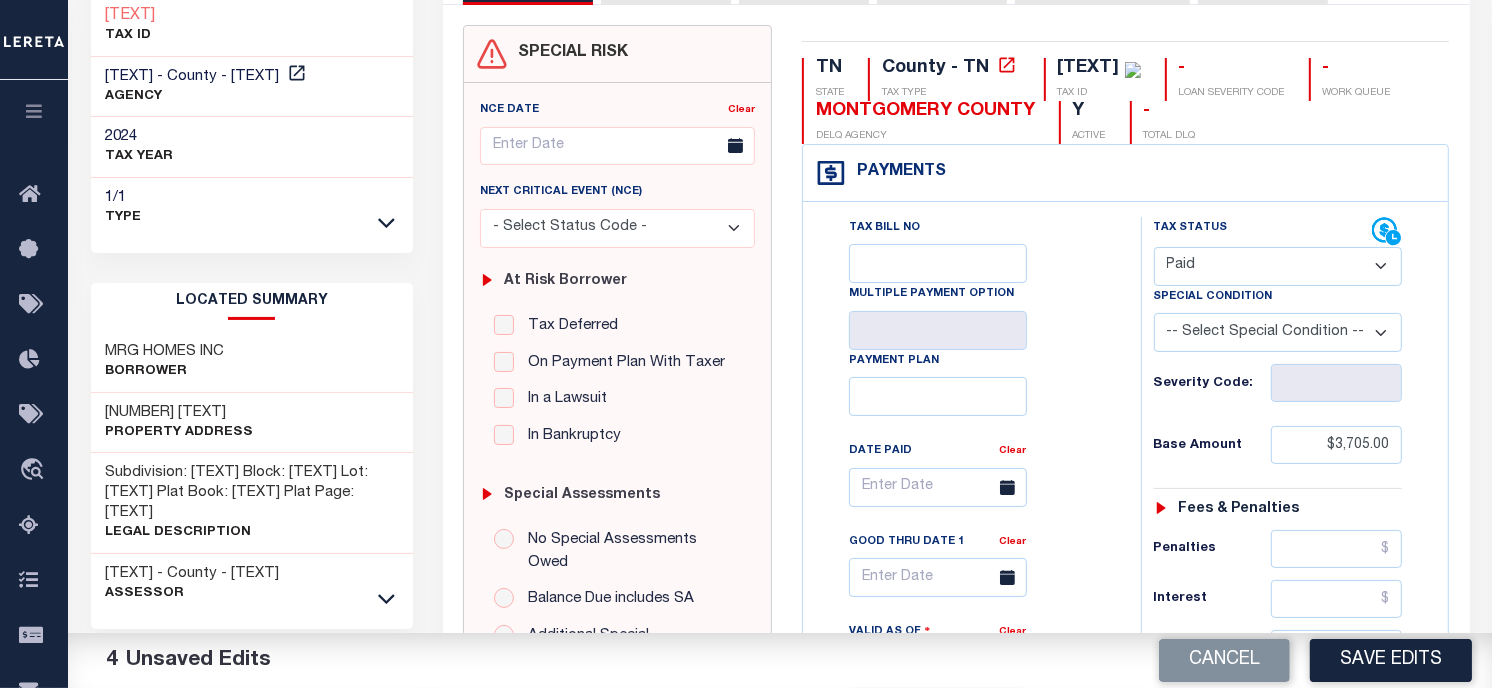 scroll, scrollTop: 0, scrollLeft: 0, axis: both 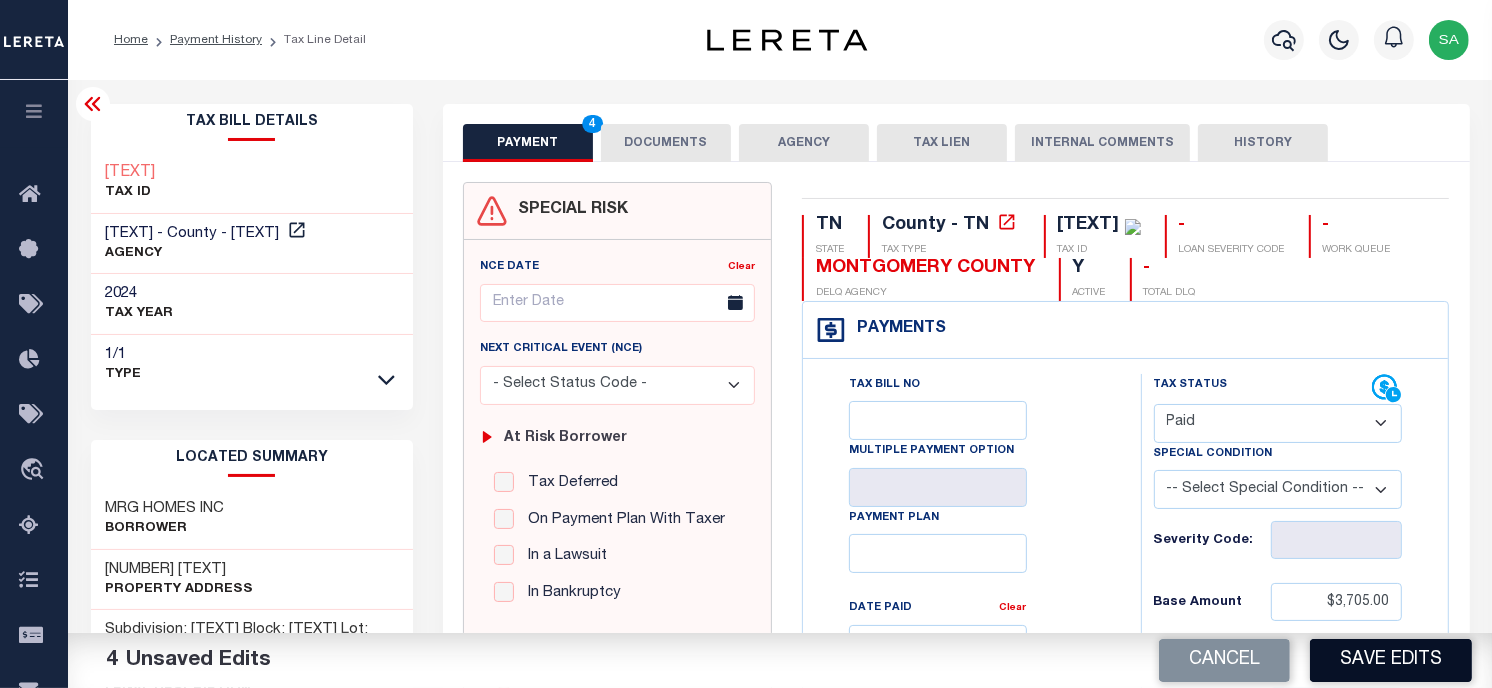 click on "Save Edits" at bounding box center (1391, 660) 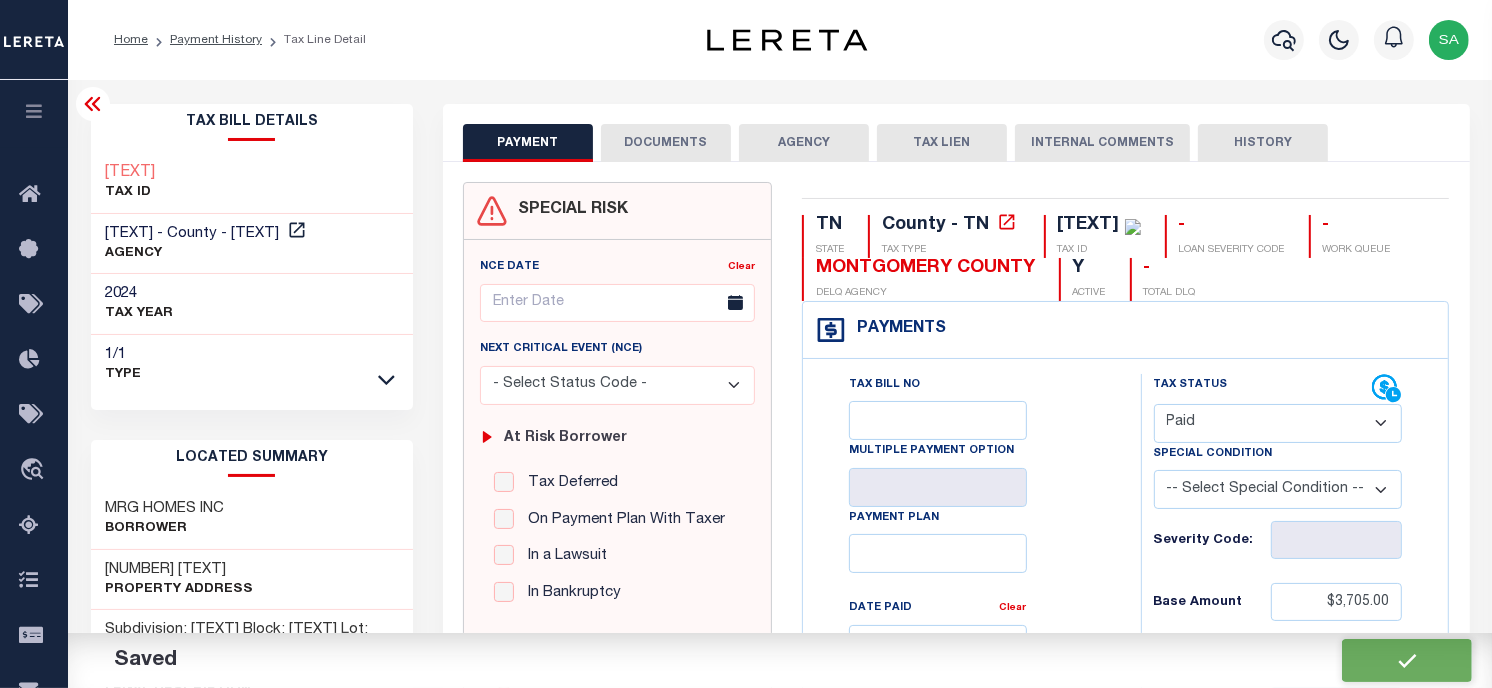 checkbox on "false" 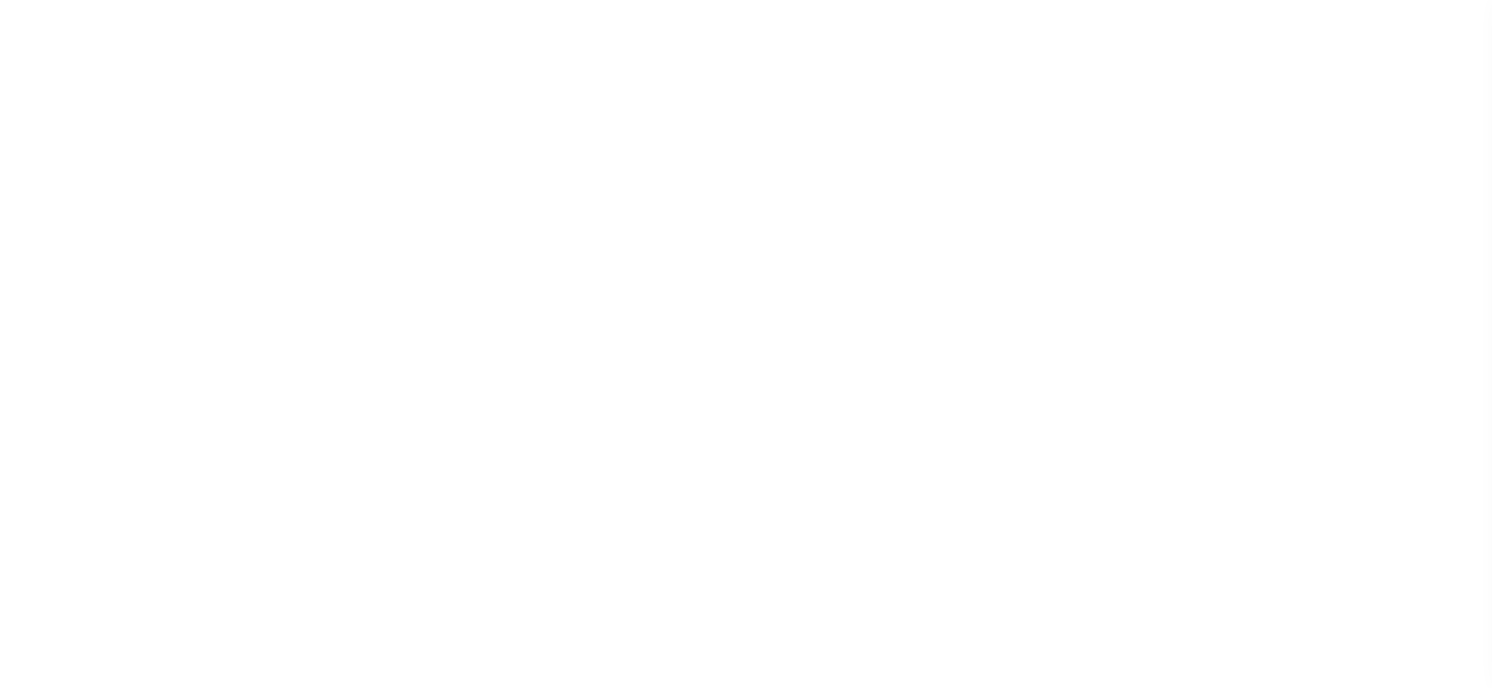 scroll, scrollTop: 0, scrollLeft: 0, axis: both 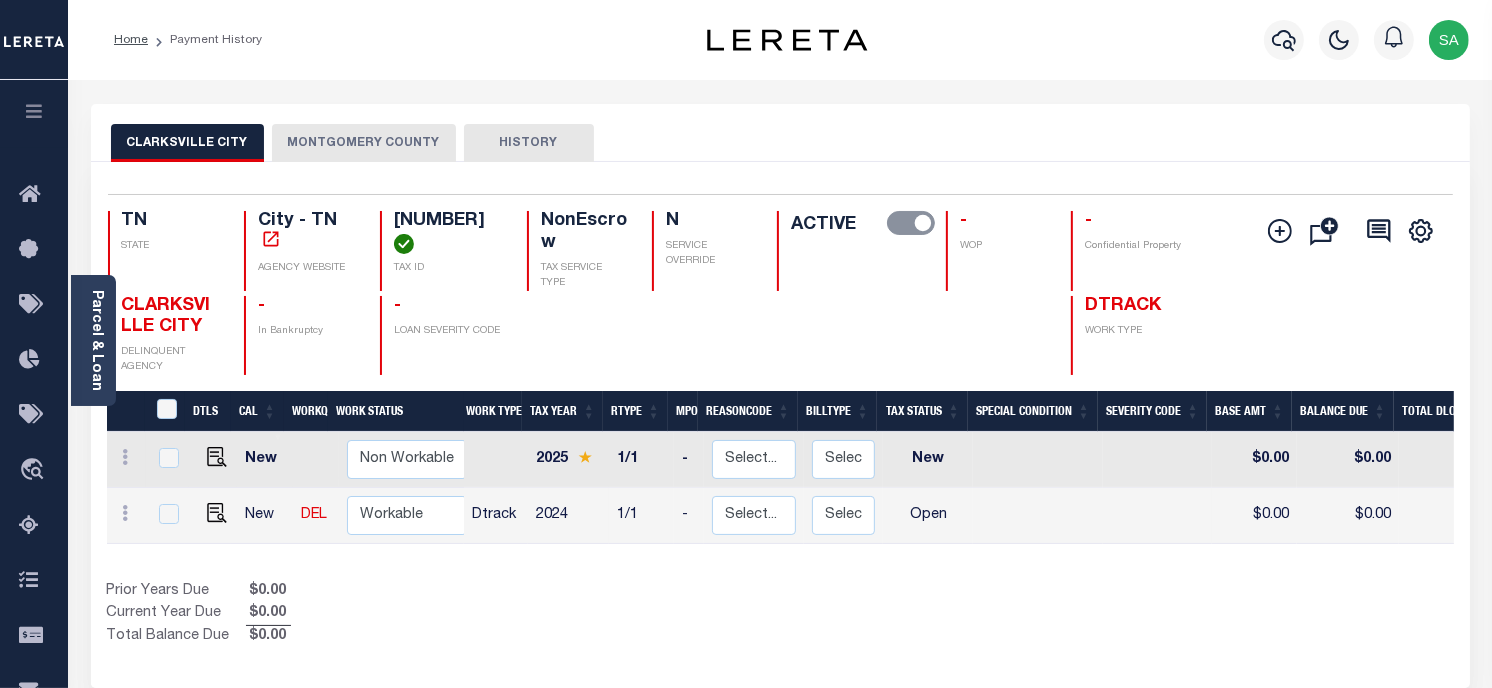 click on "[COUNTY] COUNTY" at bounding box center [364, 143] 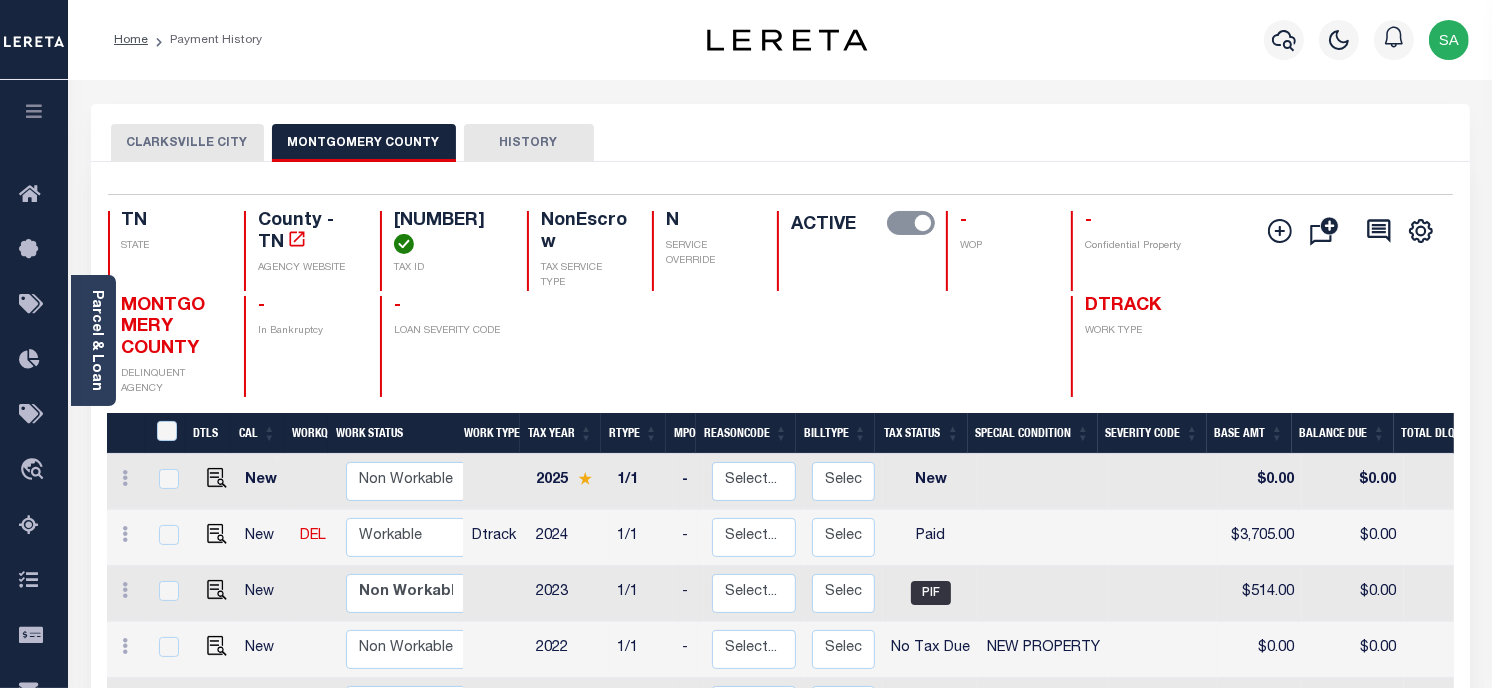click on "CLARKSVILLE CITY                     MONTGOMERY COUNTY
HISTORY" at bounding box center [780, 142] 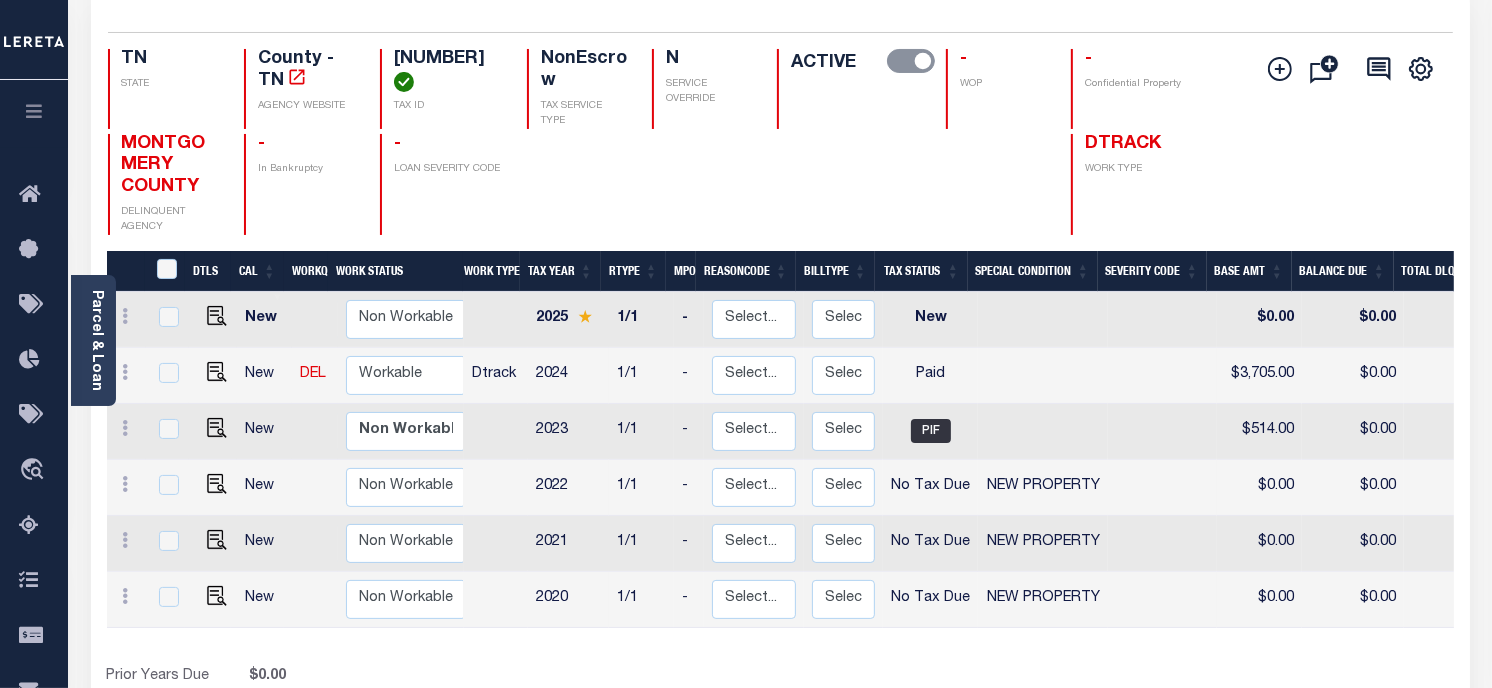 scroll, scrollTop: 333, scrollLeft: 0, axis: vertical 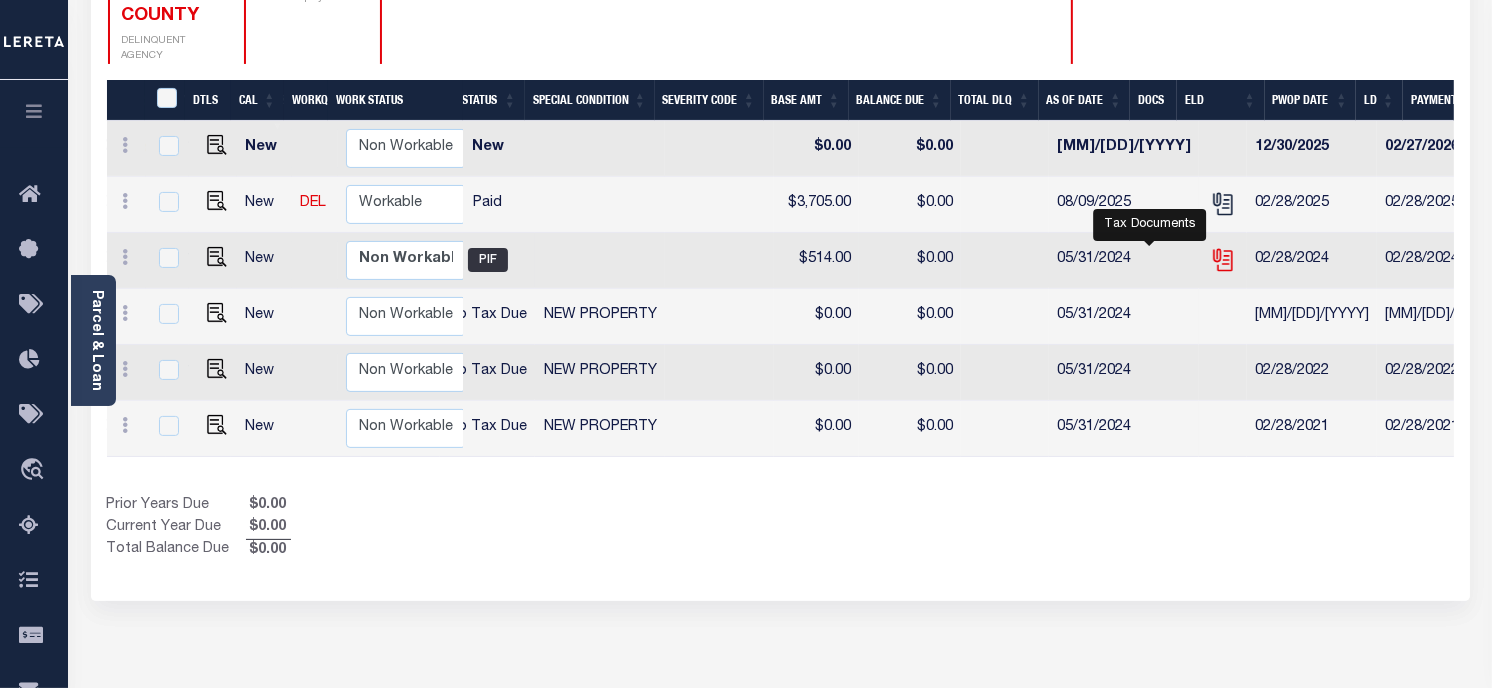 click 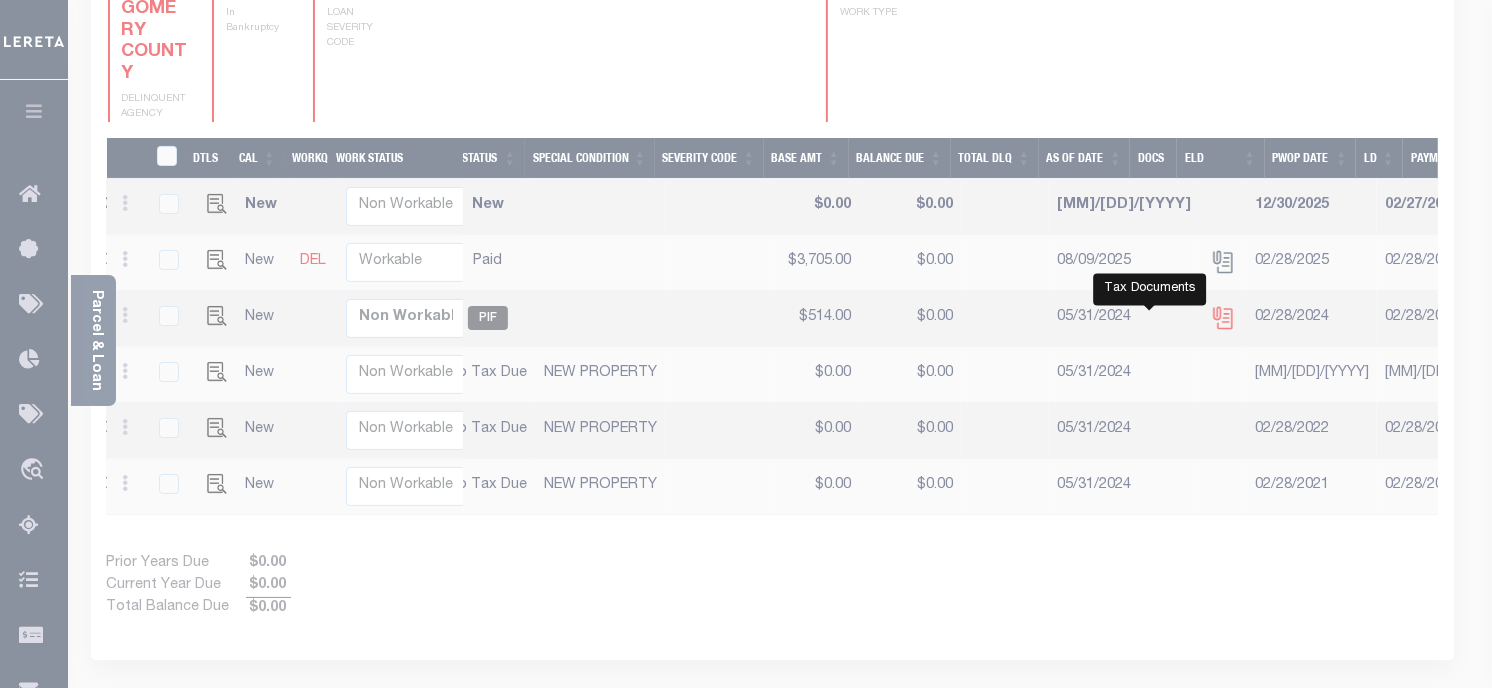 scroll, scrollTop: 397, scrollLeft: 0, axis: vertical 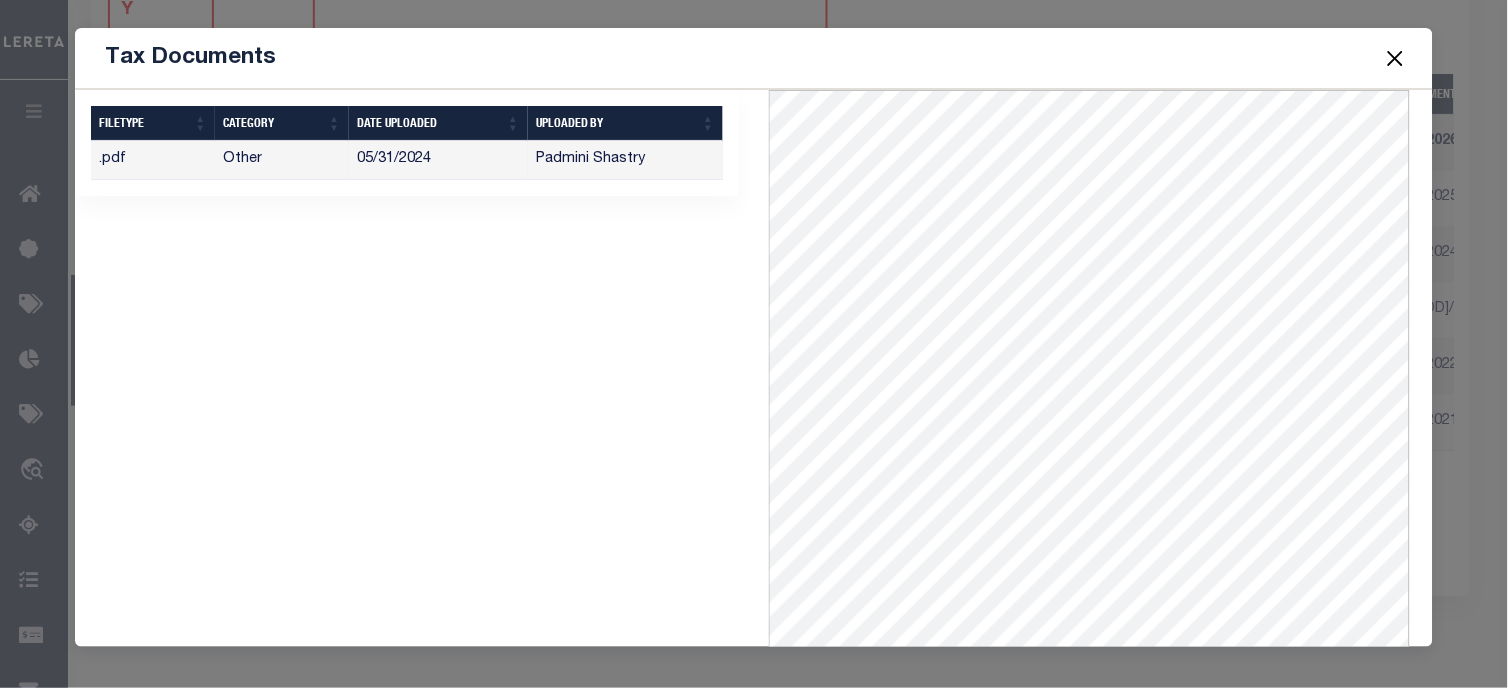 click at bounding box center (1395, 58) 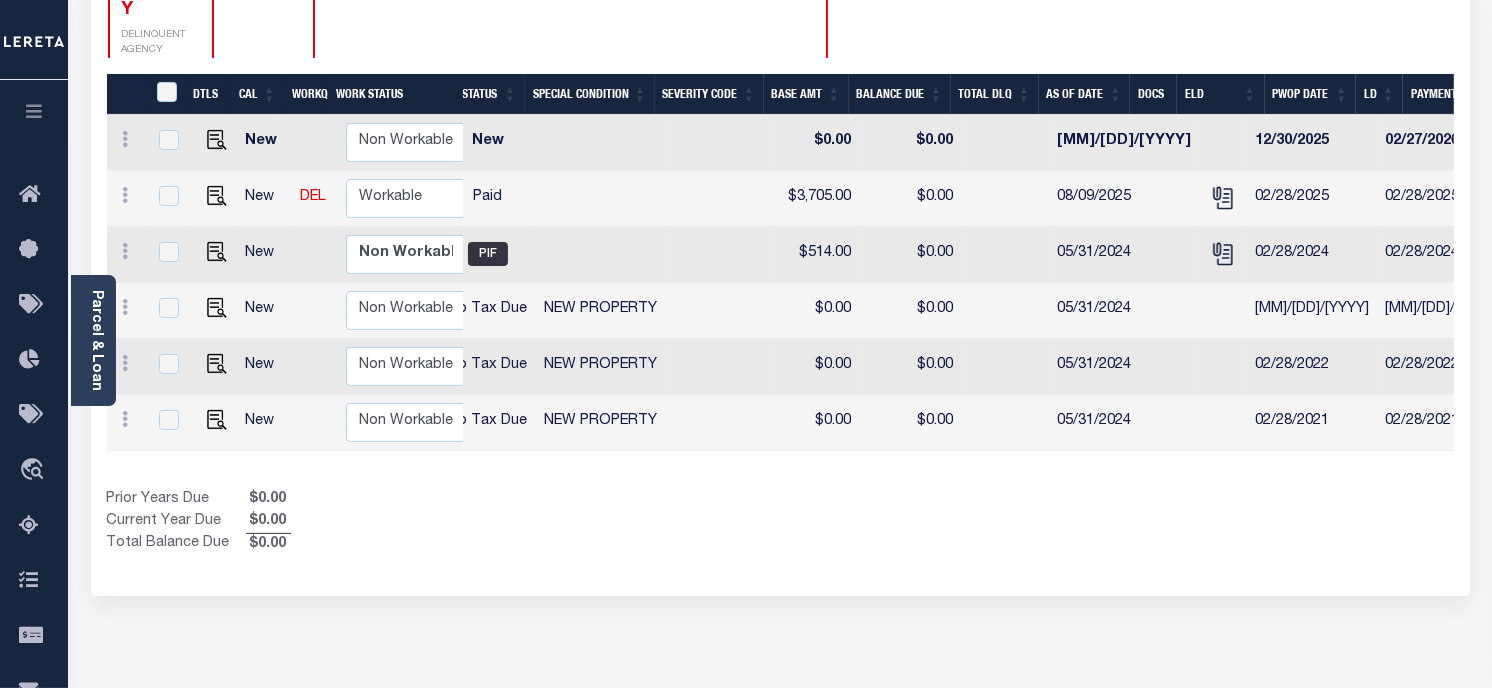 scroll, scrollTop: 0, scrollLeft: 0, axis: both 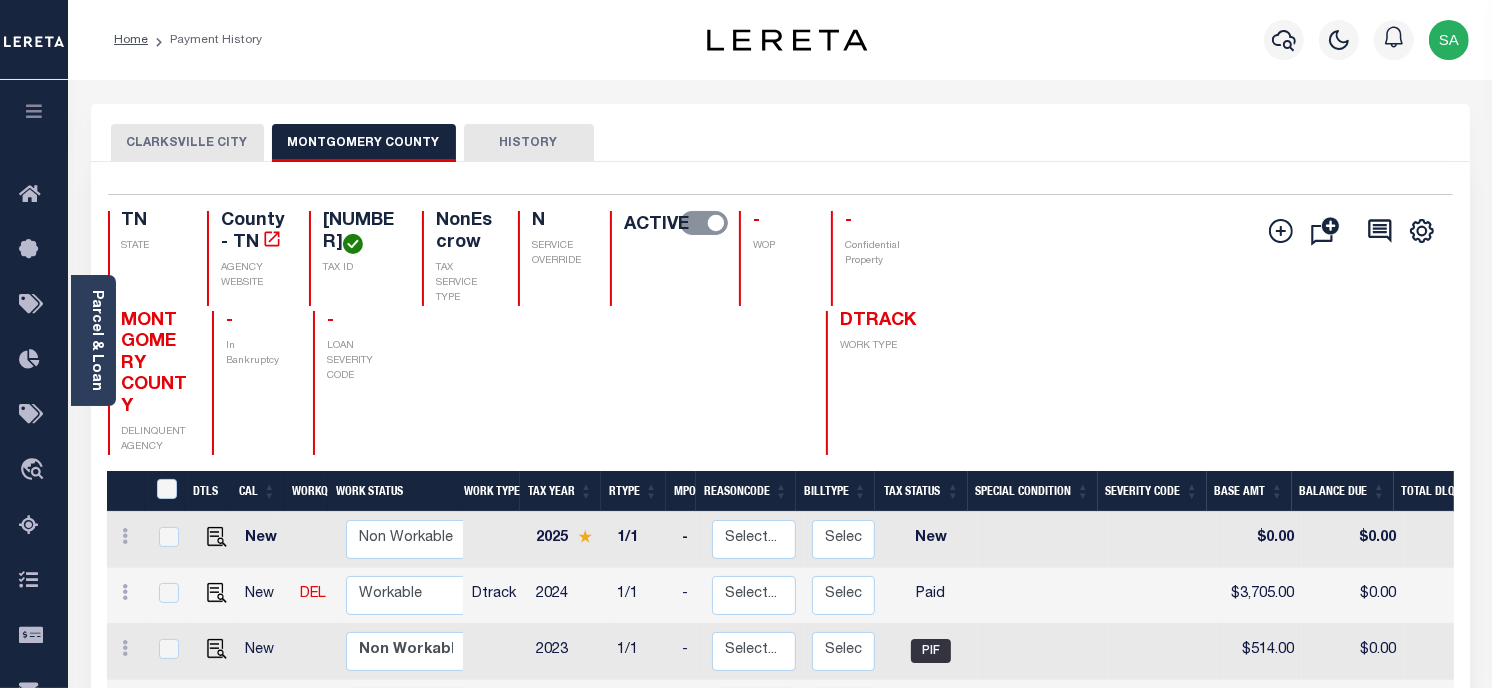 drag, startPoint x: 93, startPoint y: 373, endPoint x: 130, endPoint y: 373, distance: 37 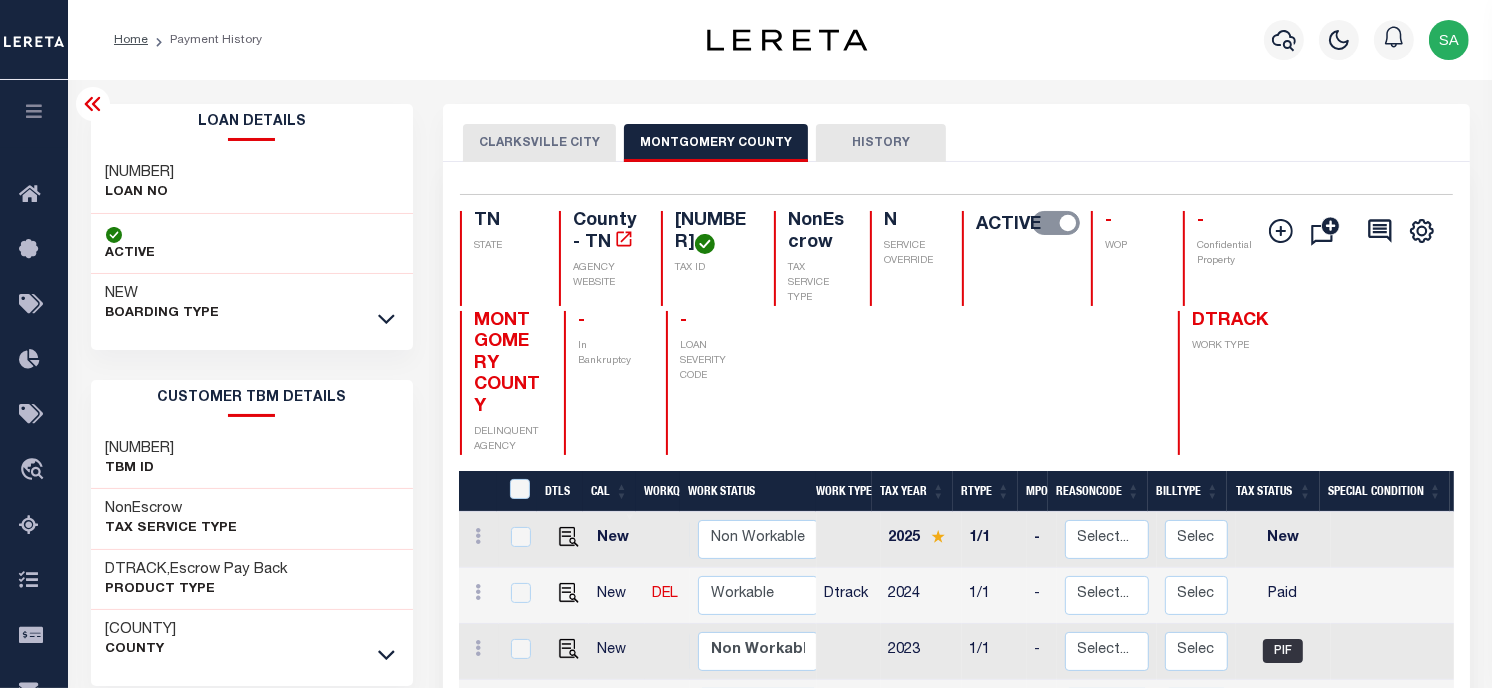 click on "202001505" at bounding box center [140, 173] 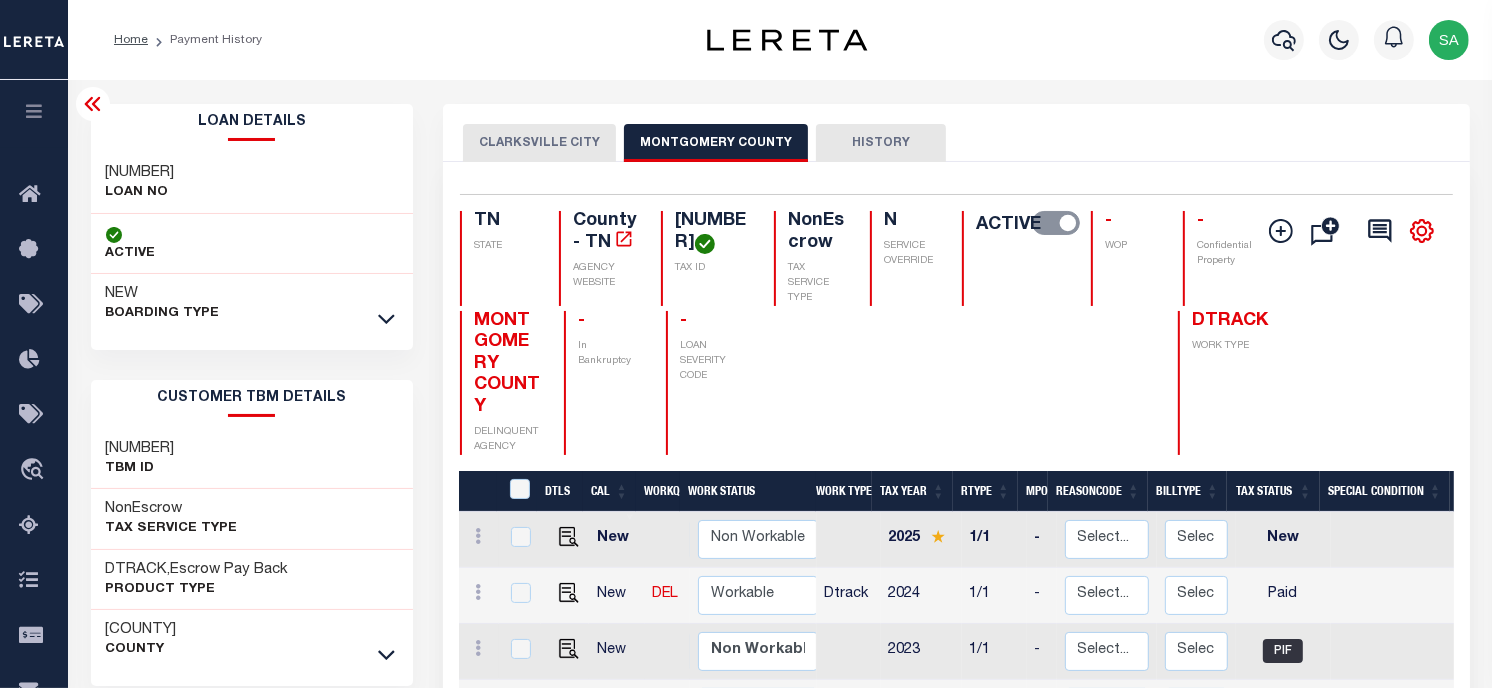 copy on "202001505" 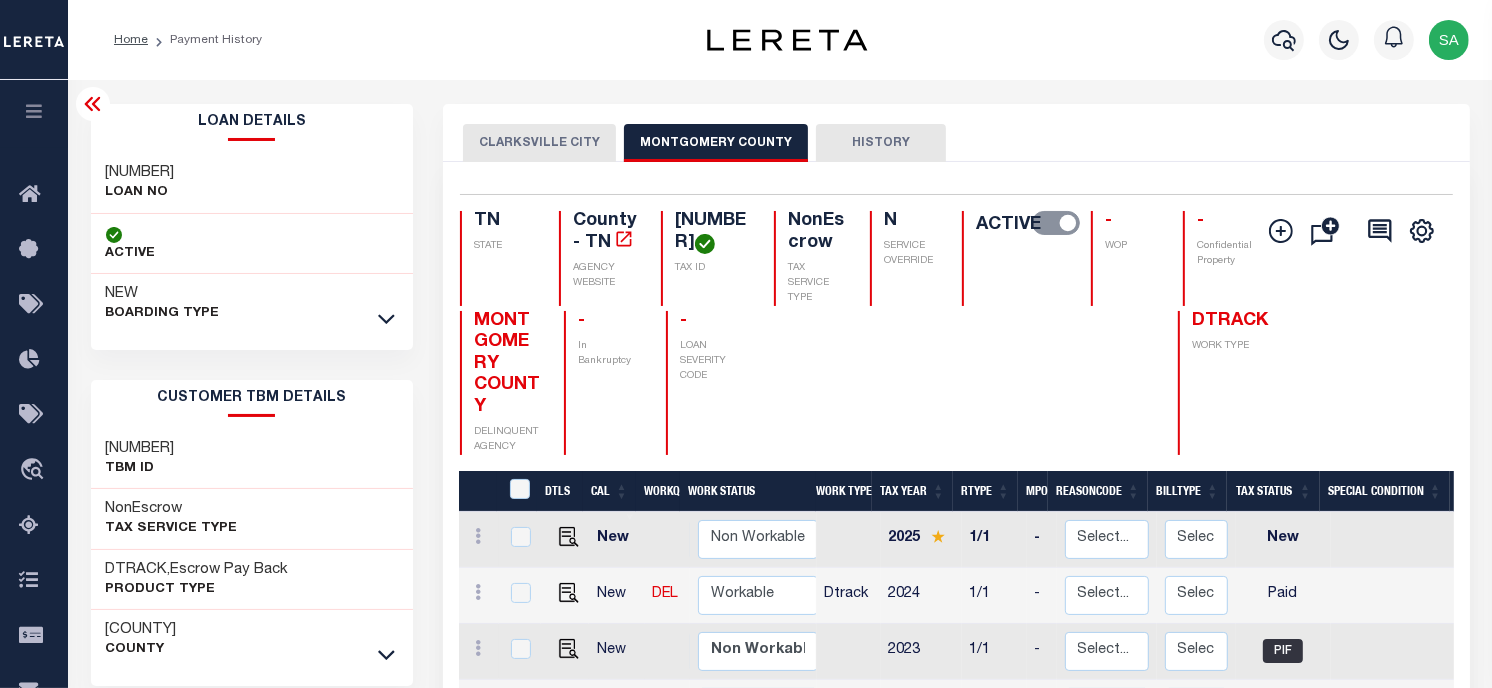 click on "057E A 00200 000" at bounding box center (712, 232) 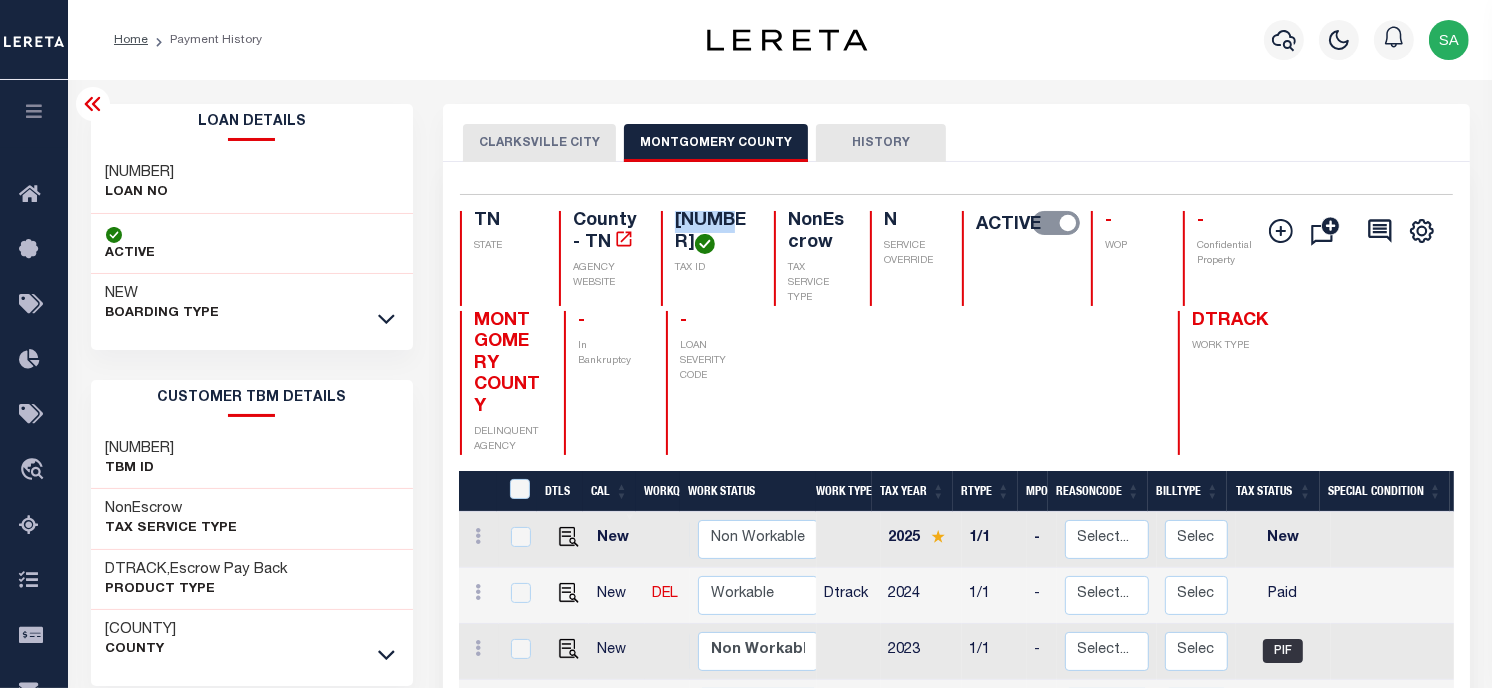 click on "057E A 00200 000" at bounding box center (712, 232) 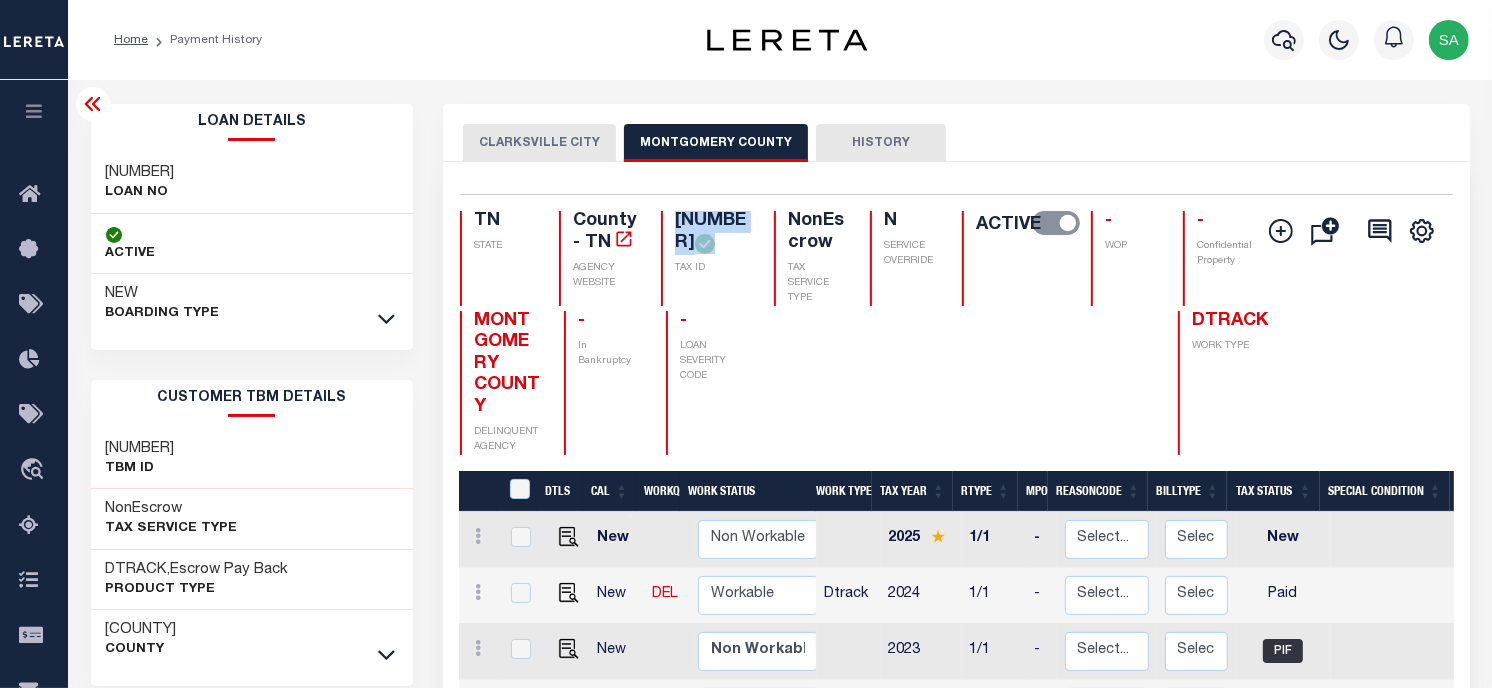 click on "057E A 00200 000" at bounding box center [712, 232] 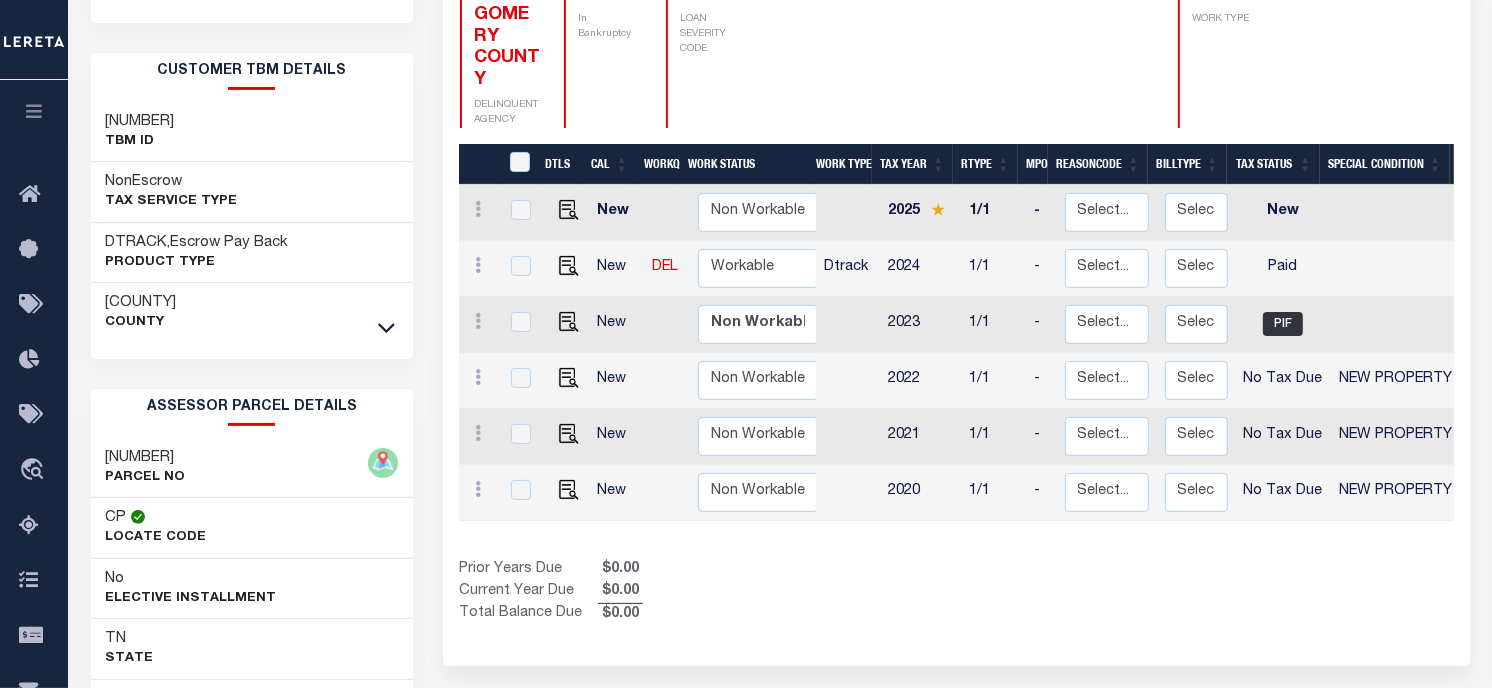scroll, scrollTop: 444, scrollLeft: 0, axis: vertical 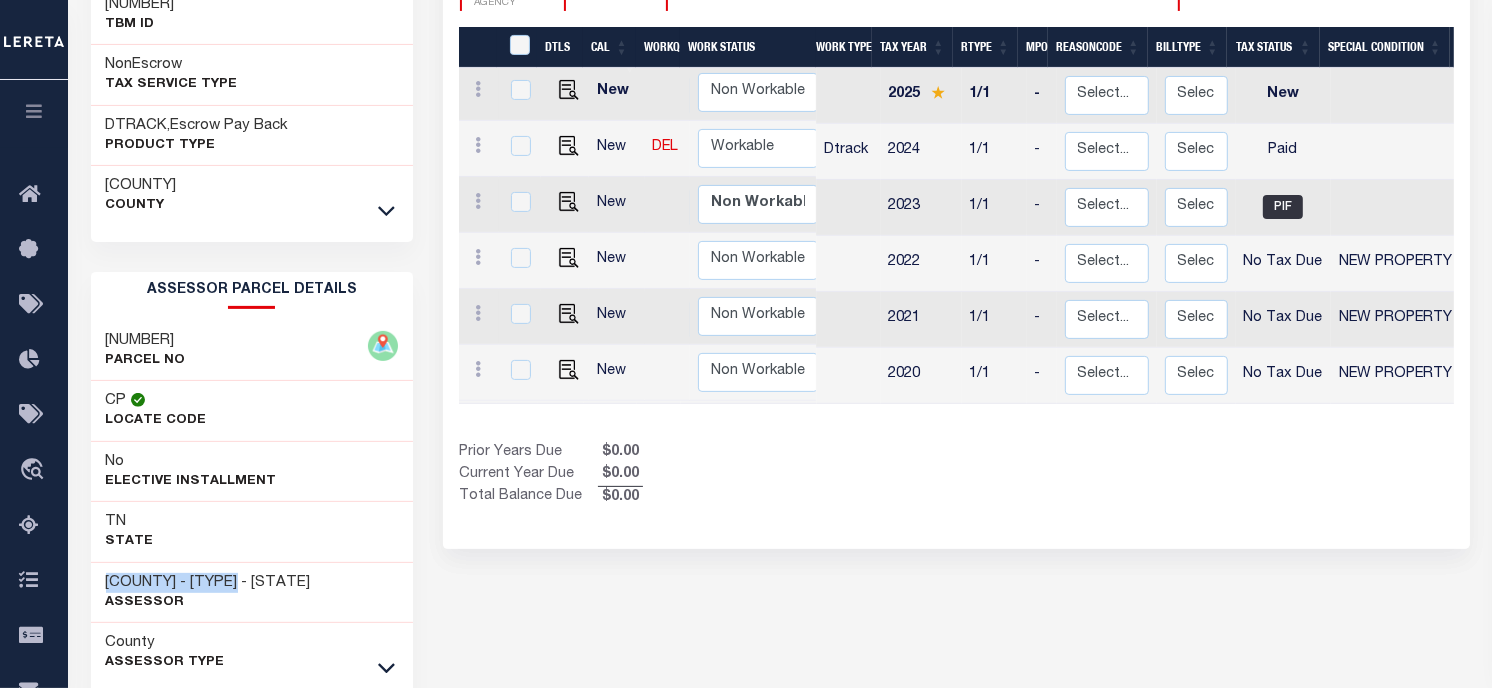 drag, startPoint x: 87, startPoint y: 587, endPoint x: 280, endPoint y: 590, distance: 193.02332 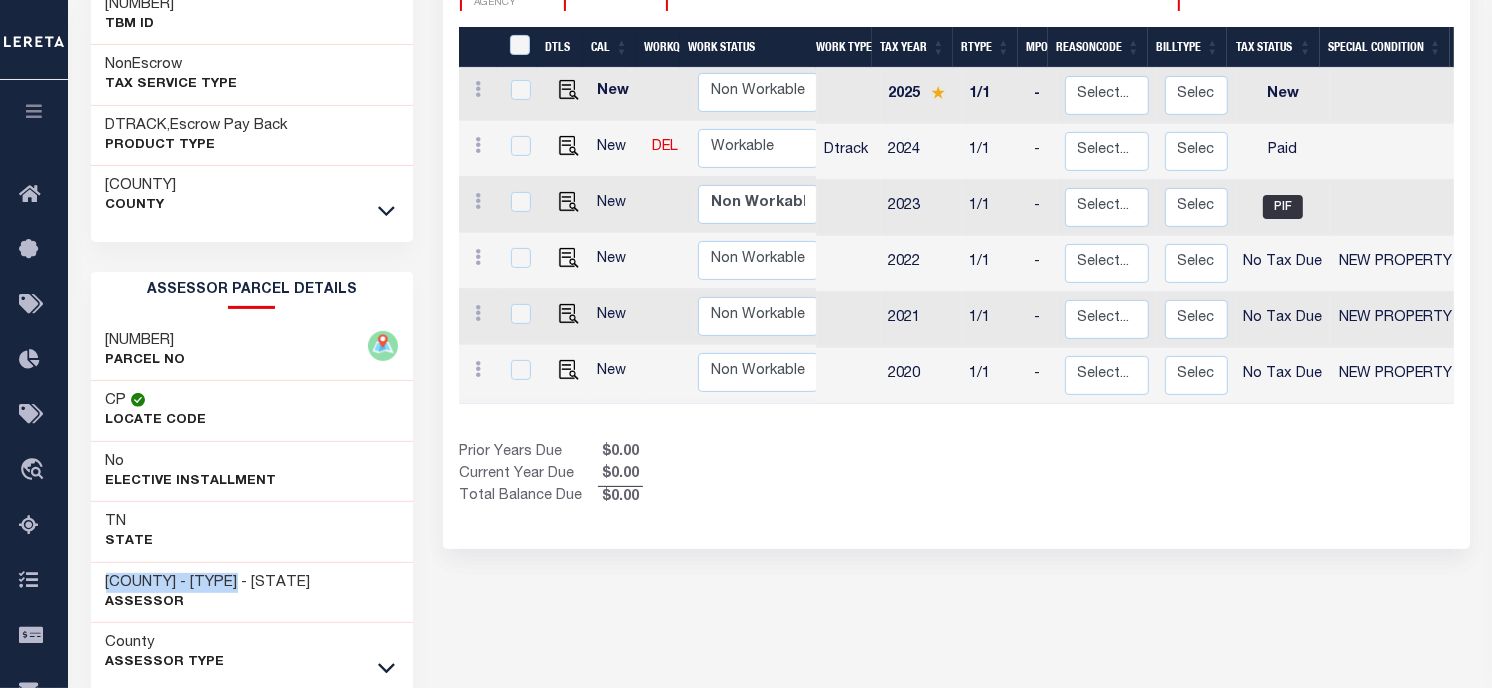 copy on "MONTGOMERY COUNTY" 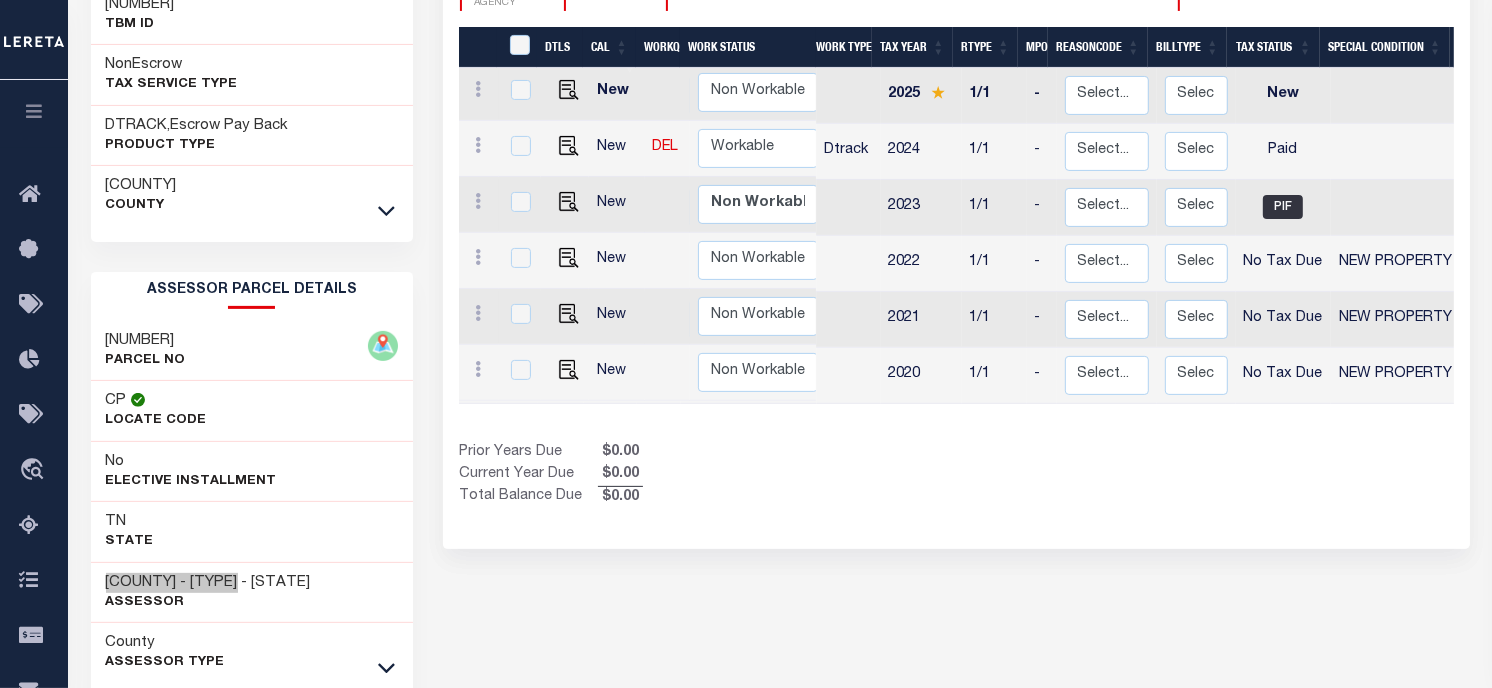 scroll, scrollTop: 0, scrollLeft: 0, axis: both 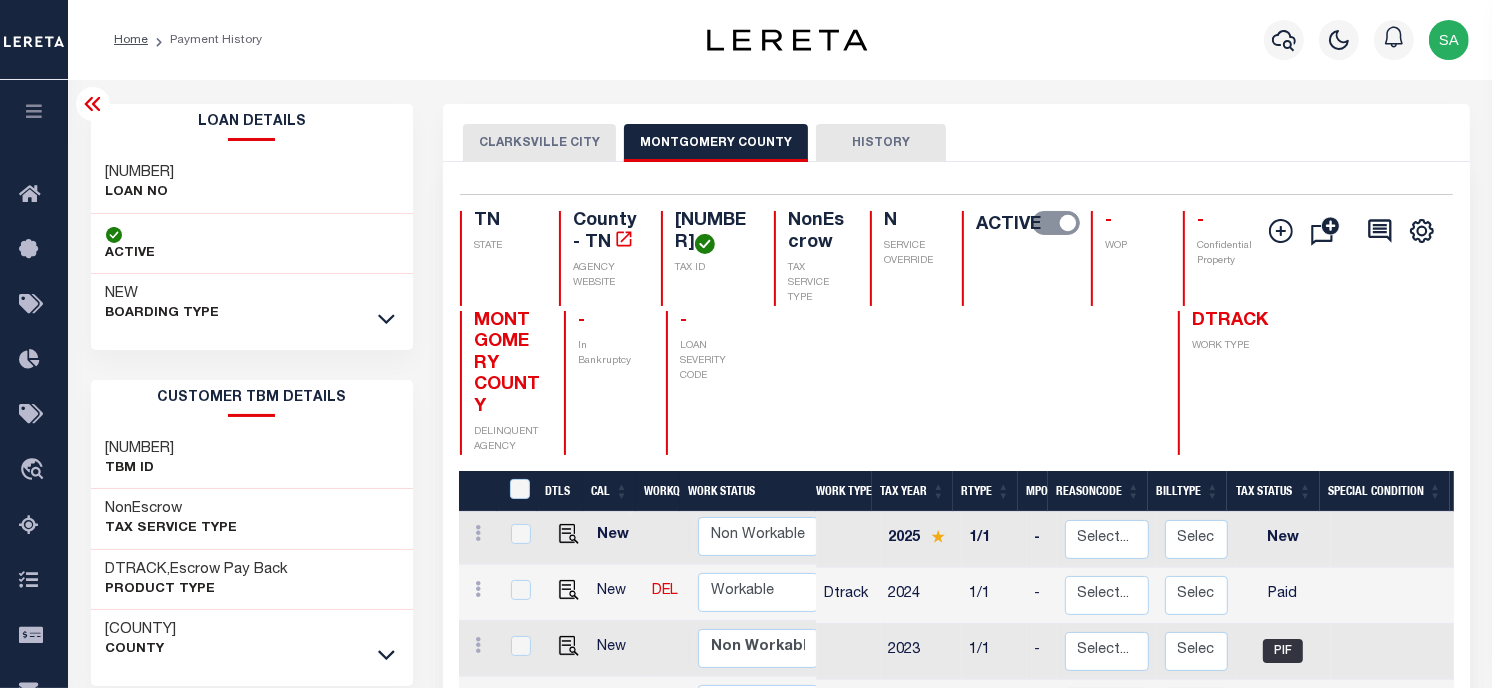 click on "CLARKSVILLE CITY                     MONTGOMERY COUNTY
HISTORY" at bounding box center [956, 142] 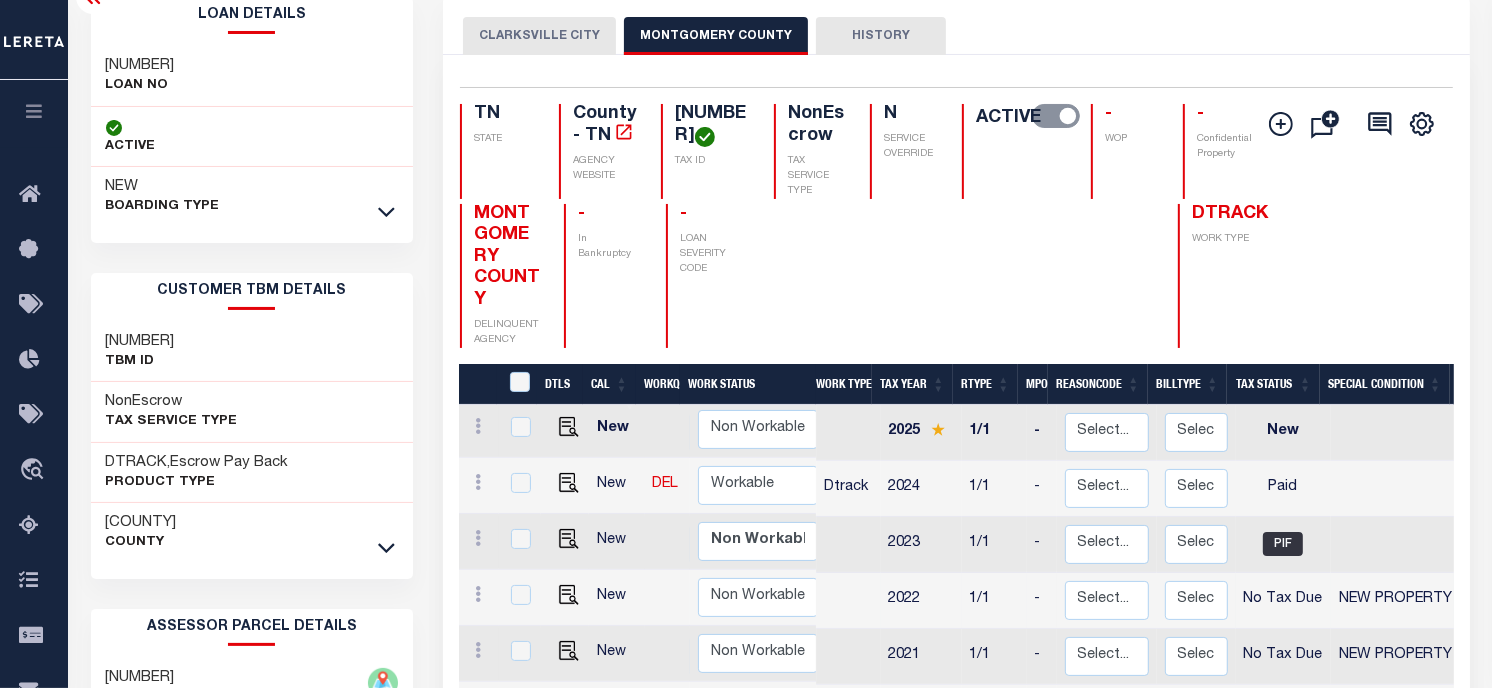 scroll, scrollTop: 222, scrollLeft: 0, axis: vertical 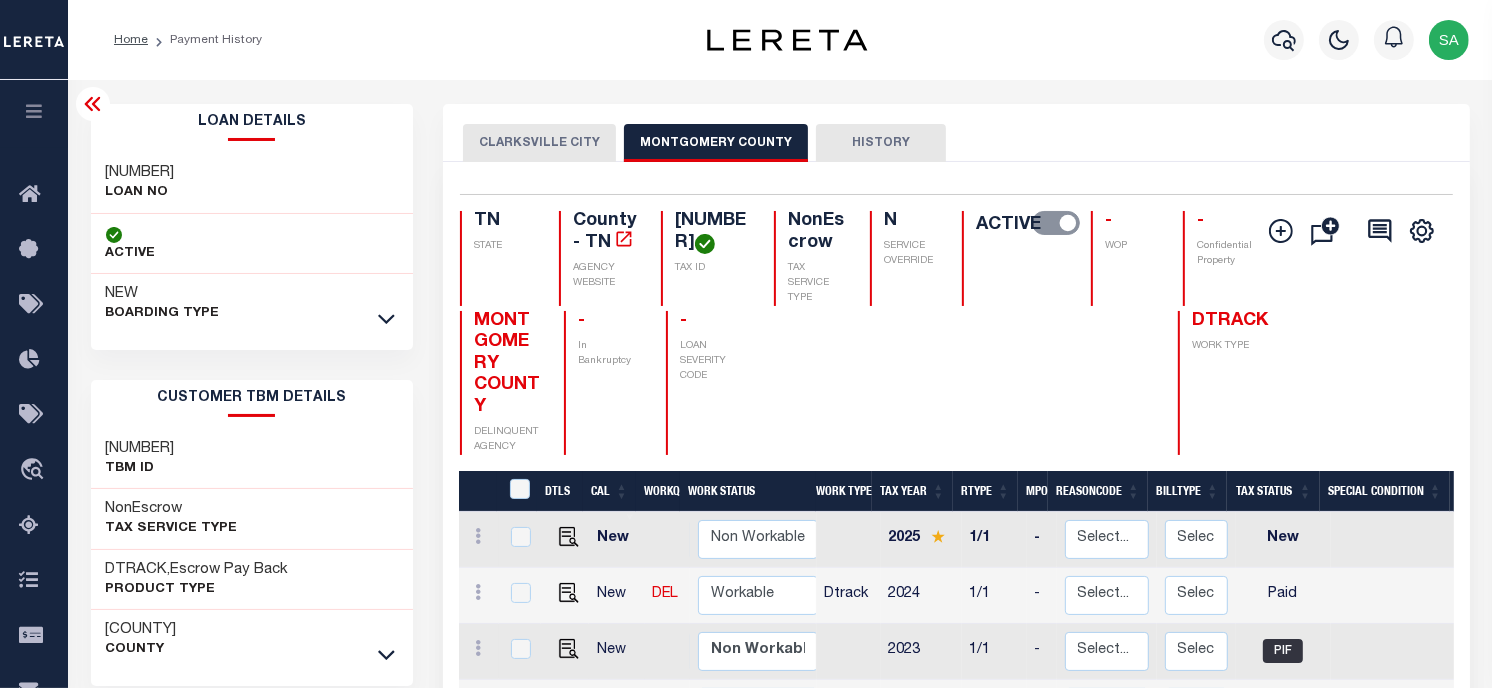 click on "057E A 00200 000" at bounding box center (712, 232) 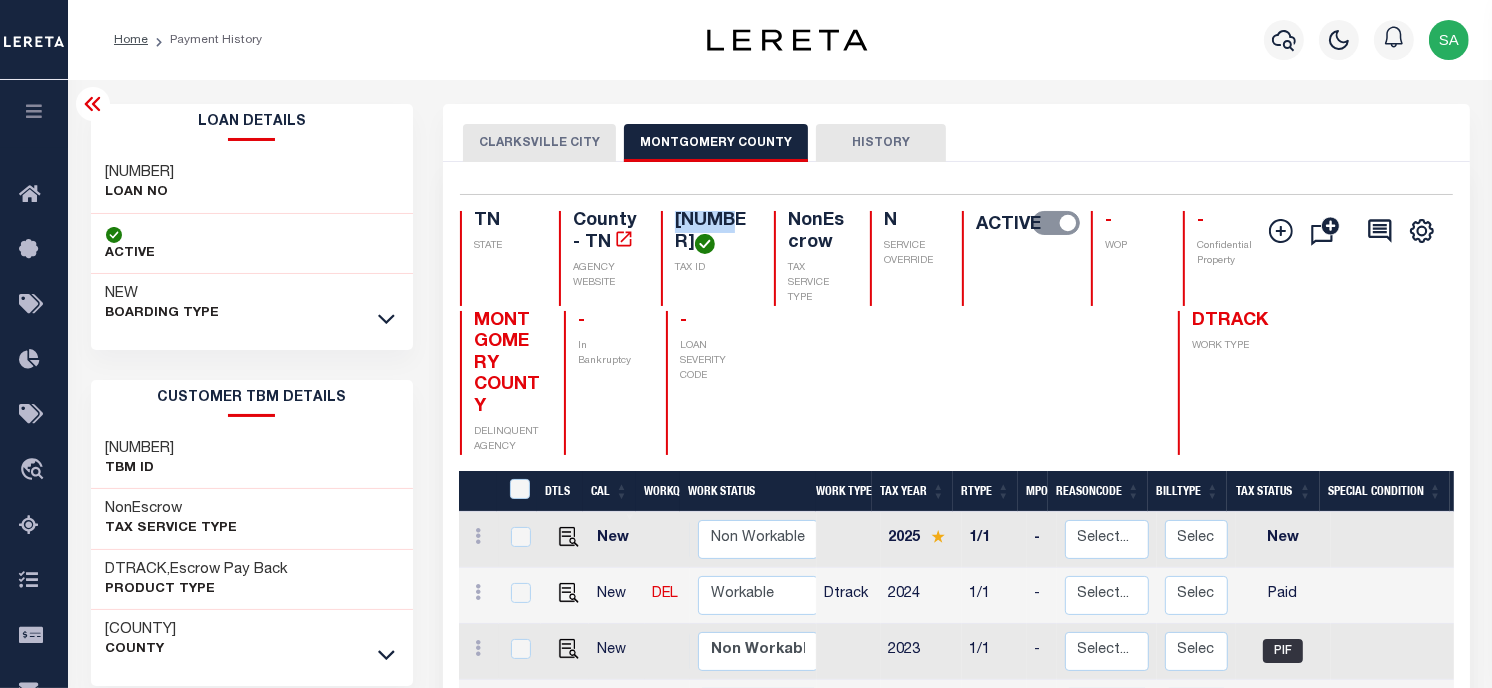click on "057E A 00200 000" at bounding box center [712, 232] 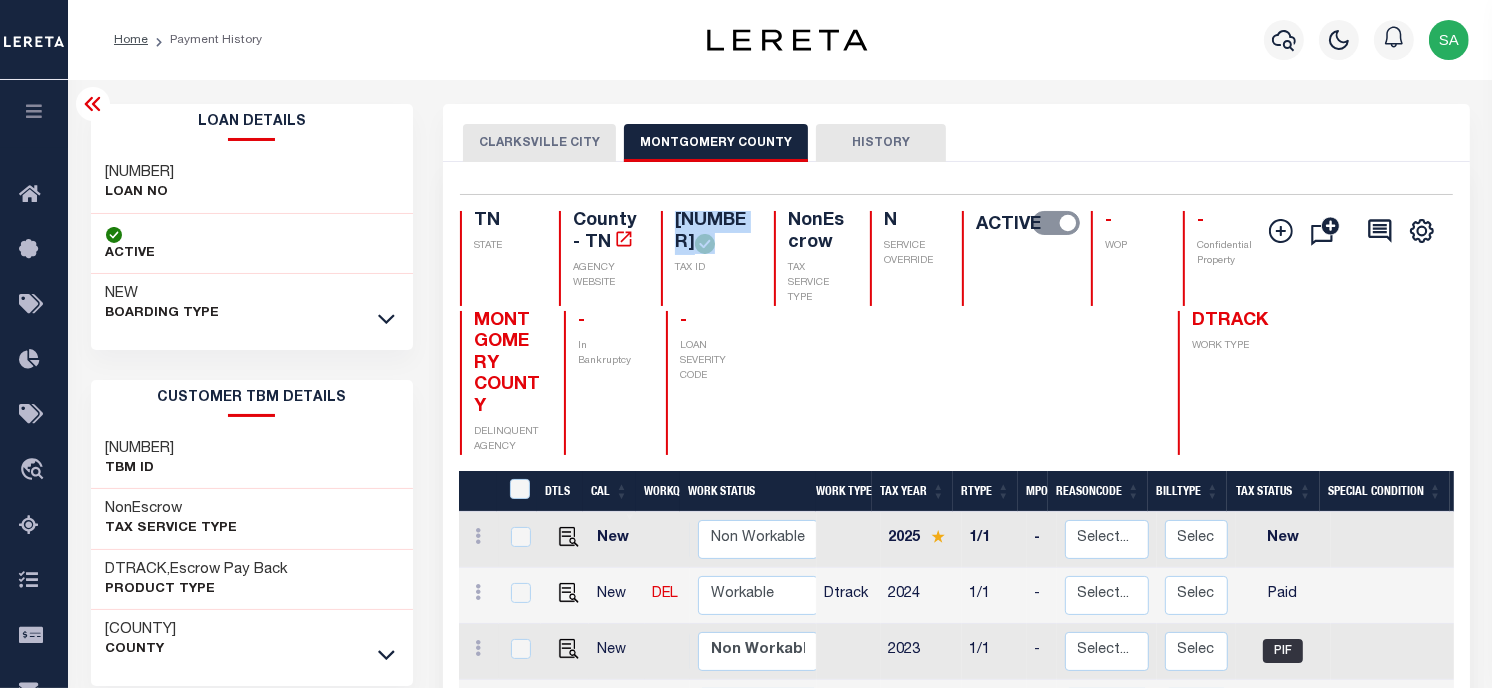 click on "057E A 00200 000" at bounding box center [712, 232] 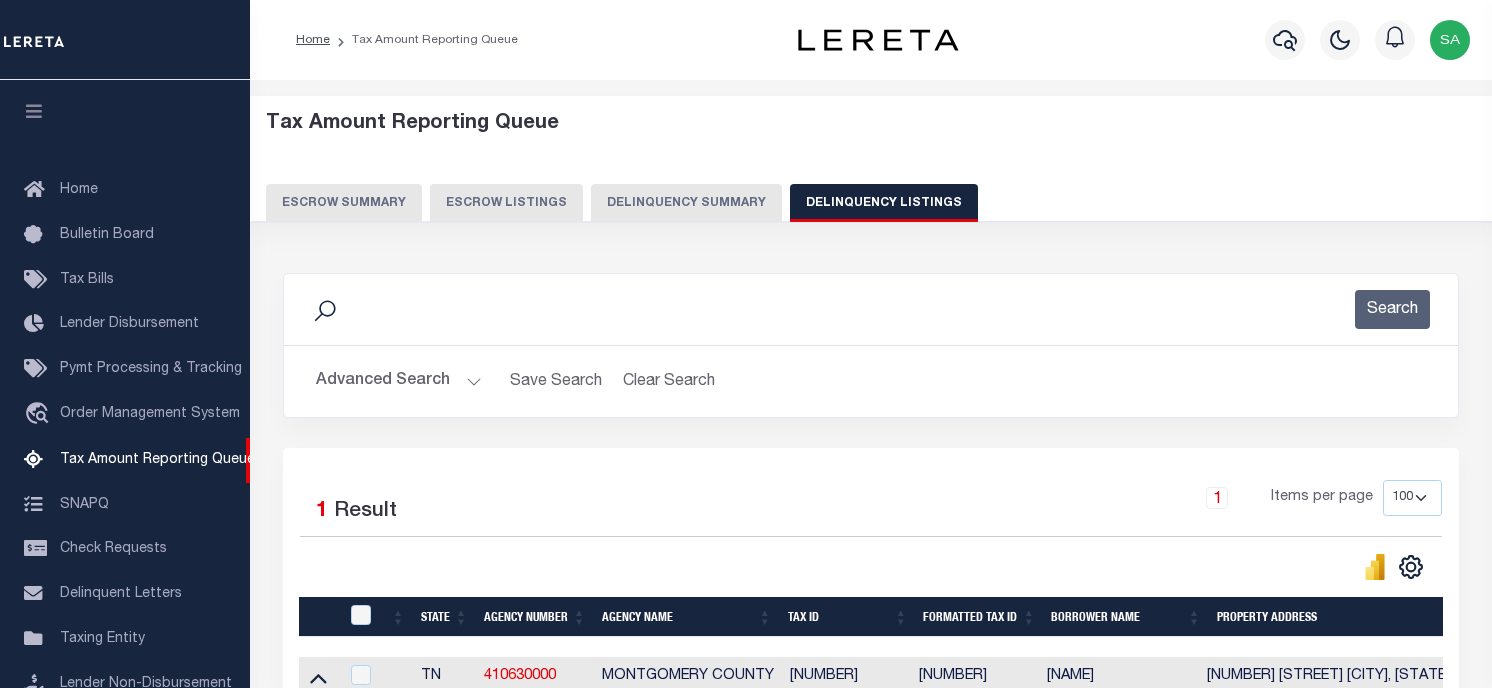 select on "100" 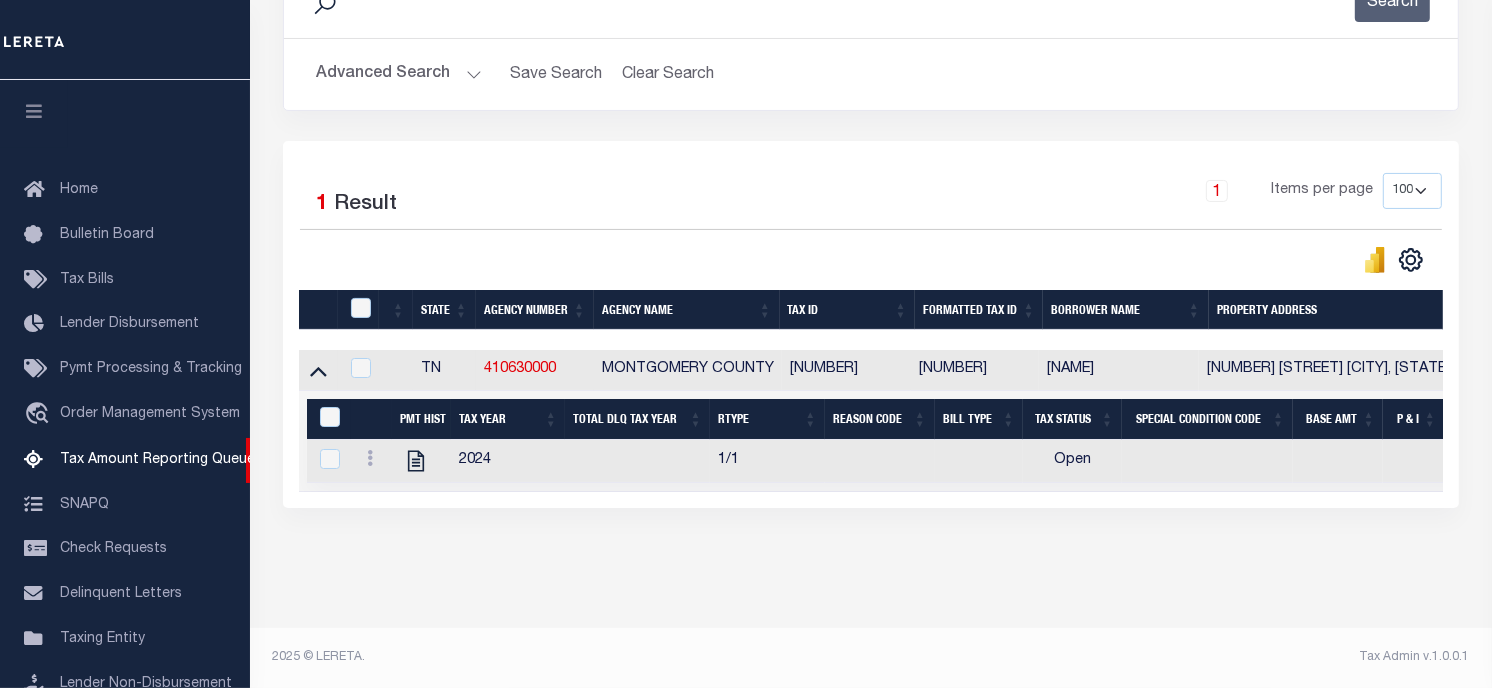 scroll, scrollTop: 323, scrollLeft: 0, axis: vertical 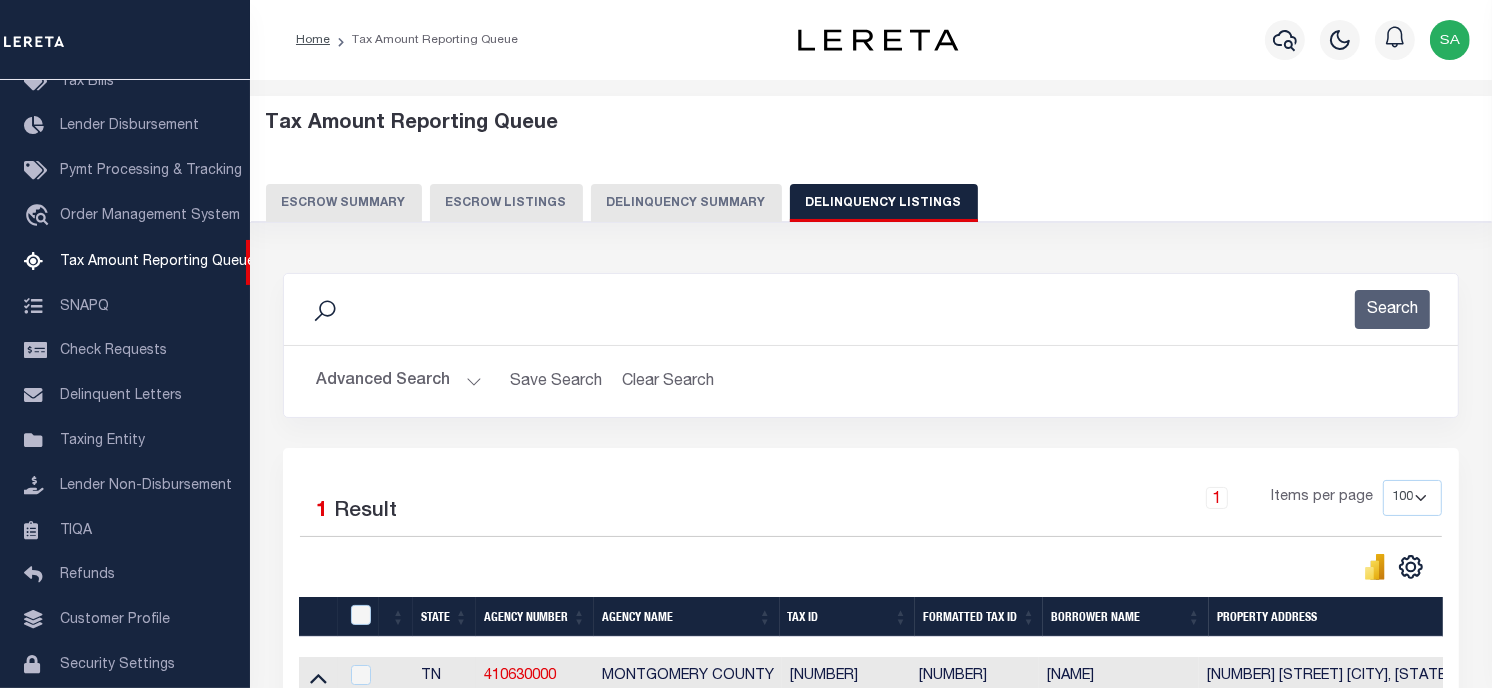 click on "Advanced Search" at bounding box center [399, 381] 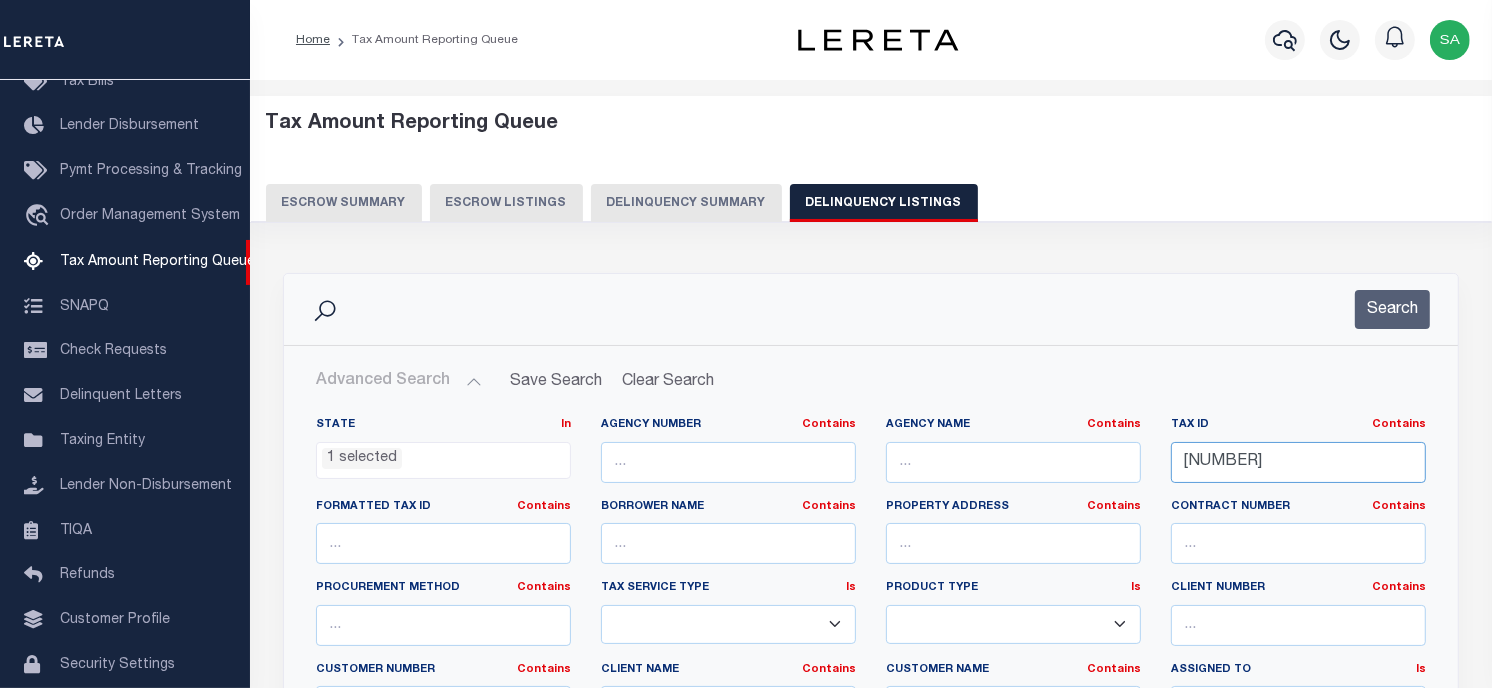 drag, startPoint x: 1400, startPoint y: 471, endPoint x: 1314, endPoint y: 398, distance: 112.805145 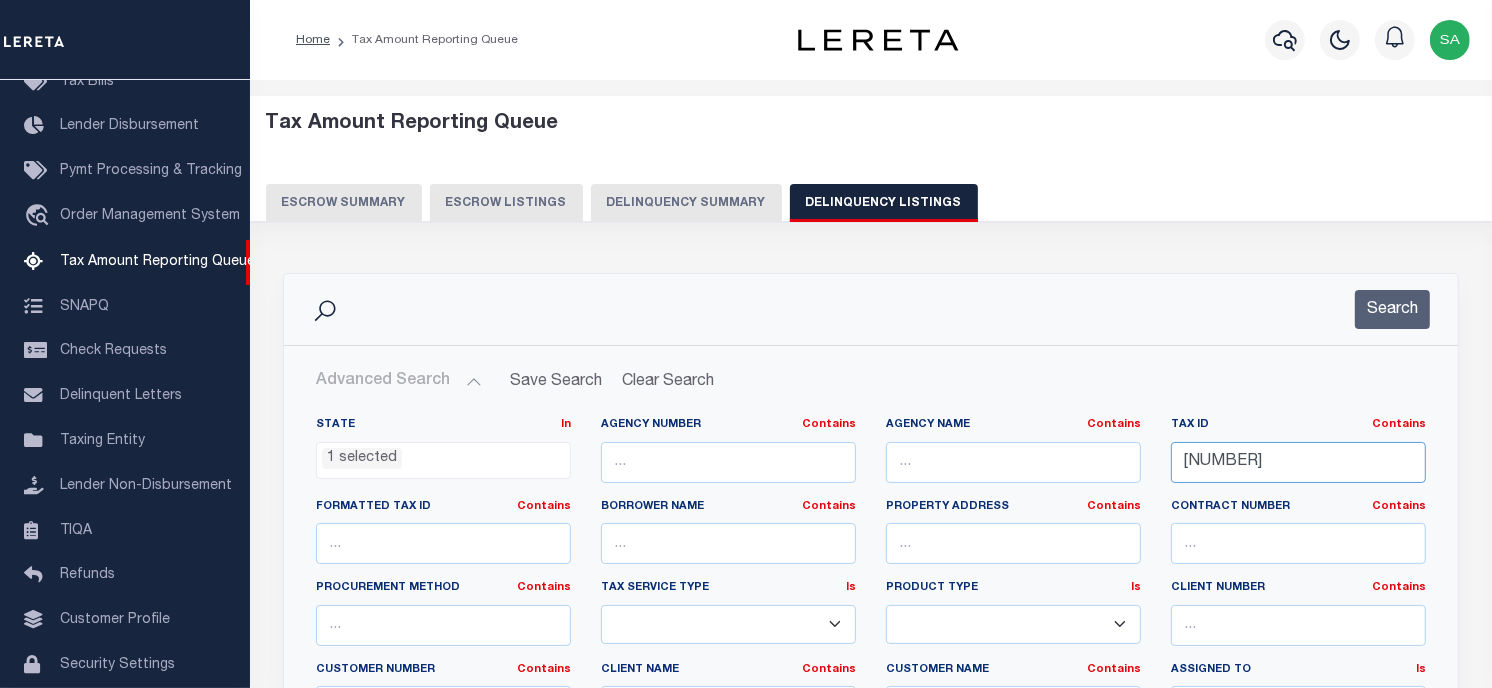 click on "State
In
In
AK AL AR AZ CA CO CT DC DE FL GA GU HI IA ID IL IN KS KY LA MA MD ME MI MN MO MS MT NC ND NE NH NJ NM NV NY OH OK OR PA PR RI SC SD TN TX UT VA VI VT WA WI WV WY 1 selected
Agency Number
Contains
Contains" at bounding box center [871, 621] 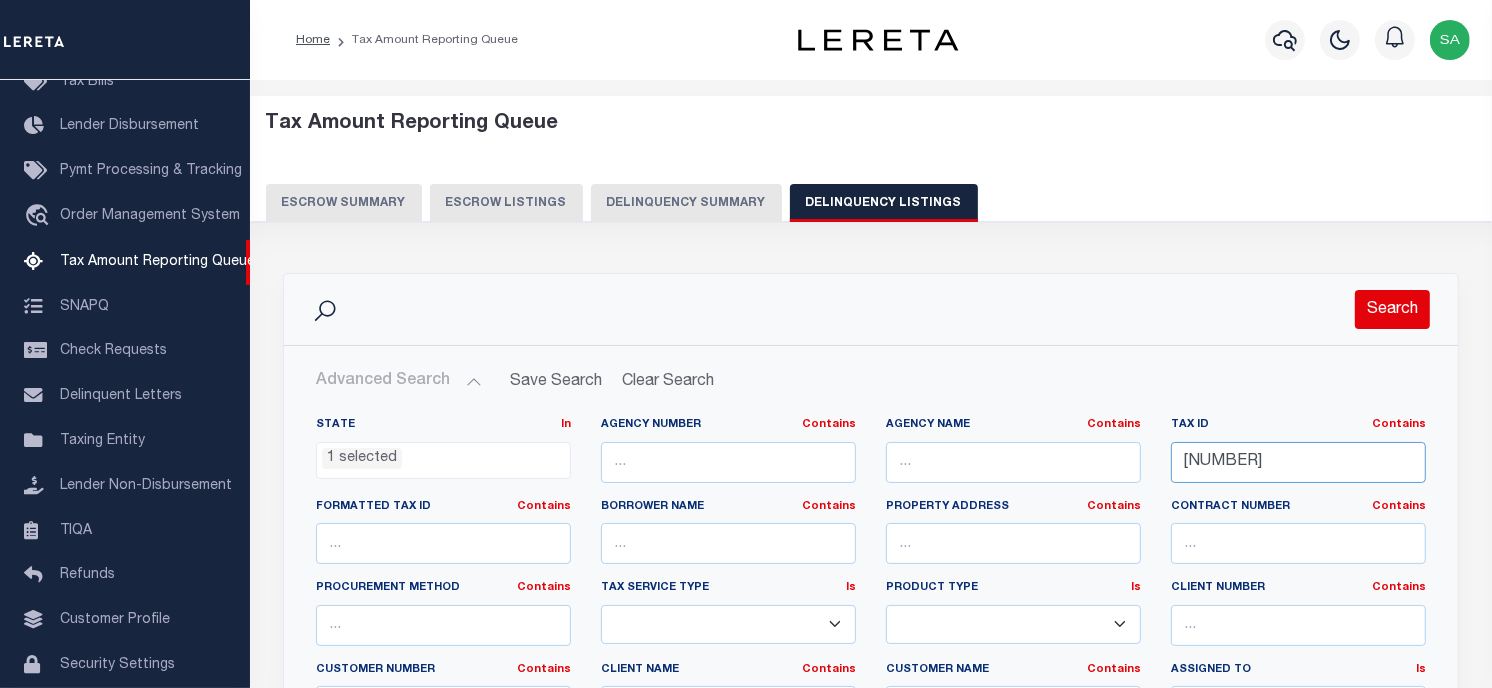 type on "071    01302 000" 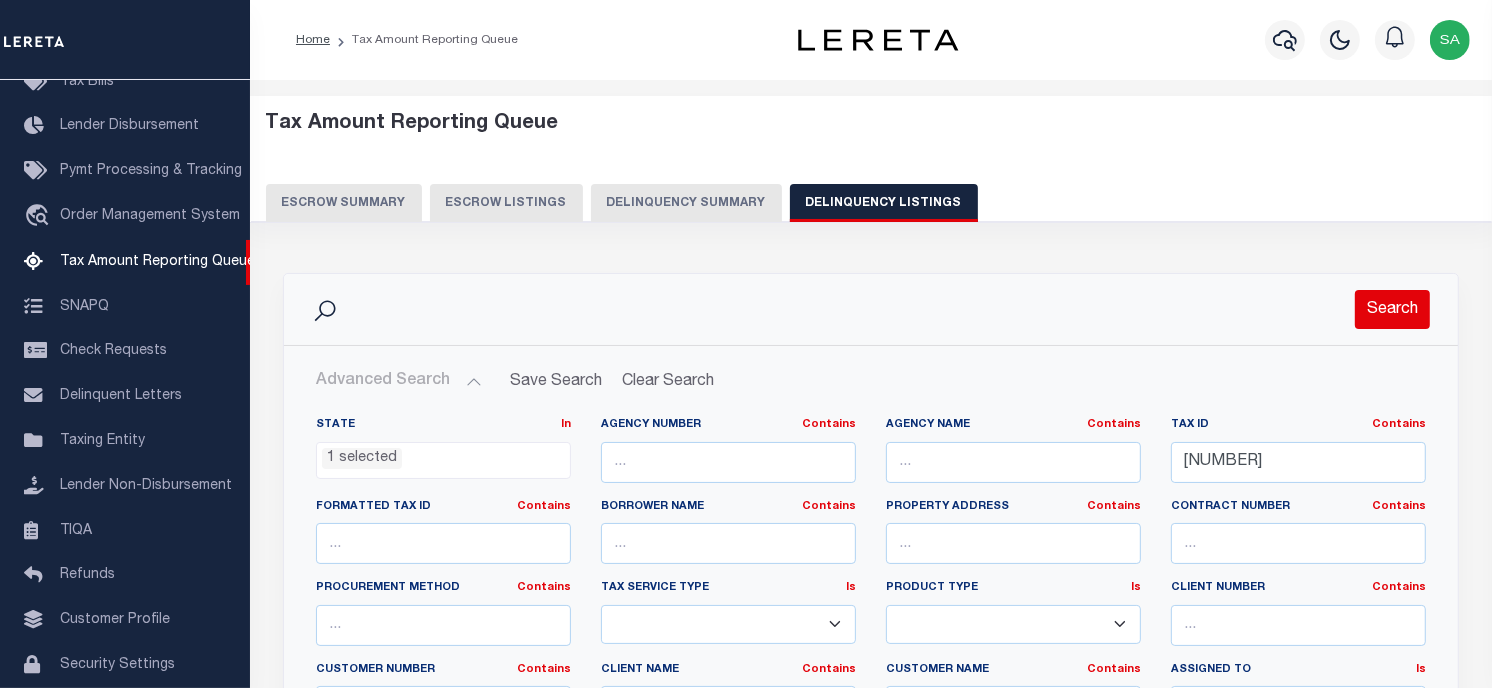click on "Search" at bounding box center [1392, 309] 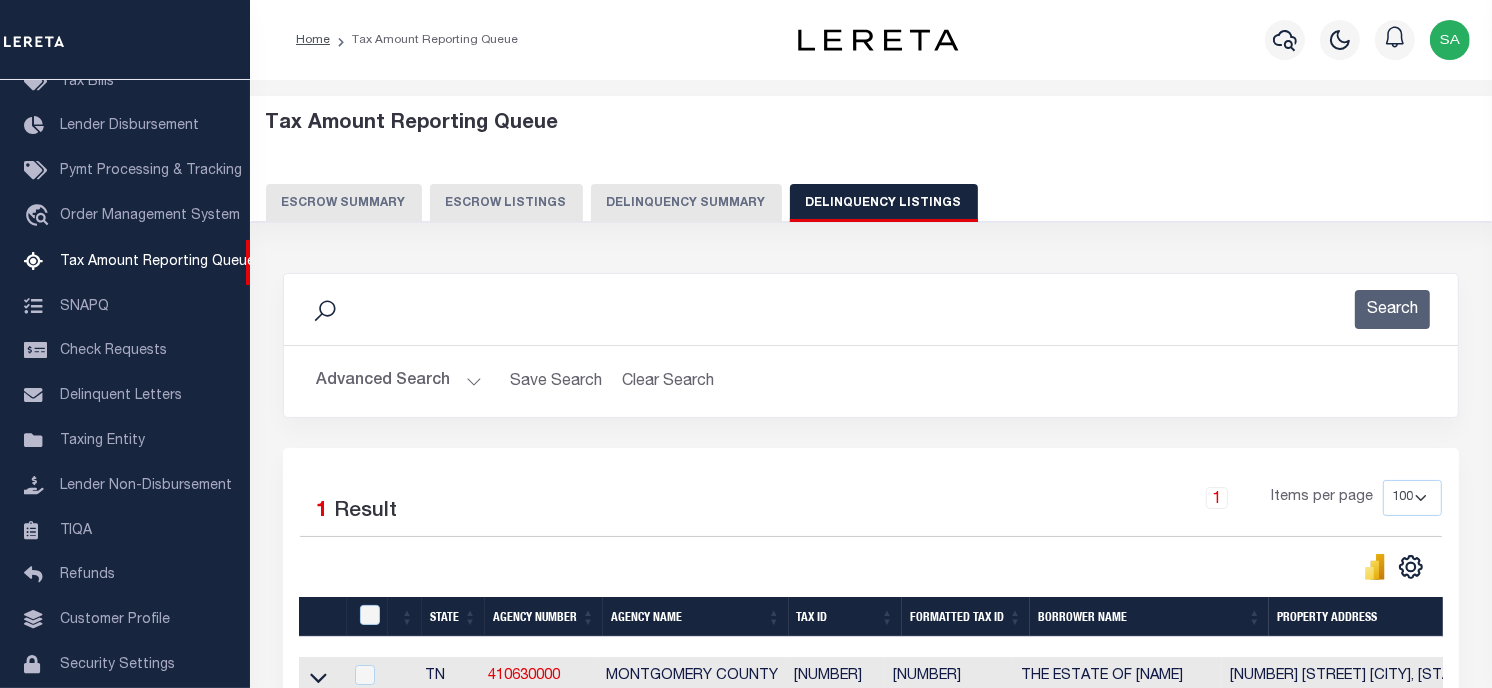 scroll, scrollTop: 222, scrollLeft: 0, axis: vertical 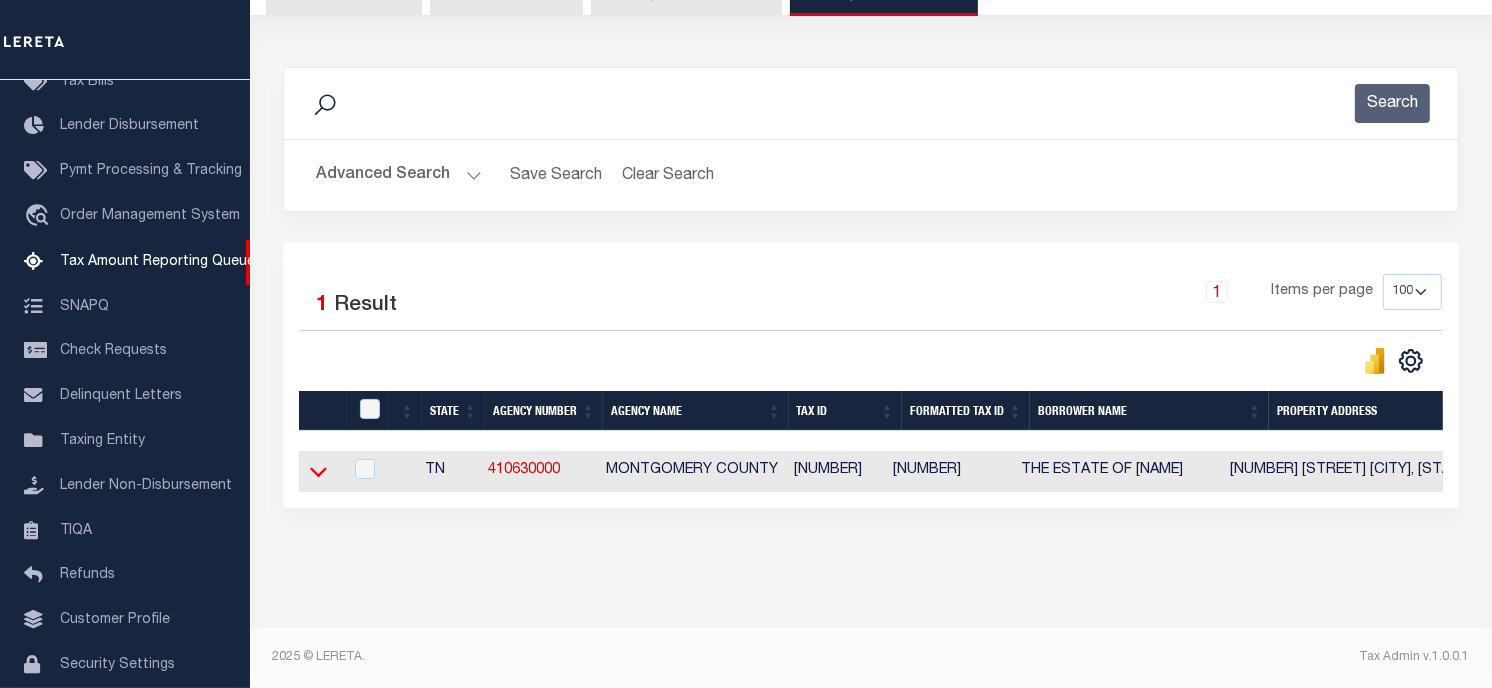 click 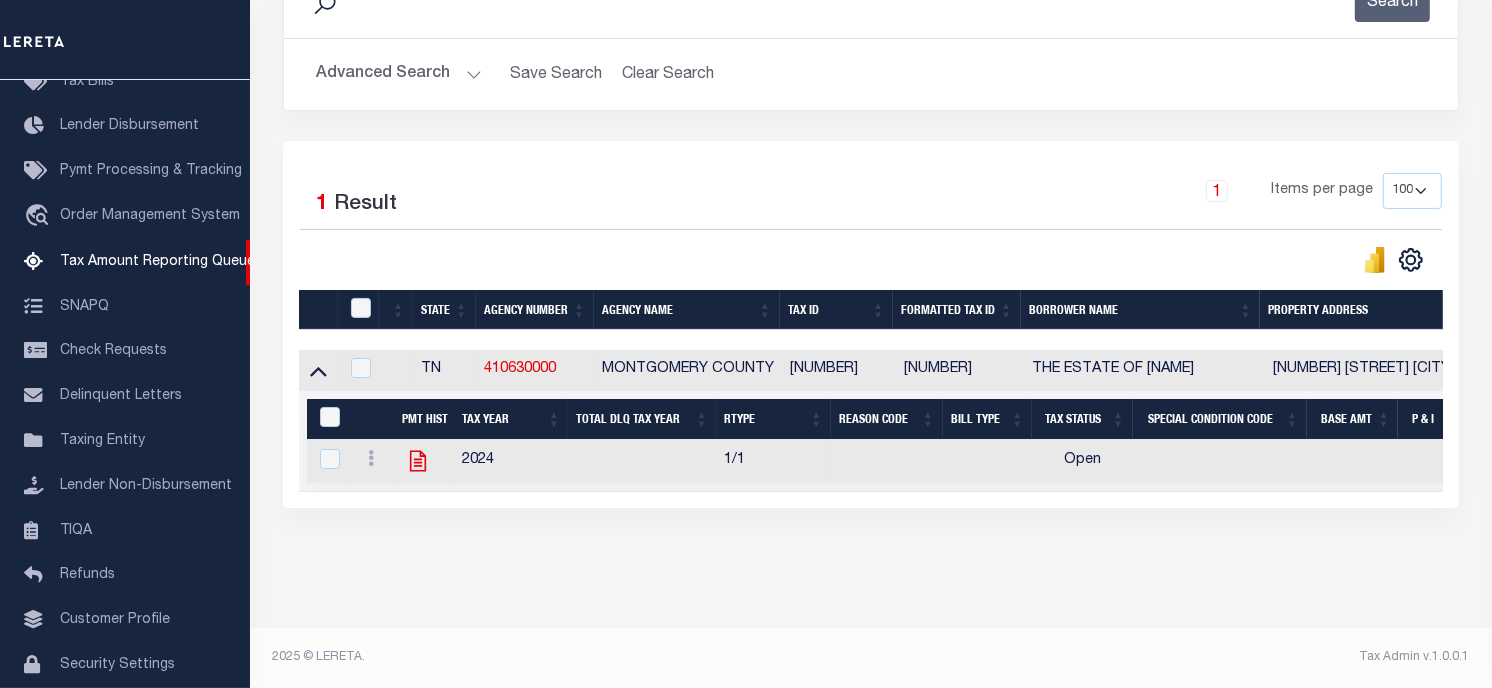 scroll, scrollTop: 323, scrollLeft: 0, axis: vertical 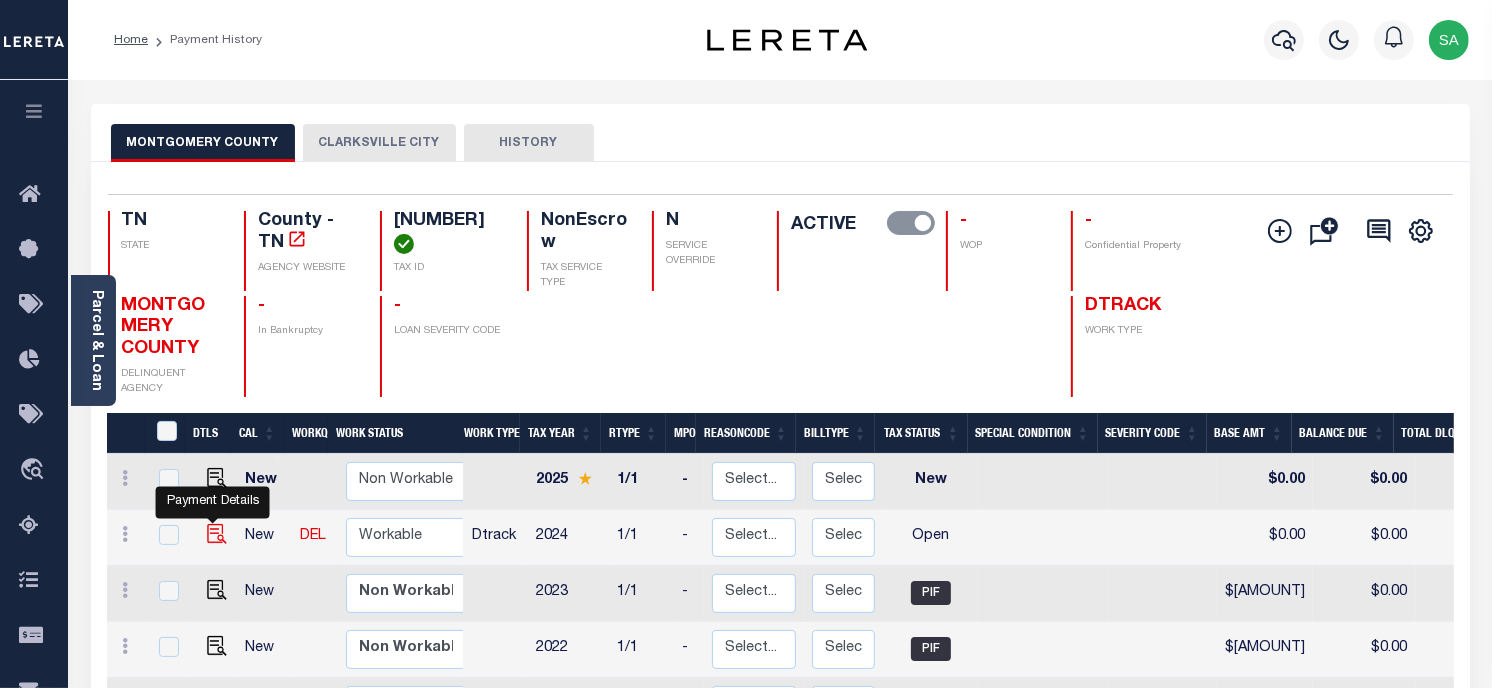 click at bounding box center [217, 534] 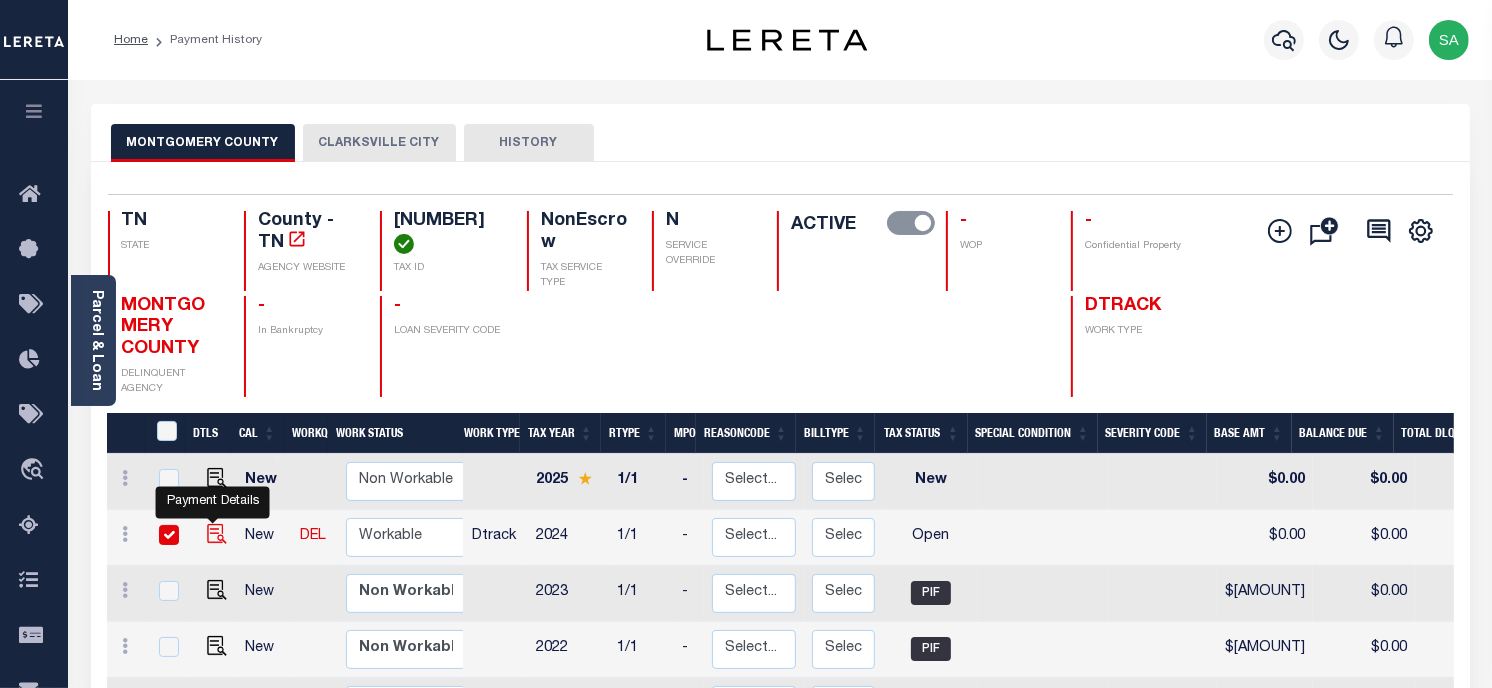 checkbox on "true" 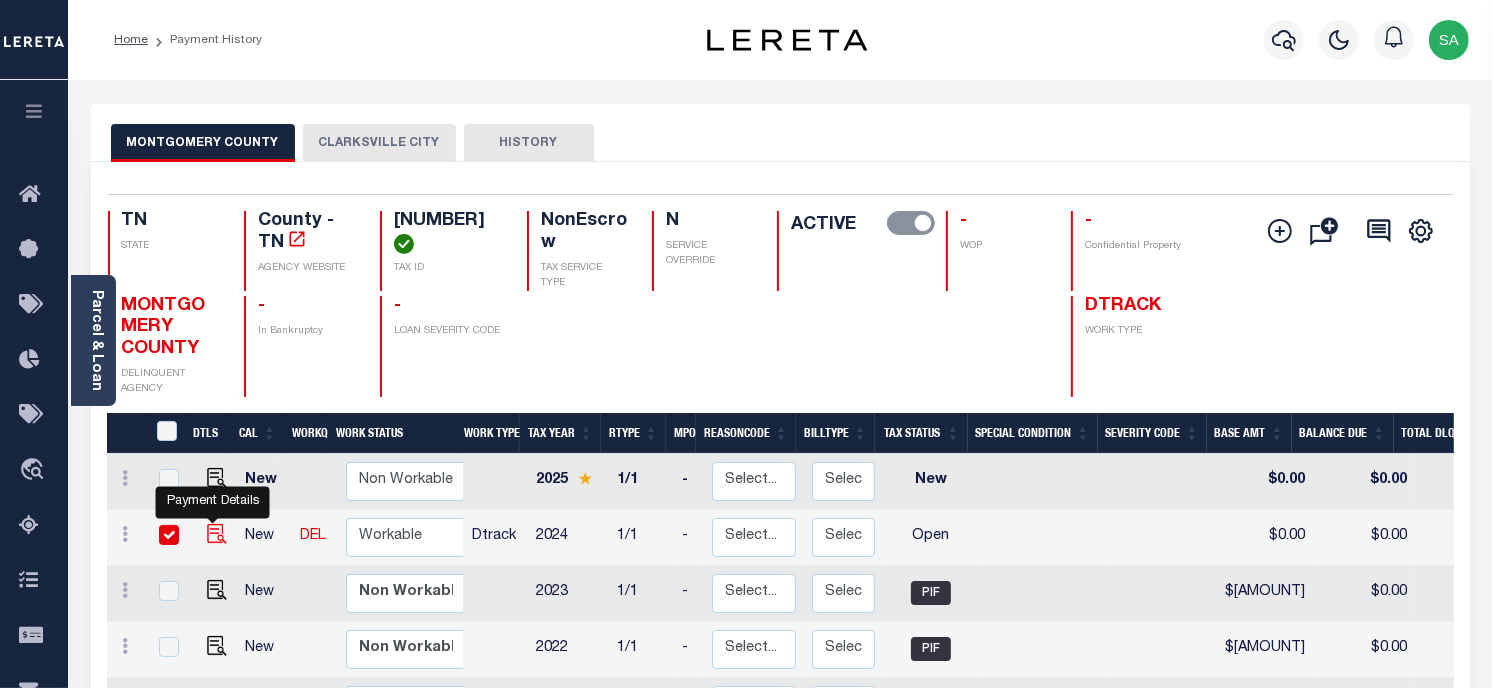 checkbox on "true" 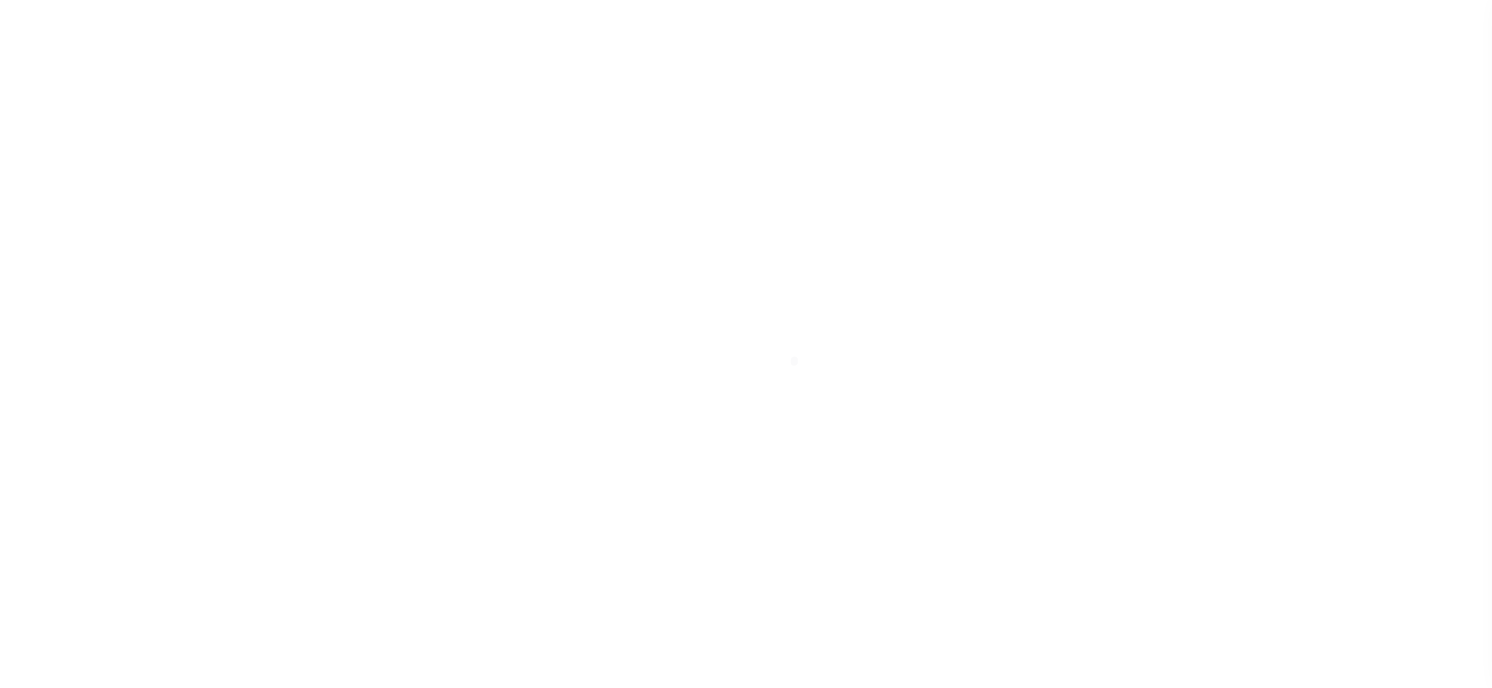 checkbox on "false" 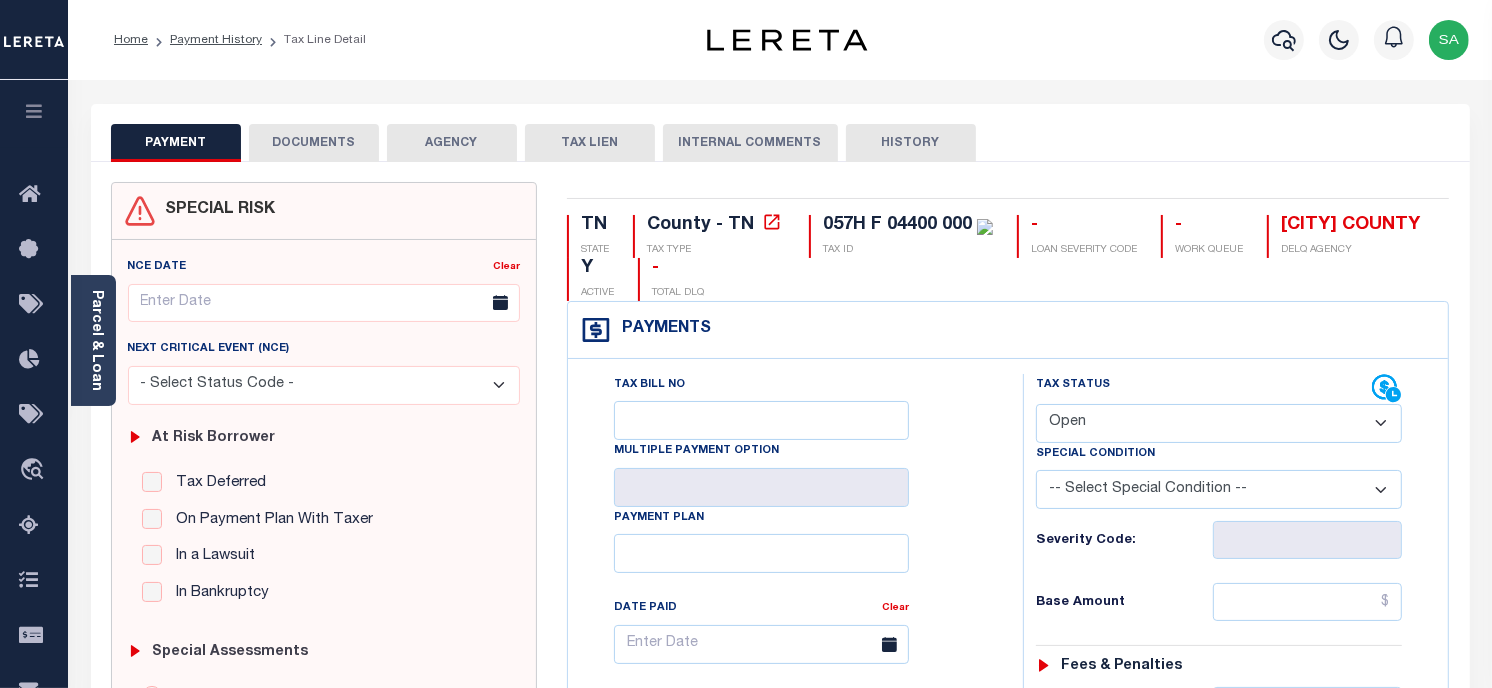 drag, startPoint x: 1082, startPoint y: 110, endPoint x: 1094, endPoint y: 108, distance: 12.165525 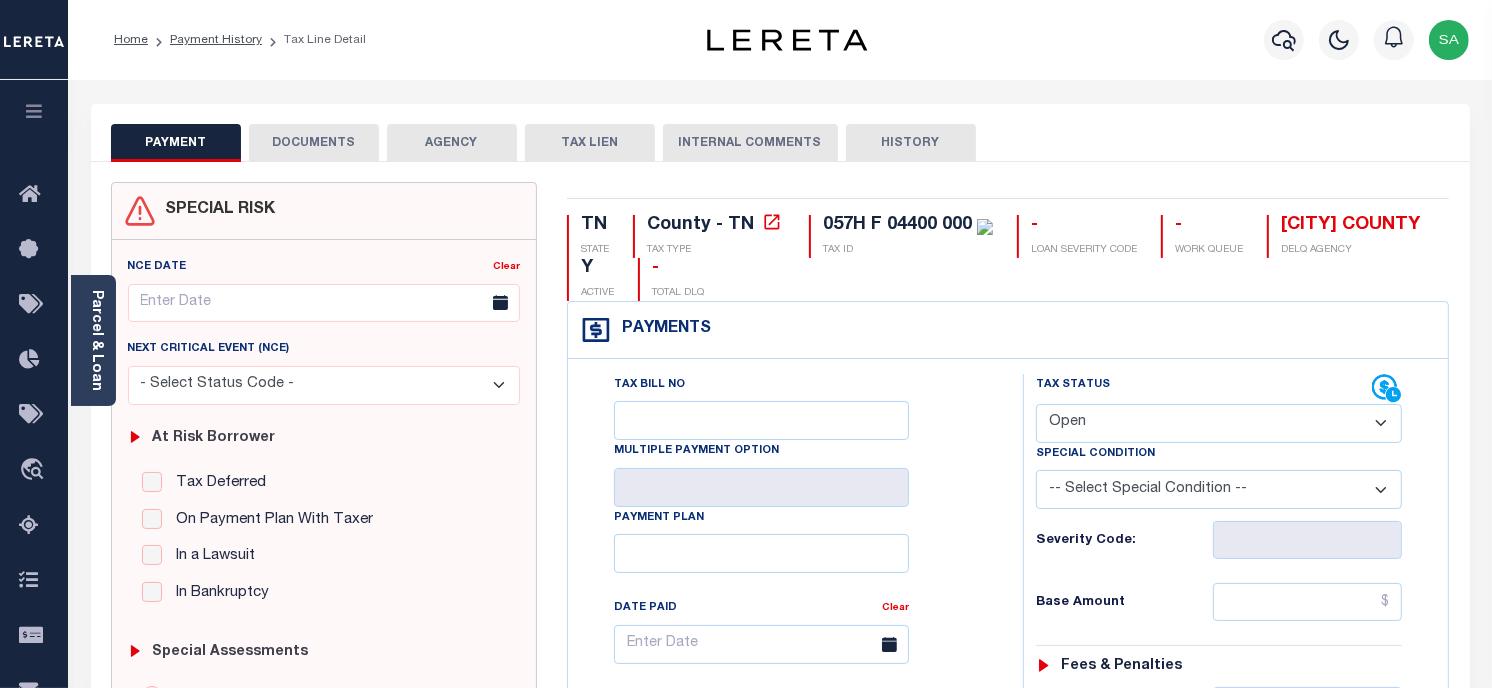 click on "Parcel & Loan
Tax Bill Details
057H F 04400 000
TAX ID
AGENCY 2024 TAX YEAR -" at bounding box center [780, 796] 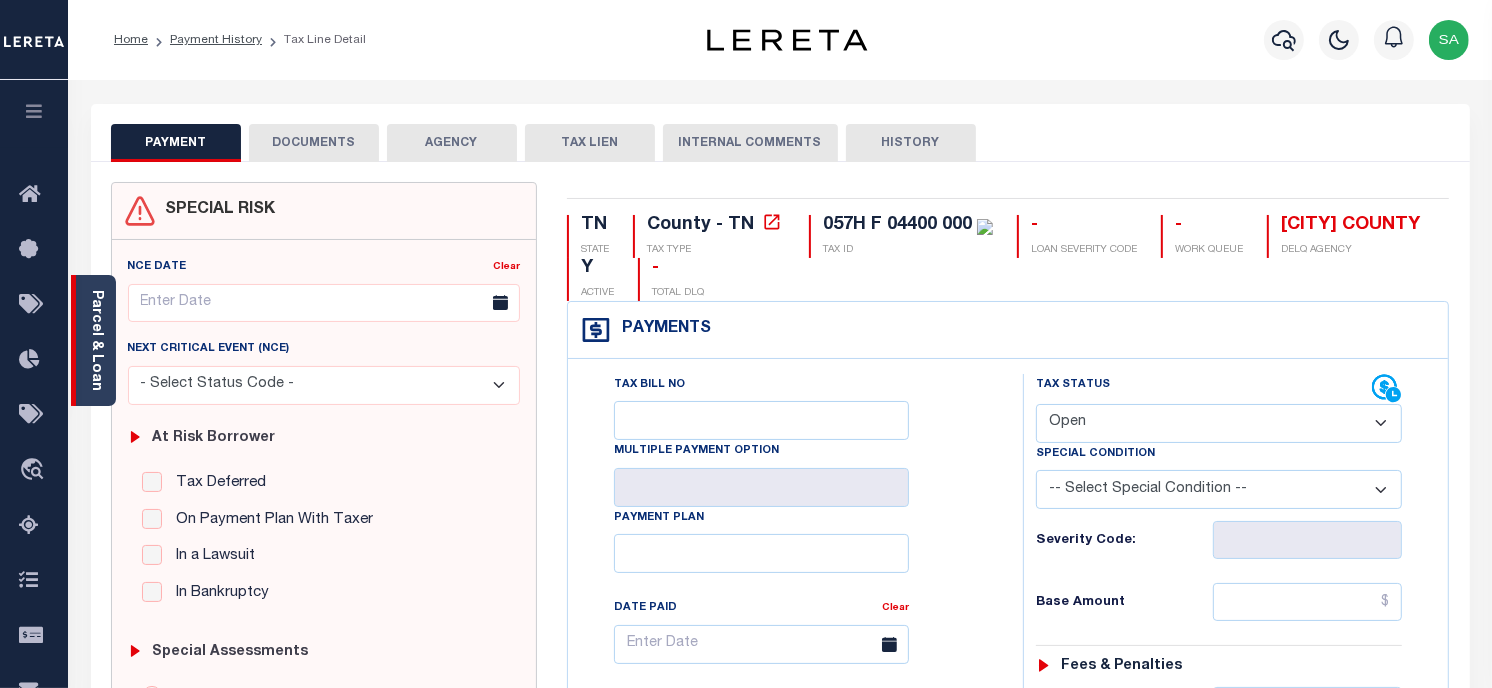 click on "Parcel & Loan" at bounding box center (96, 340) 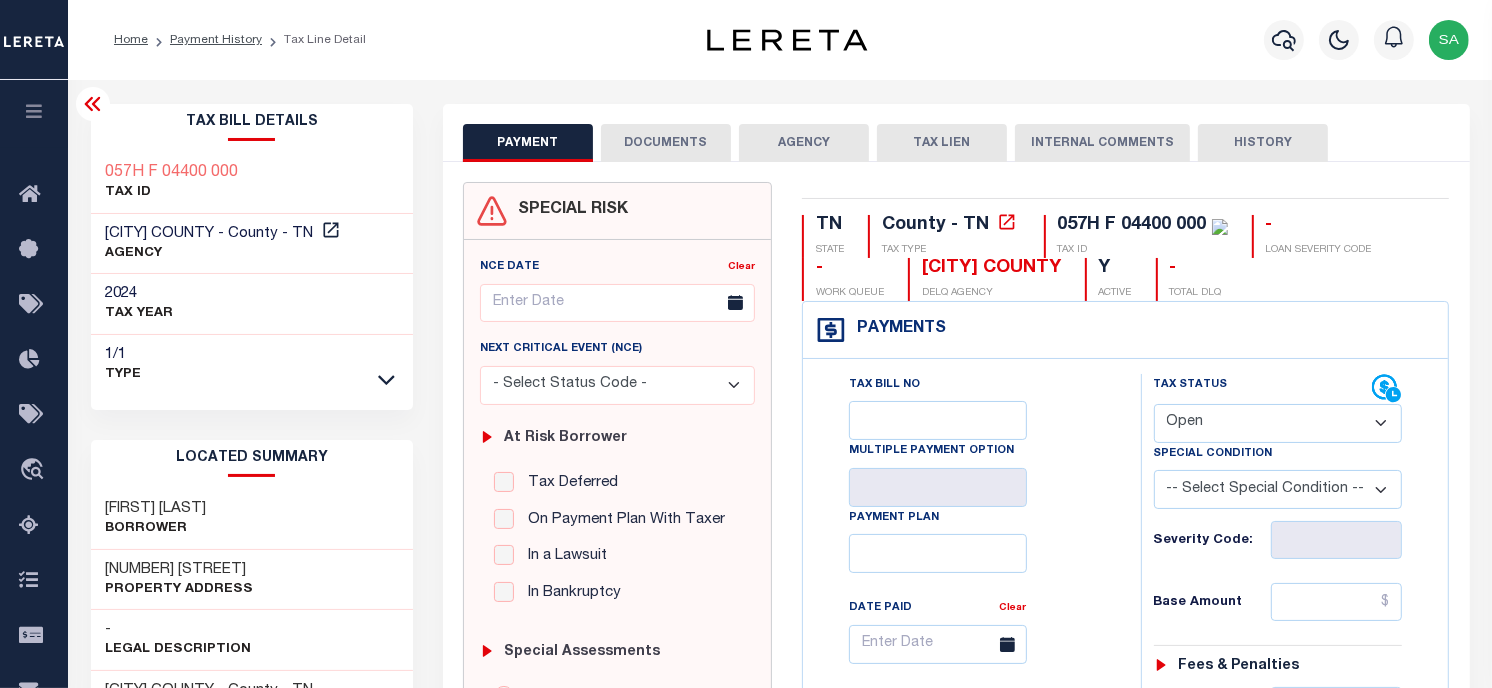click on "[NUMBER] [STREET]" at bounding box center [180, 570] 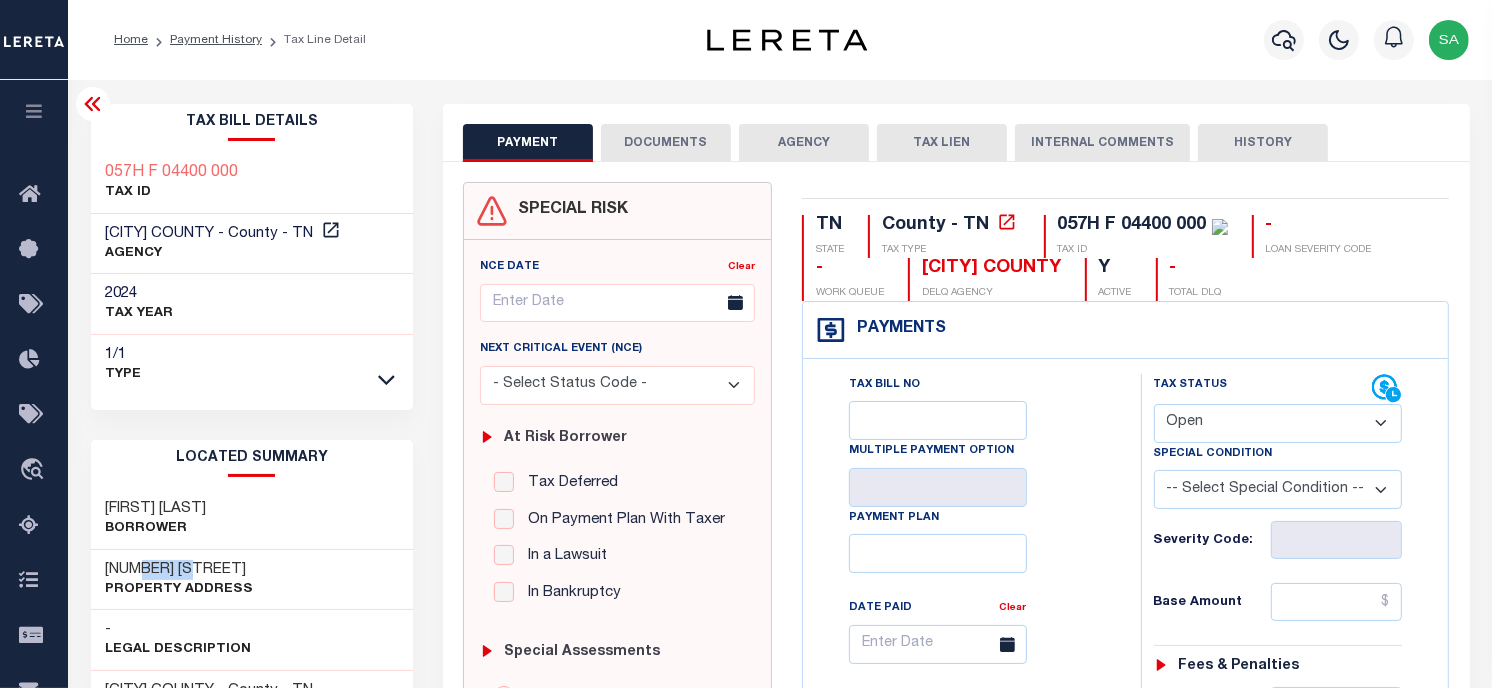 click on "[NUMBER] [STREET]" at bounding box center (180, 570) 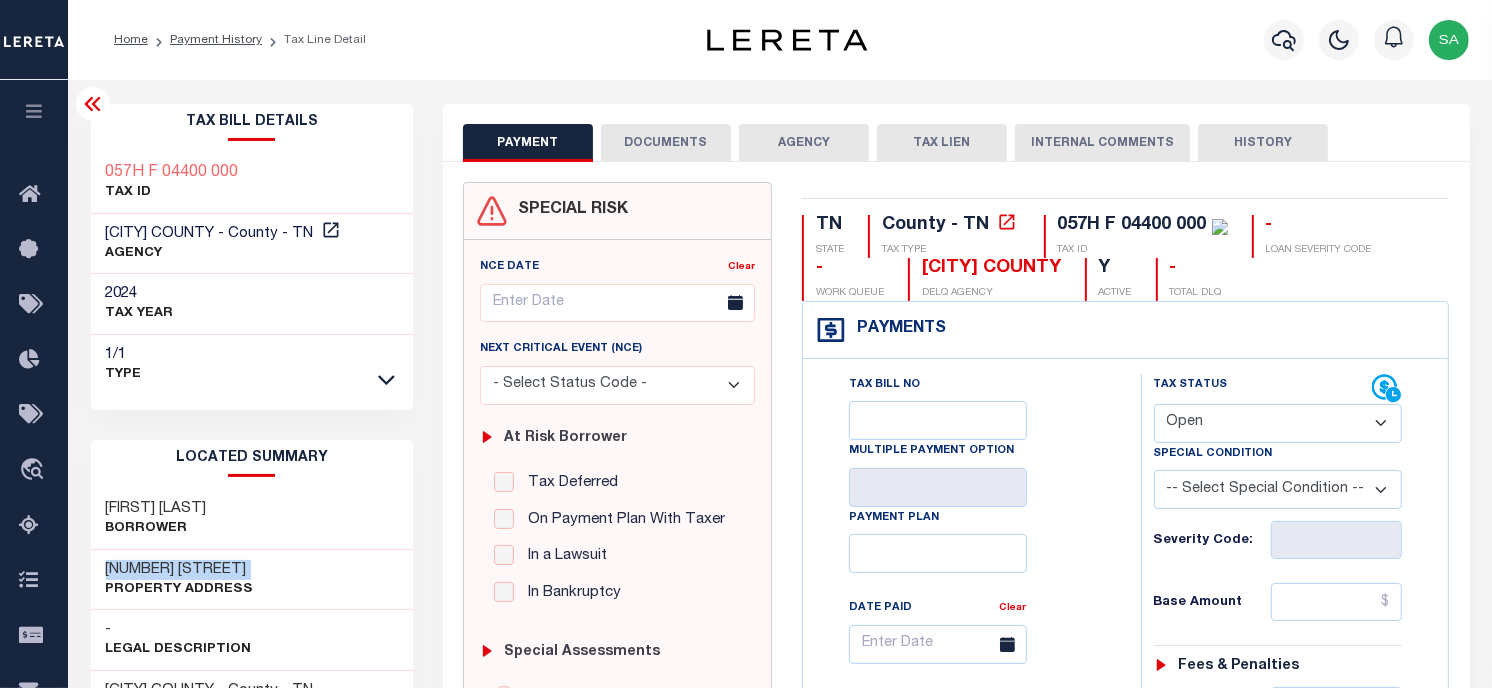 click on "[NUMBER] [STREET]" at bounding box center (180, 570) 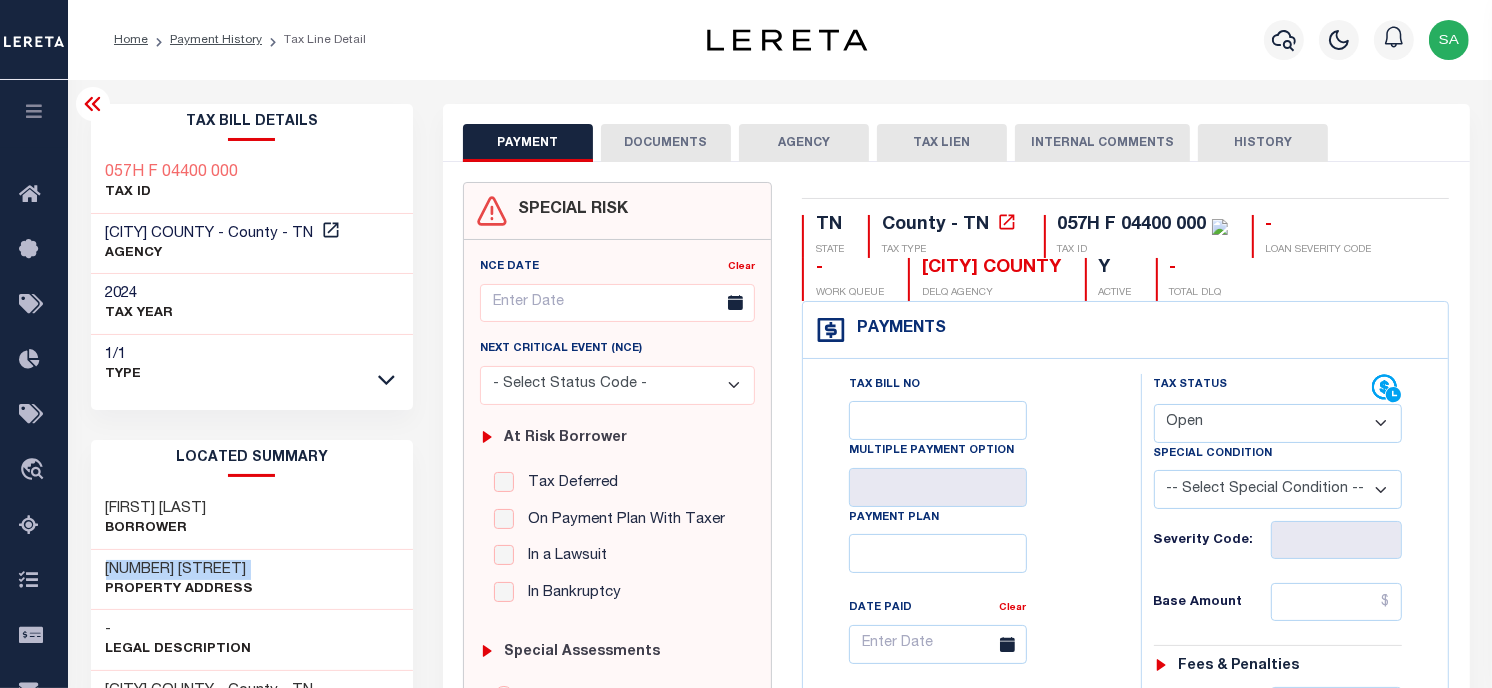 copy on "[NUMBER] [STREET]" 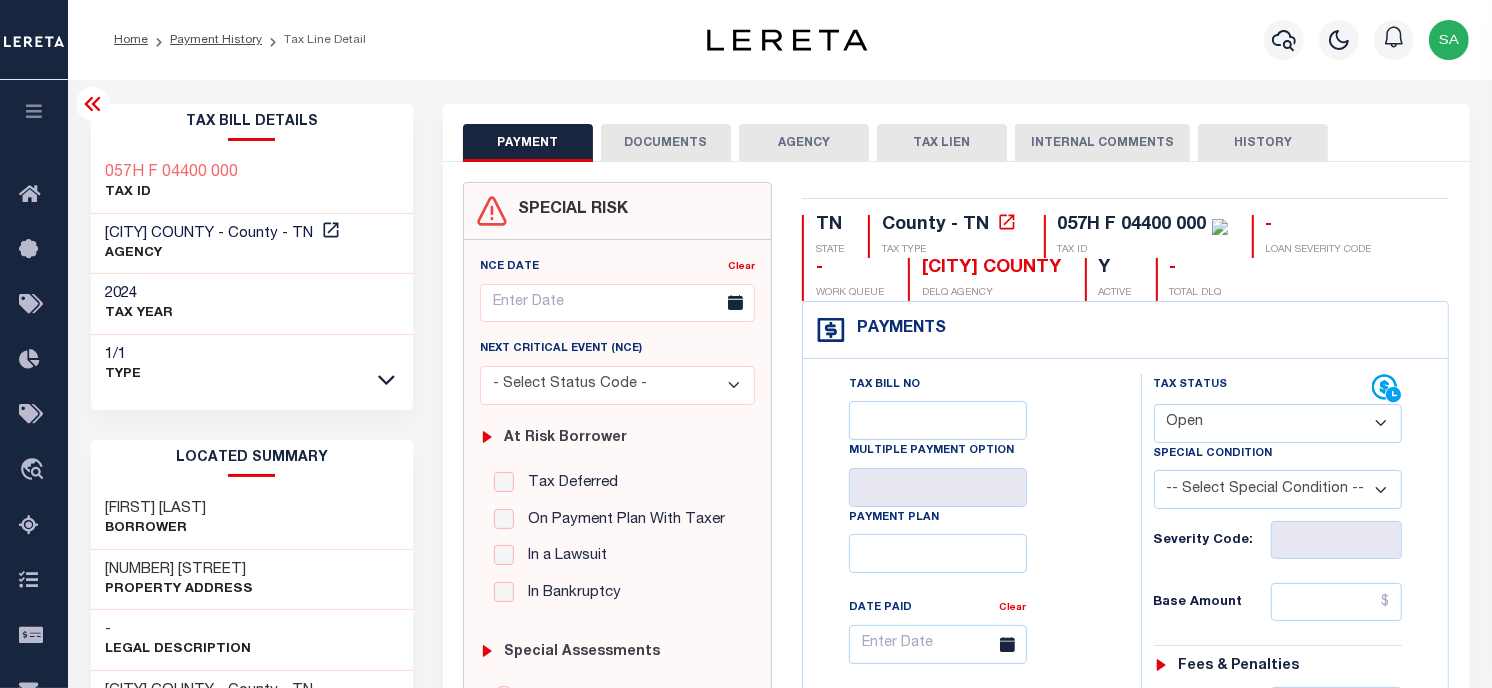 click on "Profile
Sign out" at bounding box center [1189, 40] 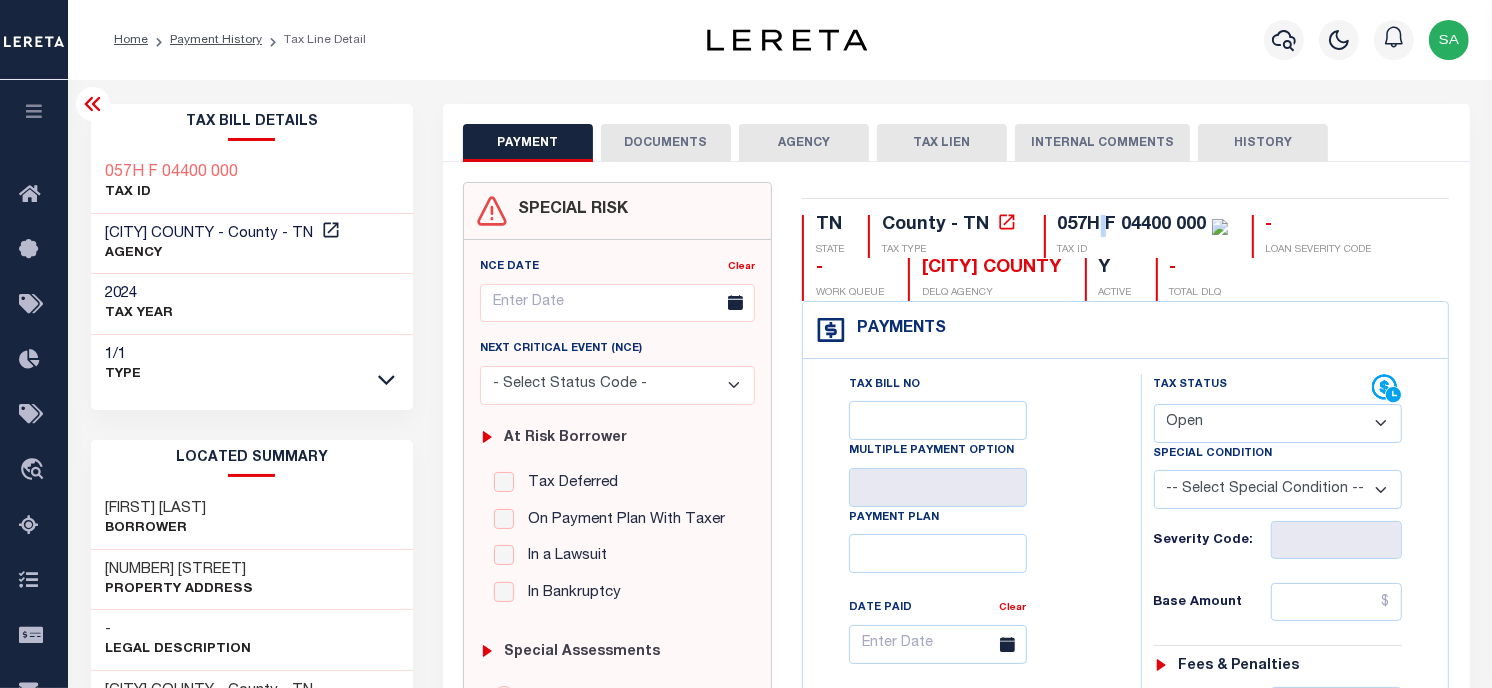 click on "057H F 04400 000" at bounding box center [1132, 225] 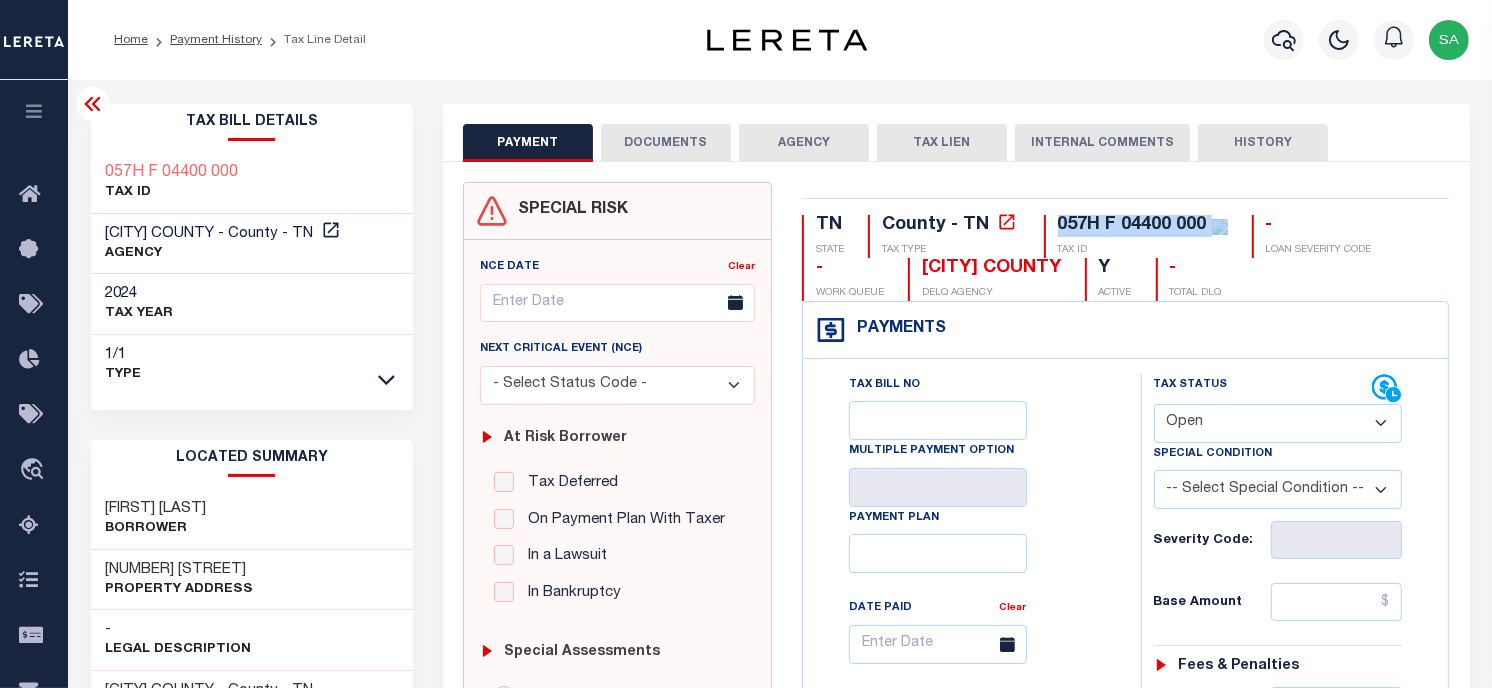 click on "057H F 04400 000" at bounding box center (1132, 225) 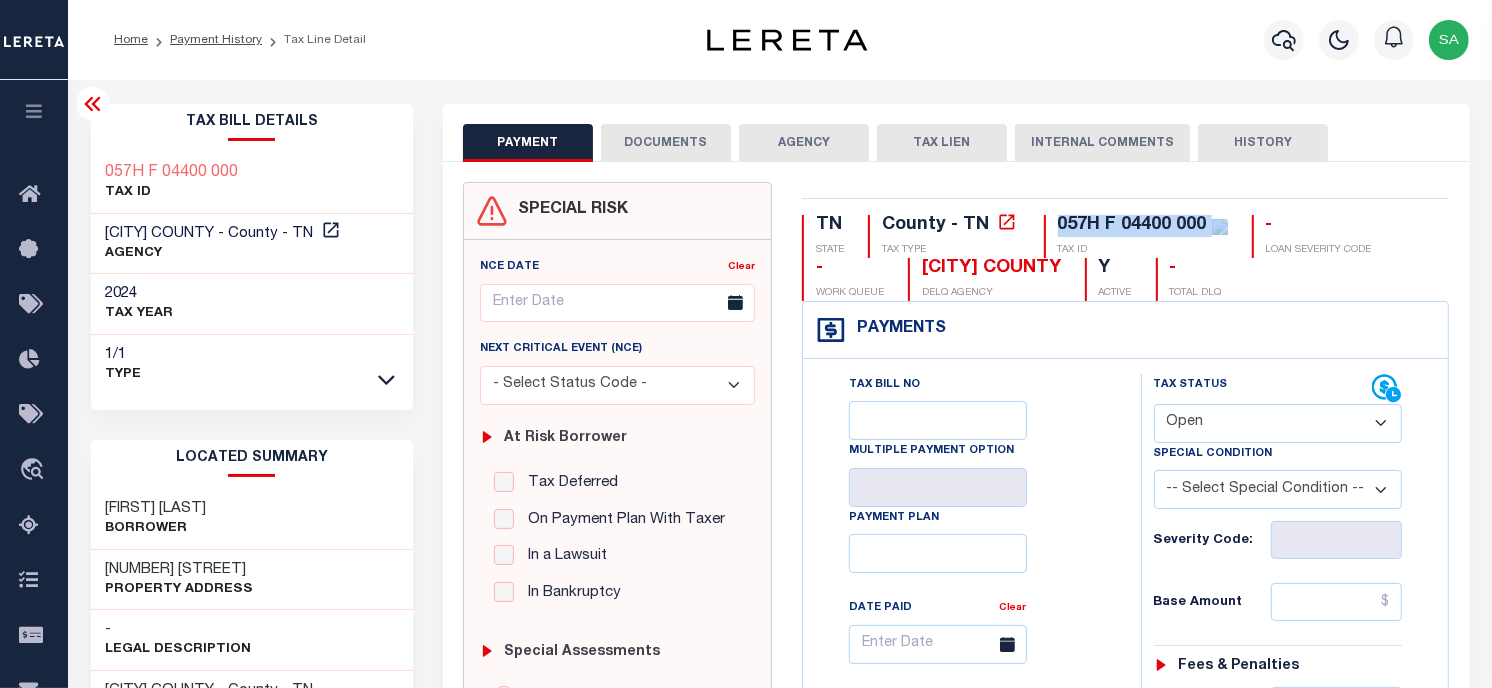copy on "057H F 04400 000" 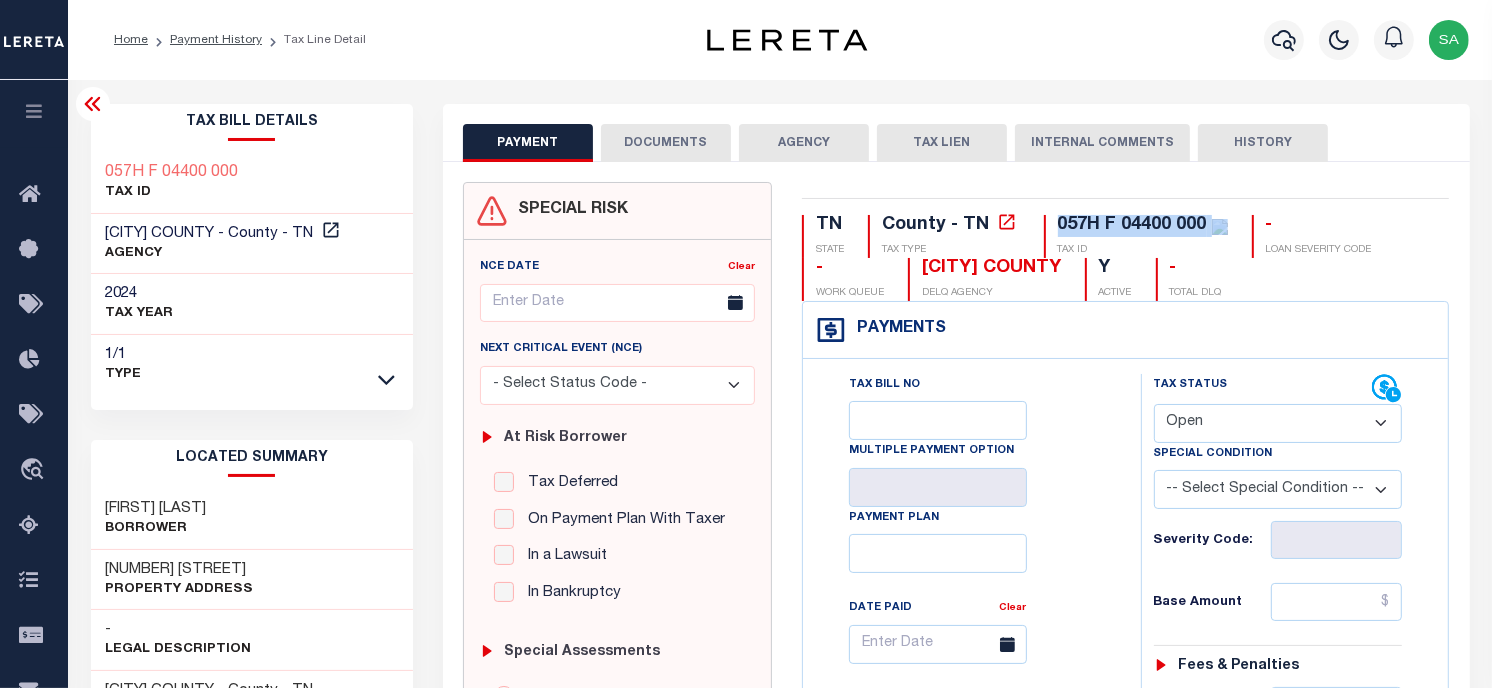 click on "- Select Status Code -
Open
Due/Unpaid
Paid
Incomplete
No Tax Due
Internal Refund Processed
New" at bounding box center [1278, 423] 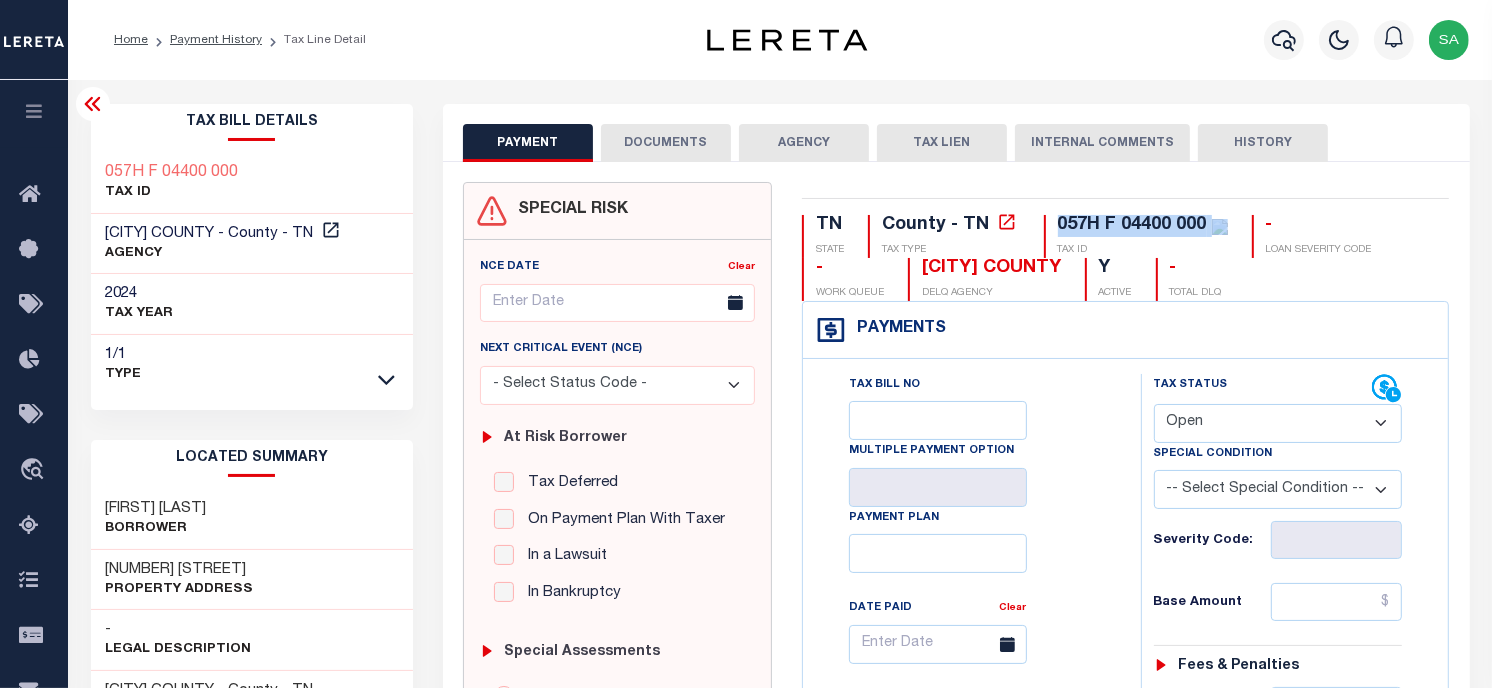 select on "PYD" 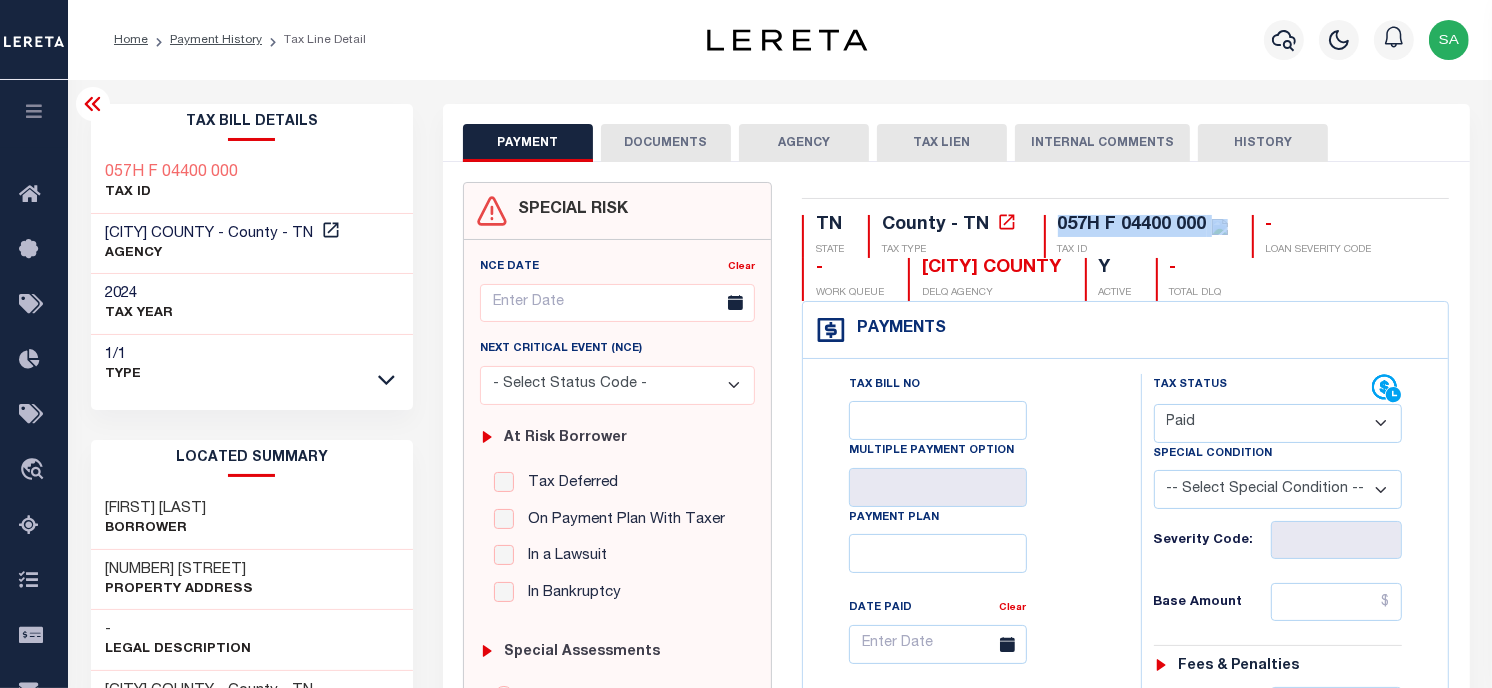 click on "- Select Status Code -
Open
Due/Unpaid
Paid
Incomplete
No Tax Due
Internal Refund Processed
New" at bounding box center [1278, 423] 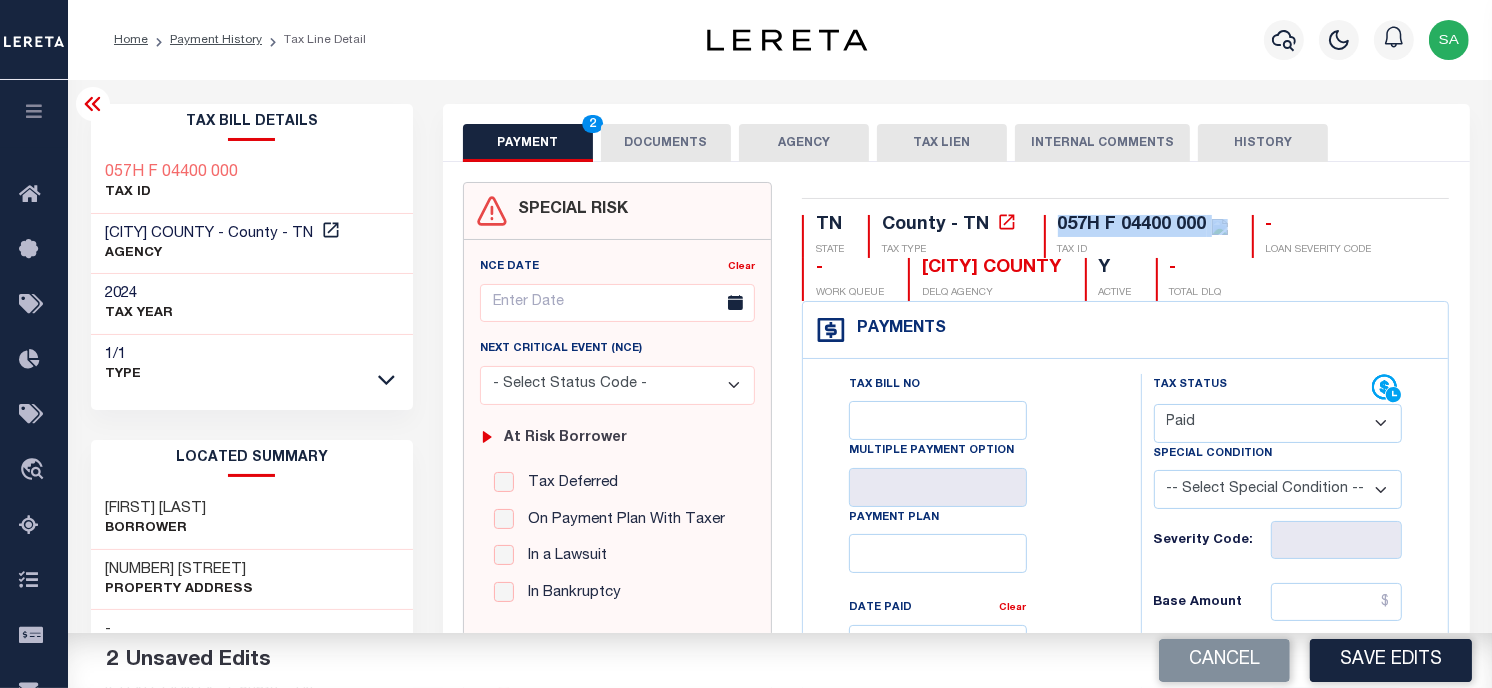 click on "DOCUMENTS" at bounding box center [666, 143] 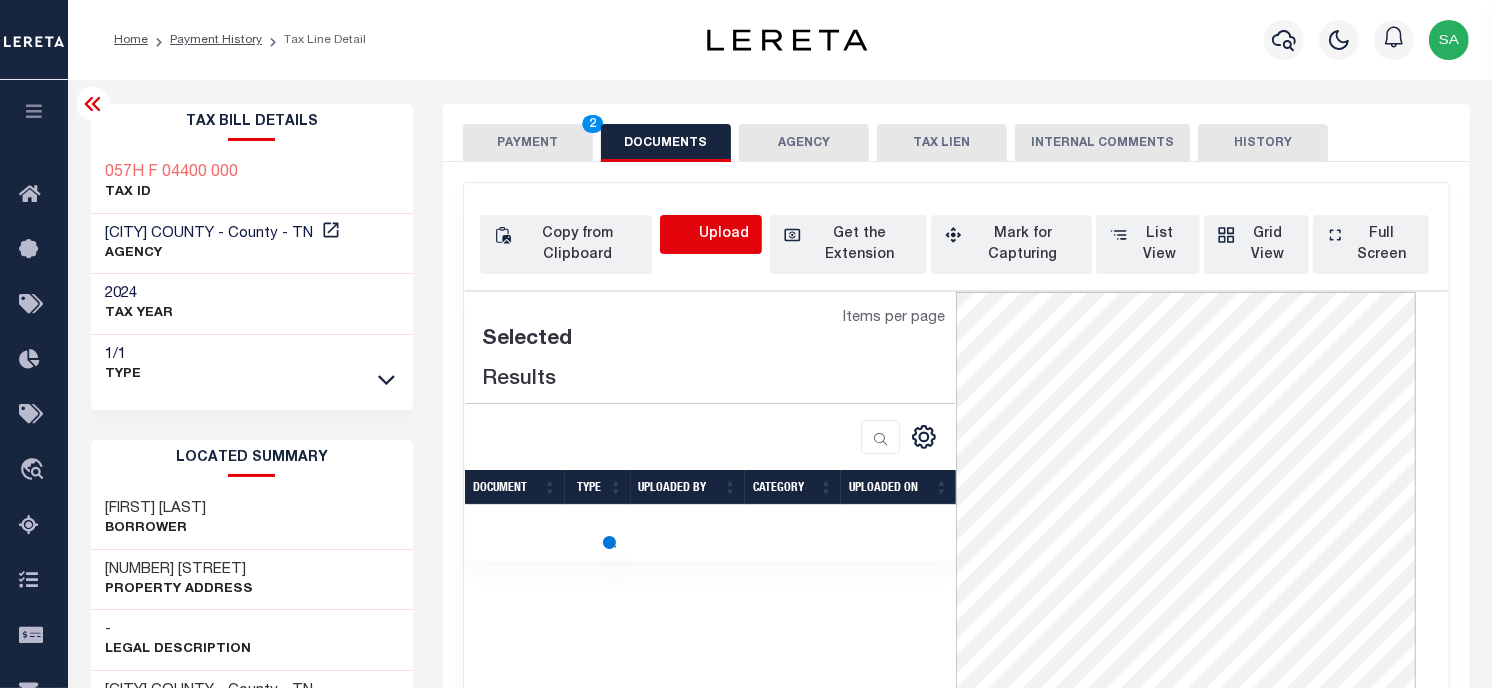 click 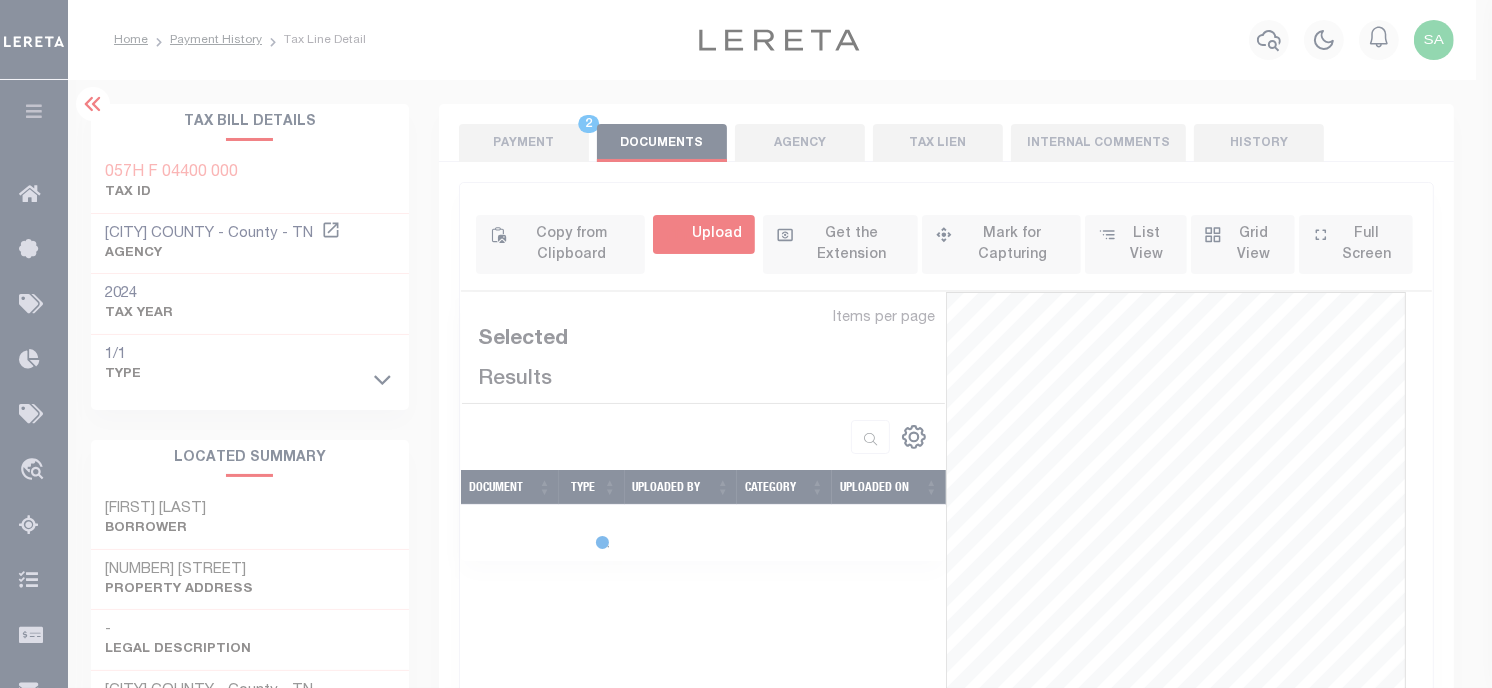 select on "POP" 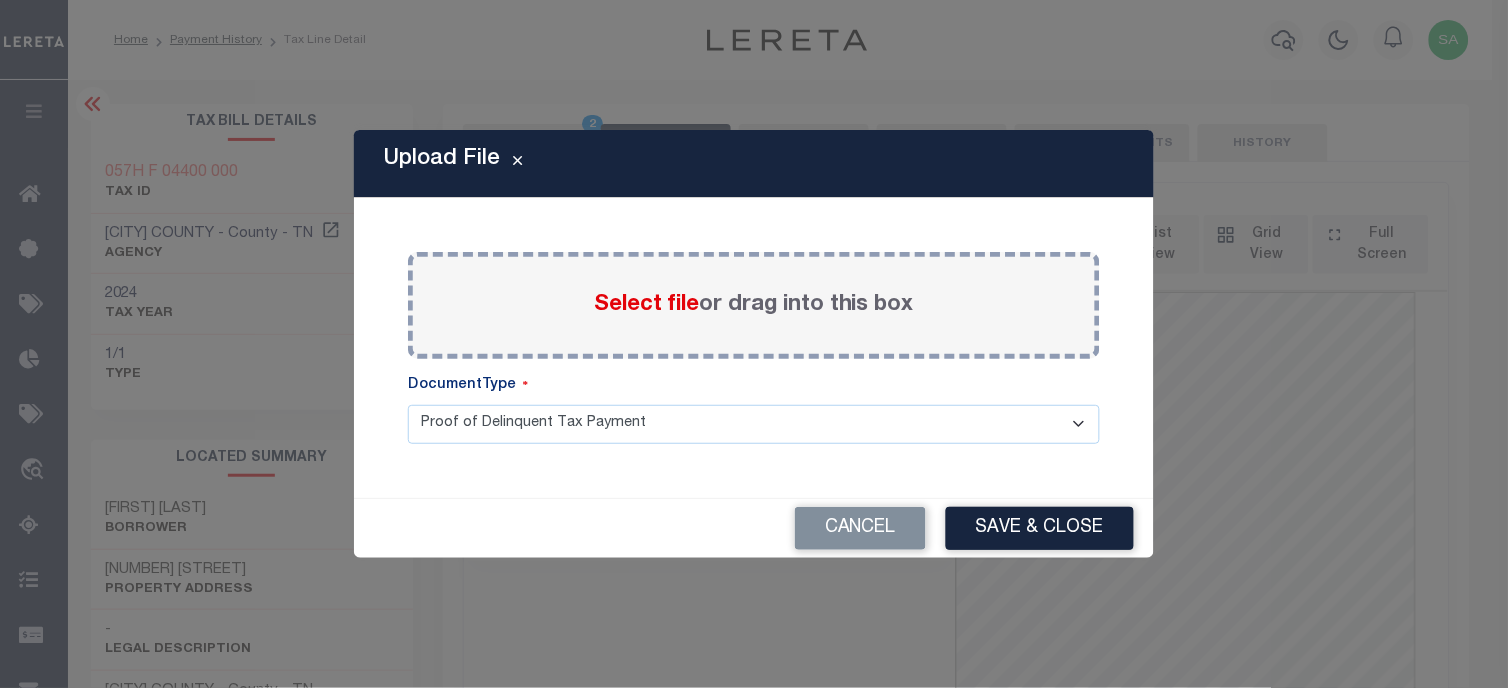 click on "Select file  or drag into this box" at bounding box center [754, 305] 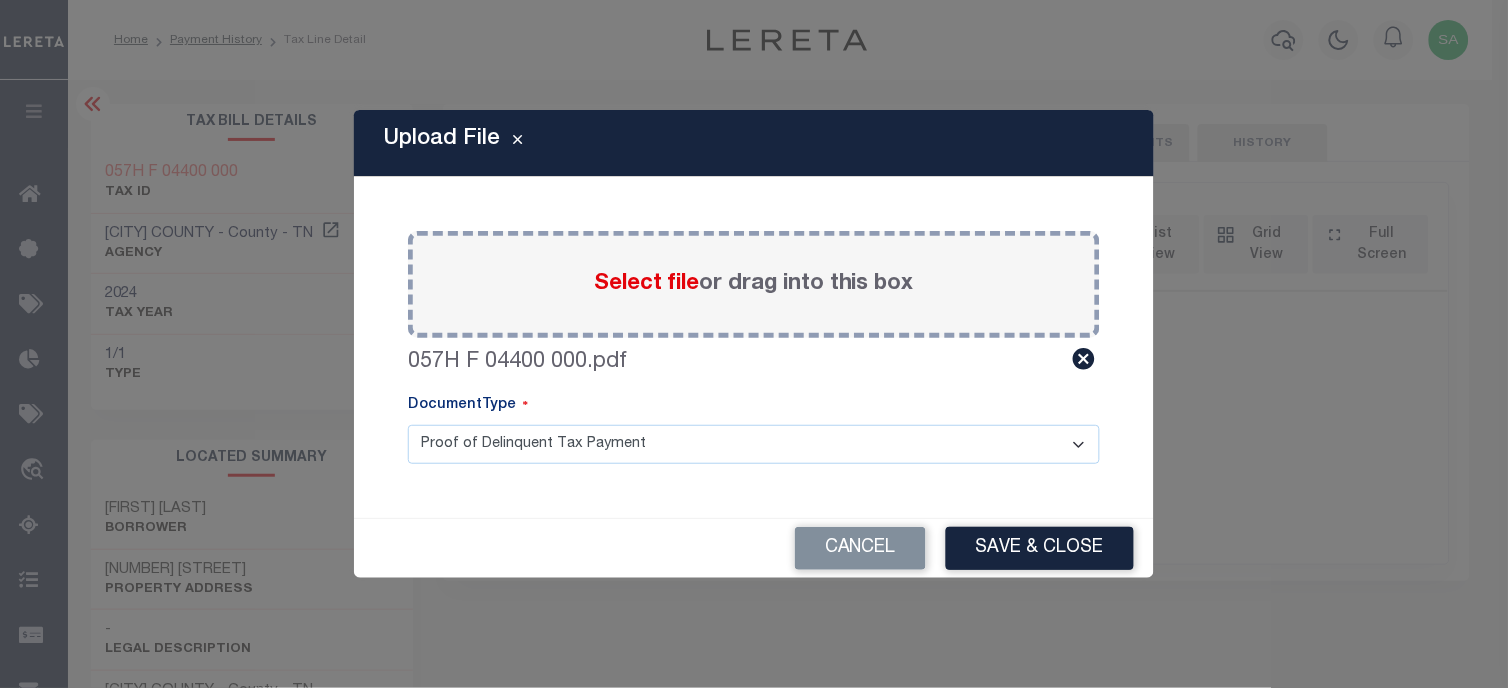 click on "Cancel
Save & Close" at bounding box center (754, 548) 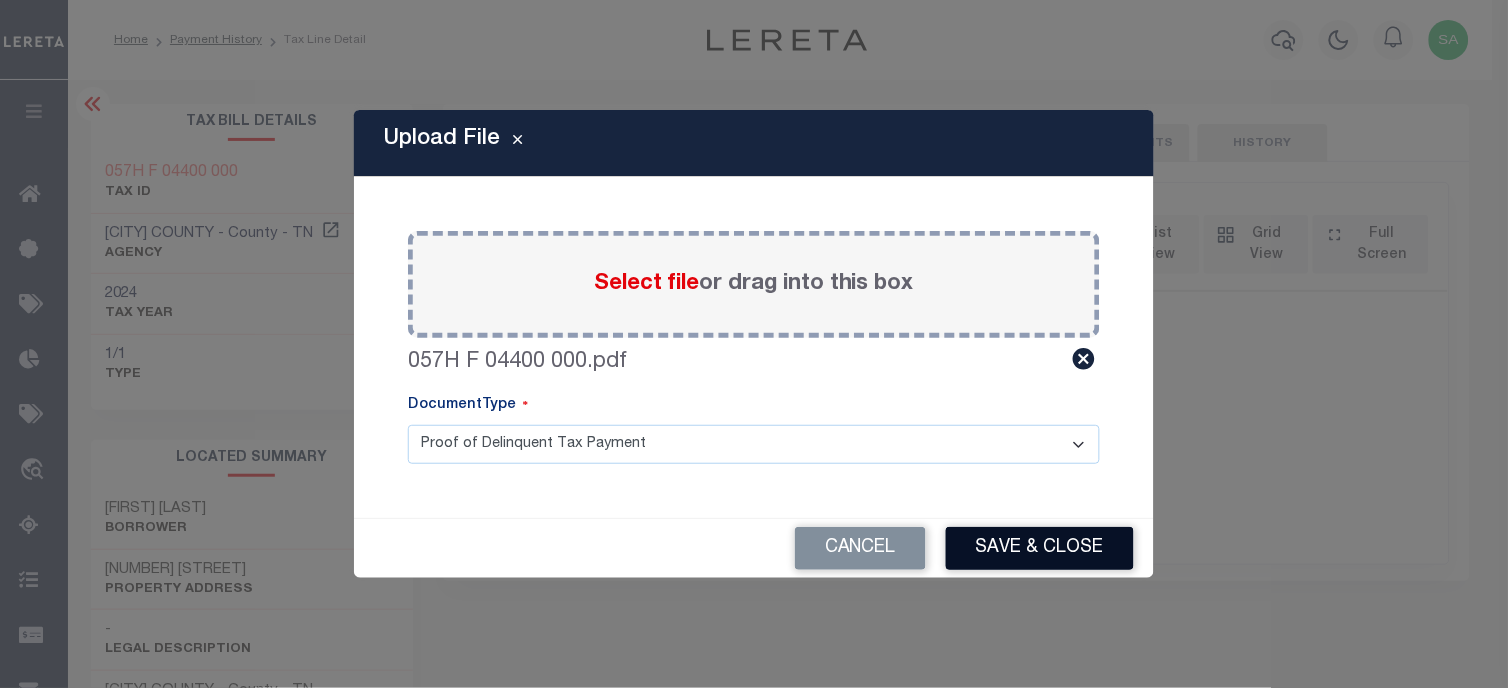 click on "Save & Close" at bounding box center [1040, 548] 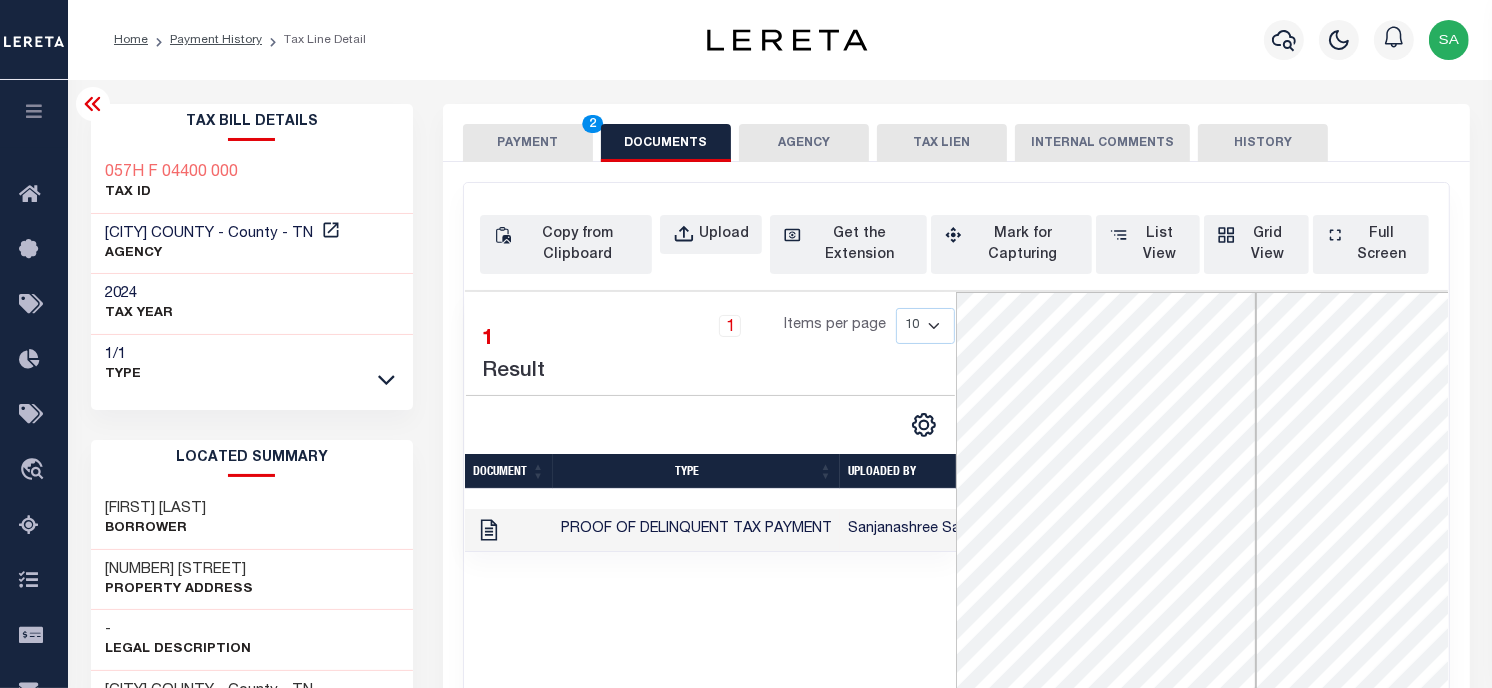 click on "PAYMENT
2" at bounding box center (528, 143) 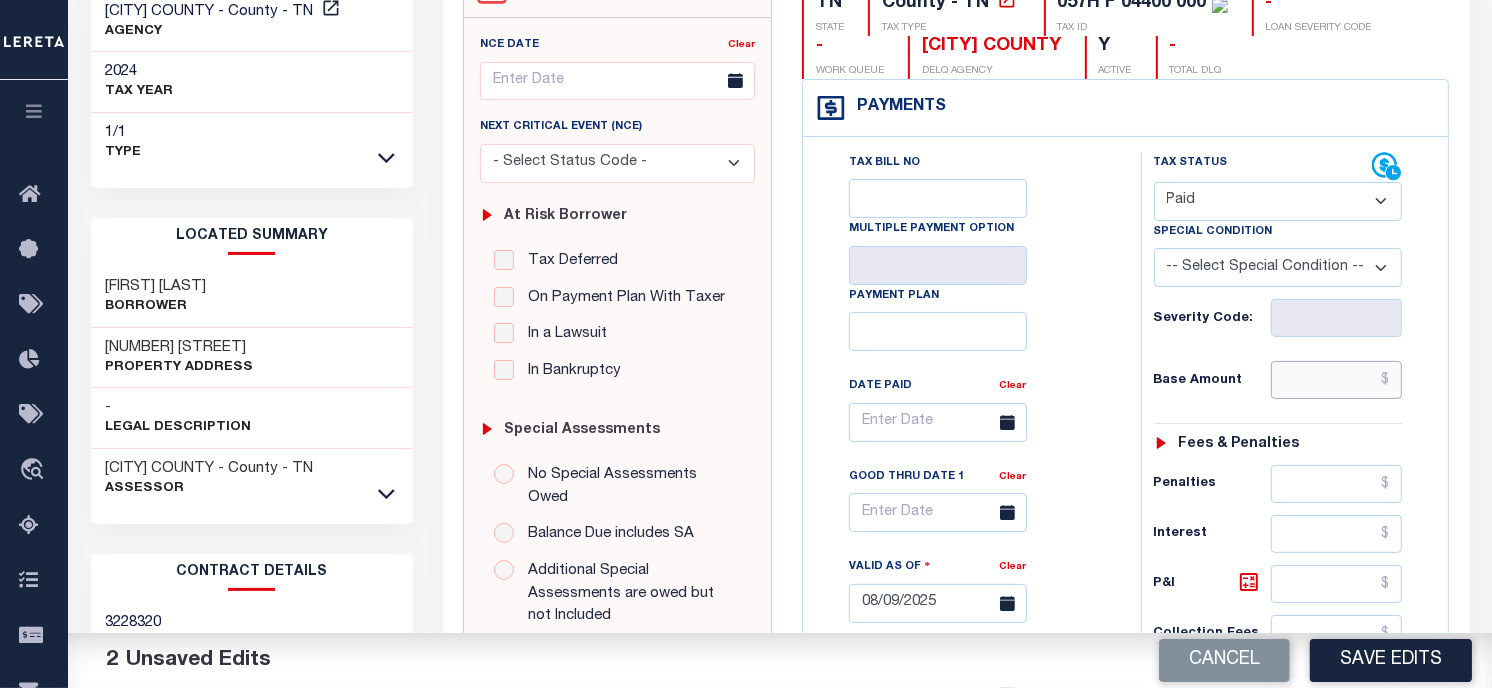 click at bounding box center [1336, 380] 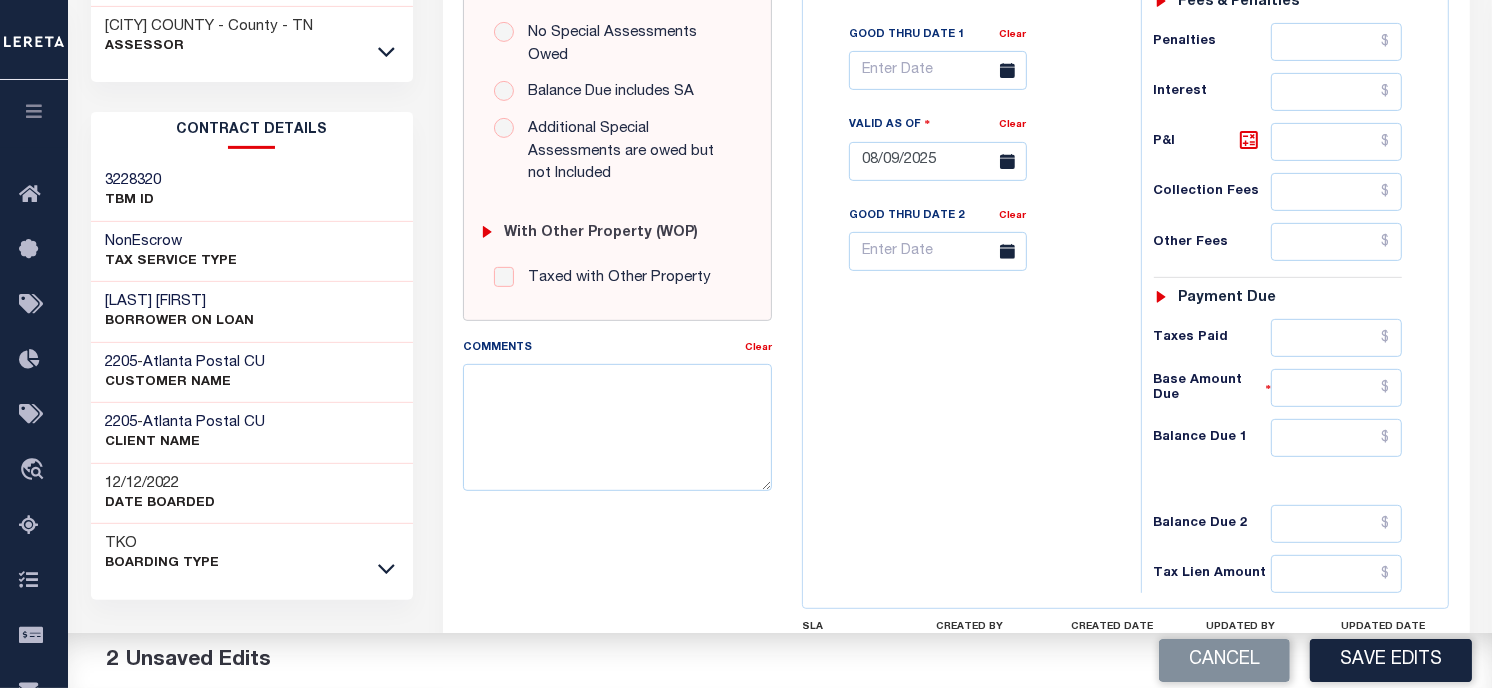 scroll, scrollTop: 823, scrollLeft: 0, axis: vertical 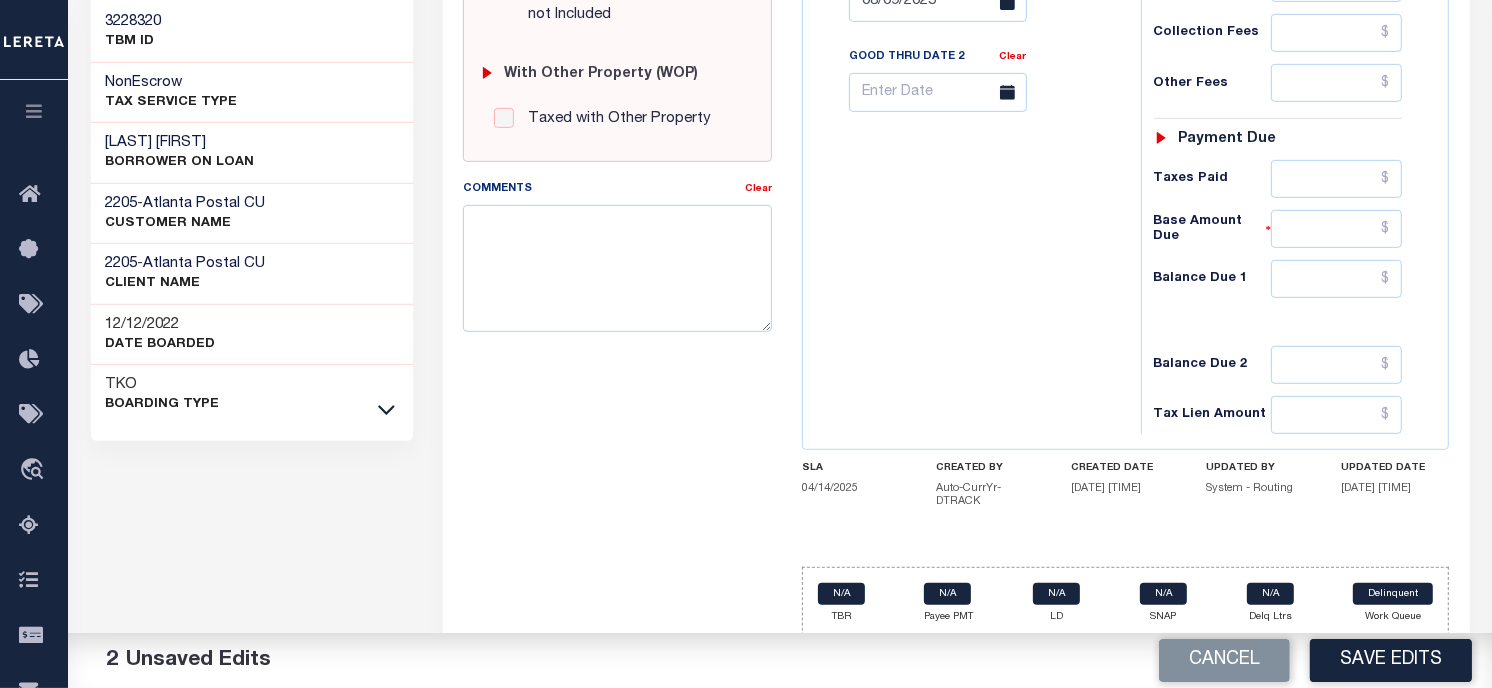type on "$1,782.00" 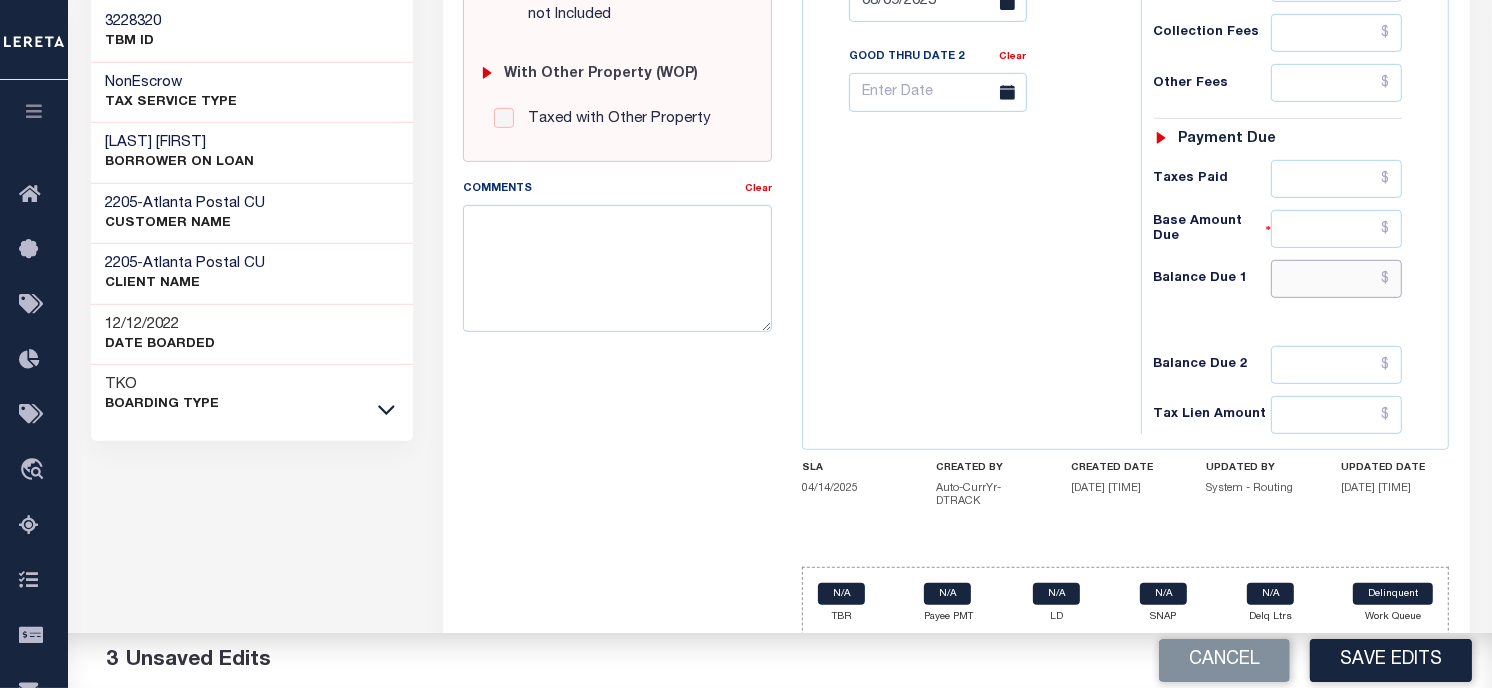 drag, startPoint x: 1337, startPoint y: 295, endPoint x: 1300, endPoint y: 282, distance: 39.217342 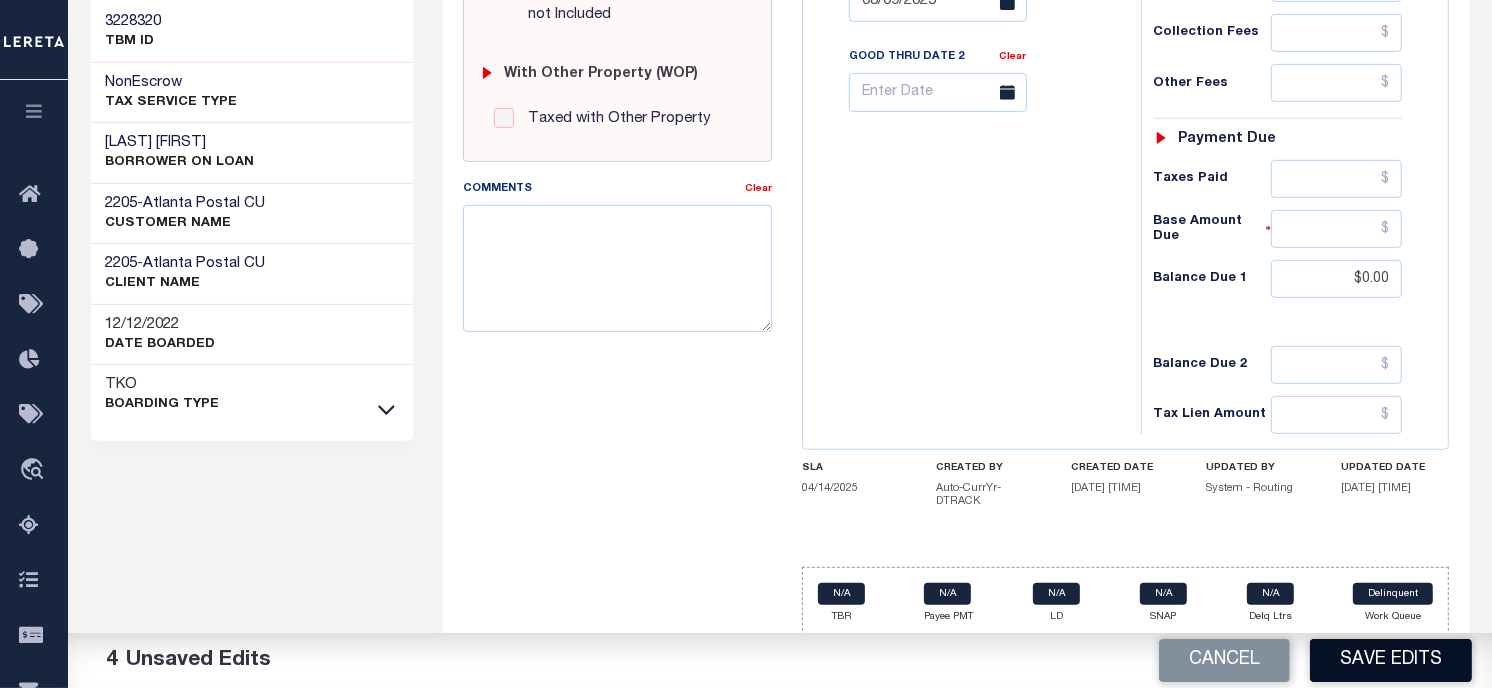 click on "Save Edits" at bounding box center [1391, 660] 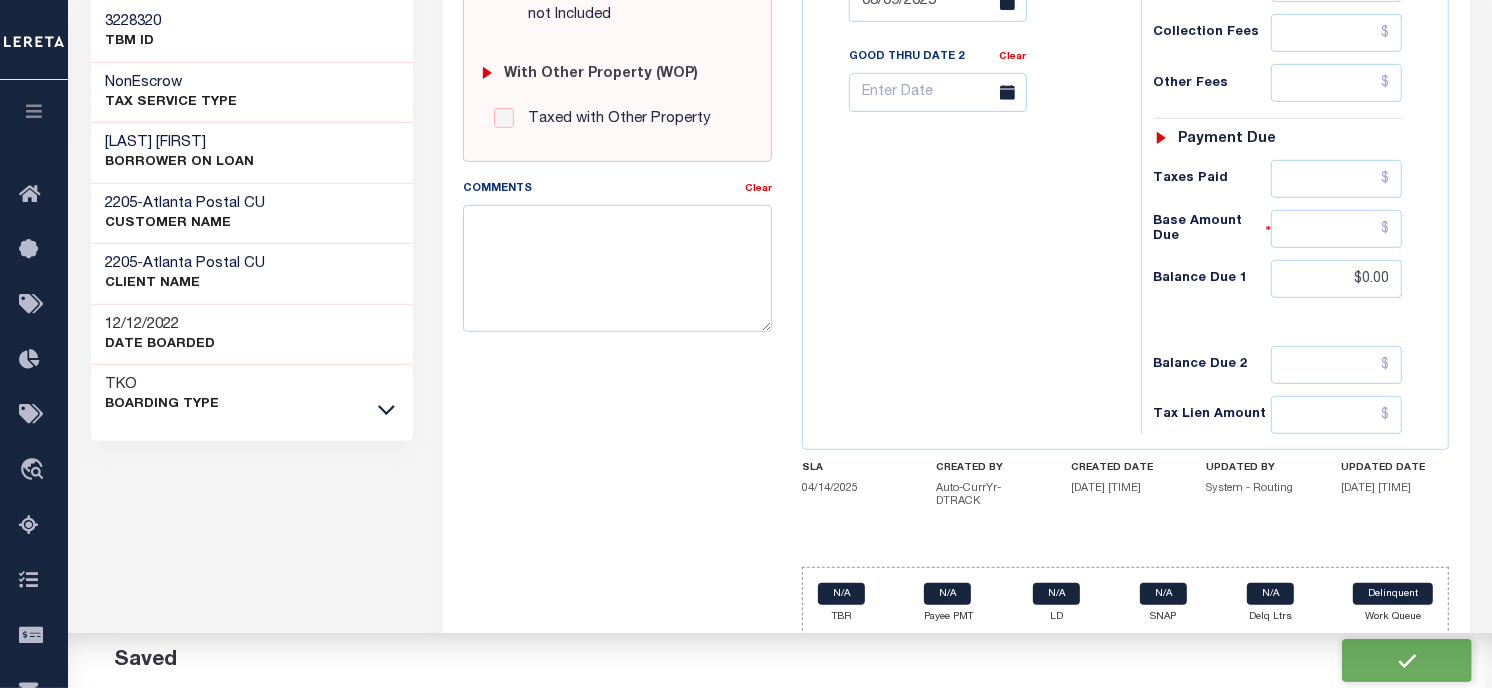 checkbox on "false" 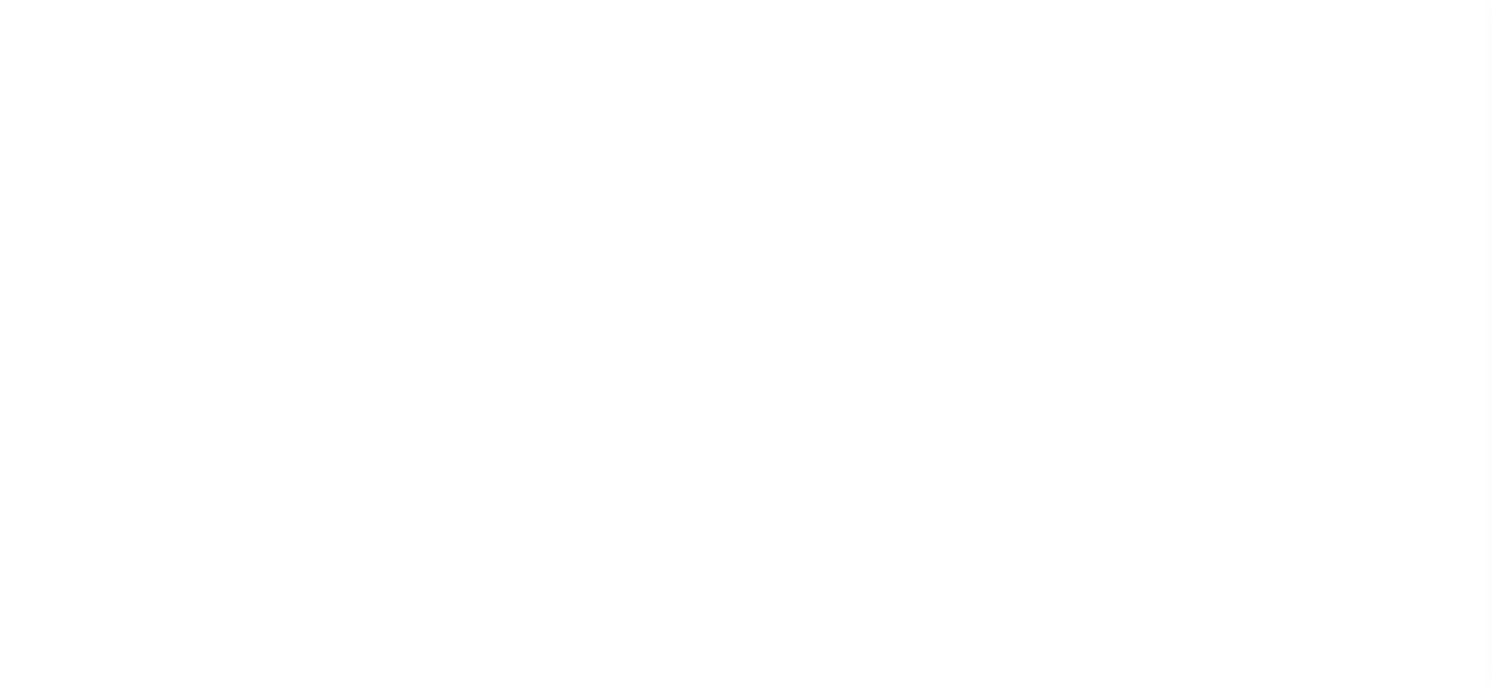 scroll, scrollTop: 0, scrollLeft: 0, axis: both 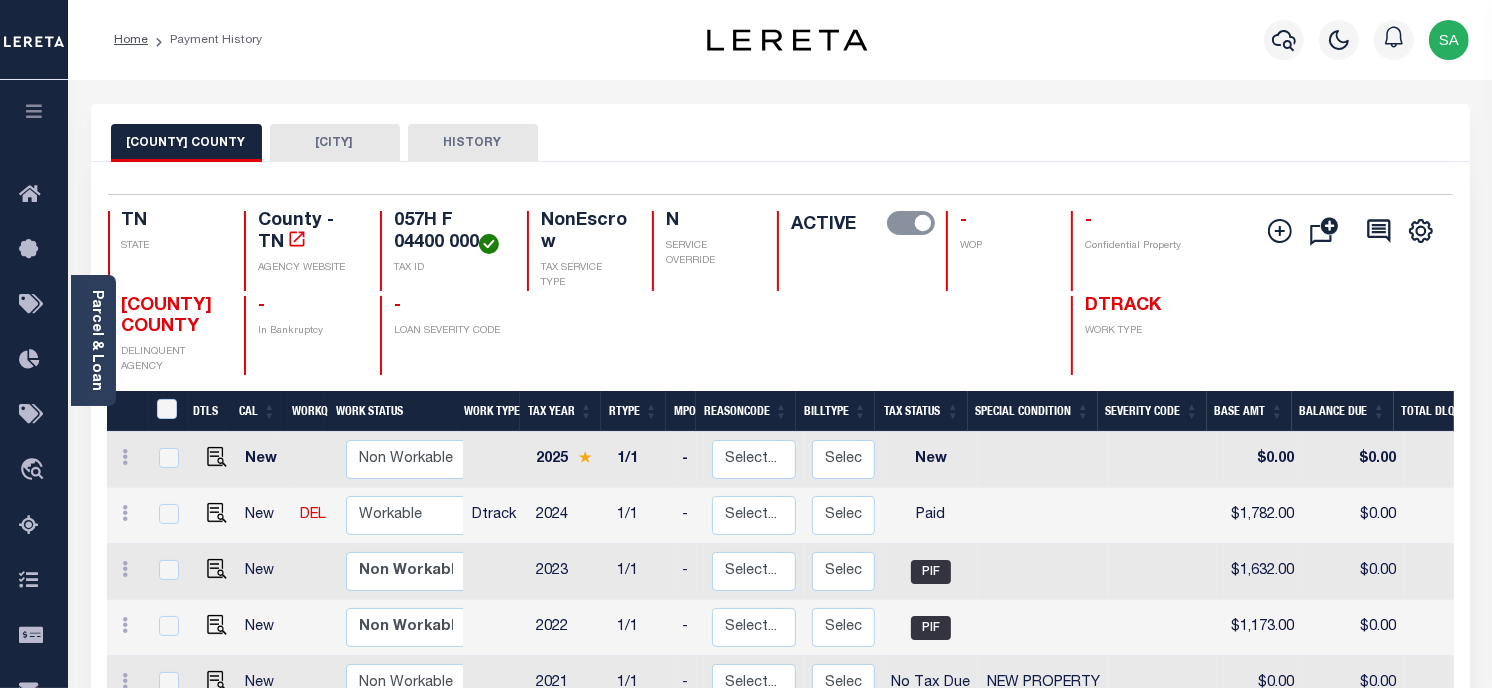 click on "[COUNTY] COUNTY                     [CITY]
HISTORY" at bounding box center (780, 133) 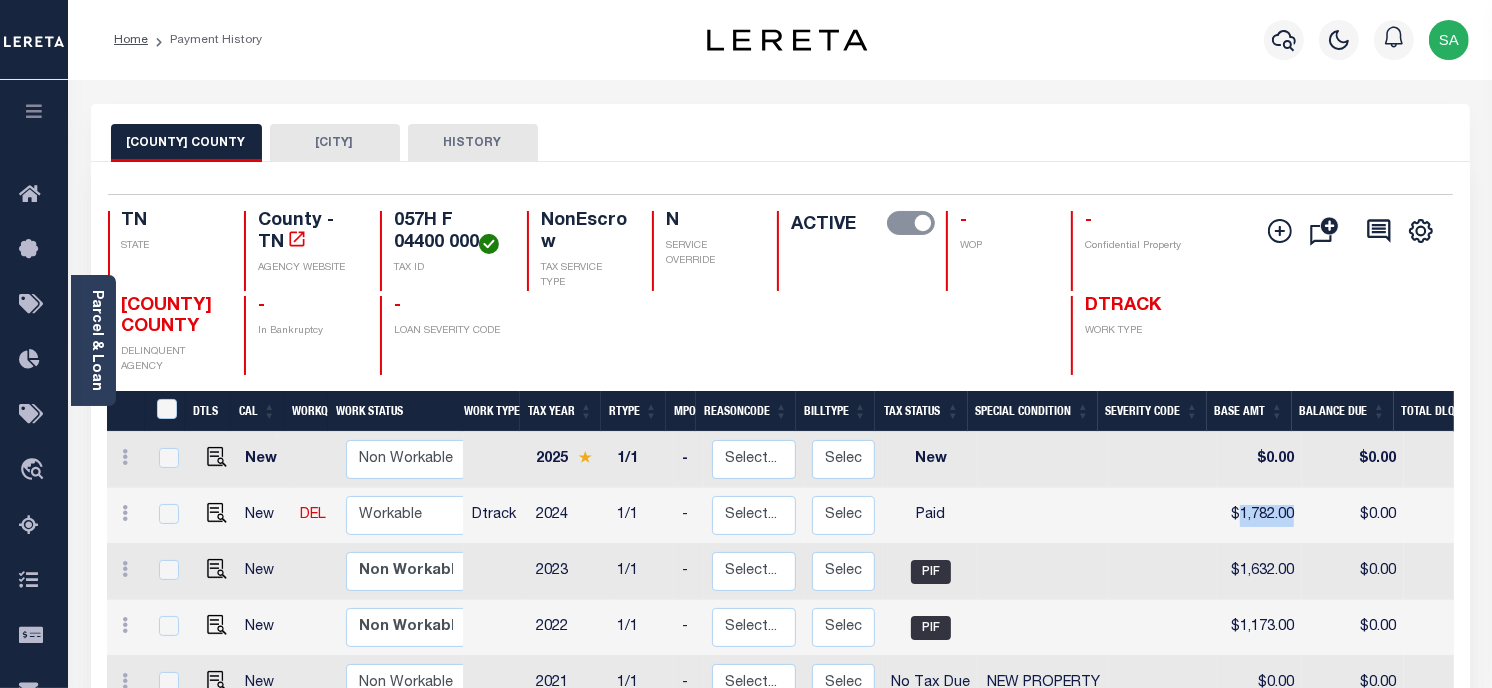click on "Profile
Sign out" at bounding box center [1189, 40] 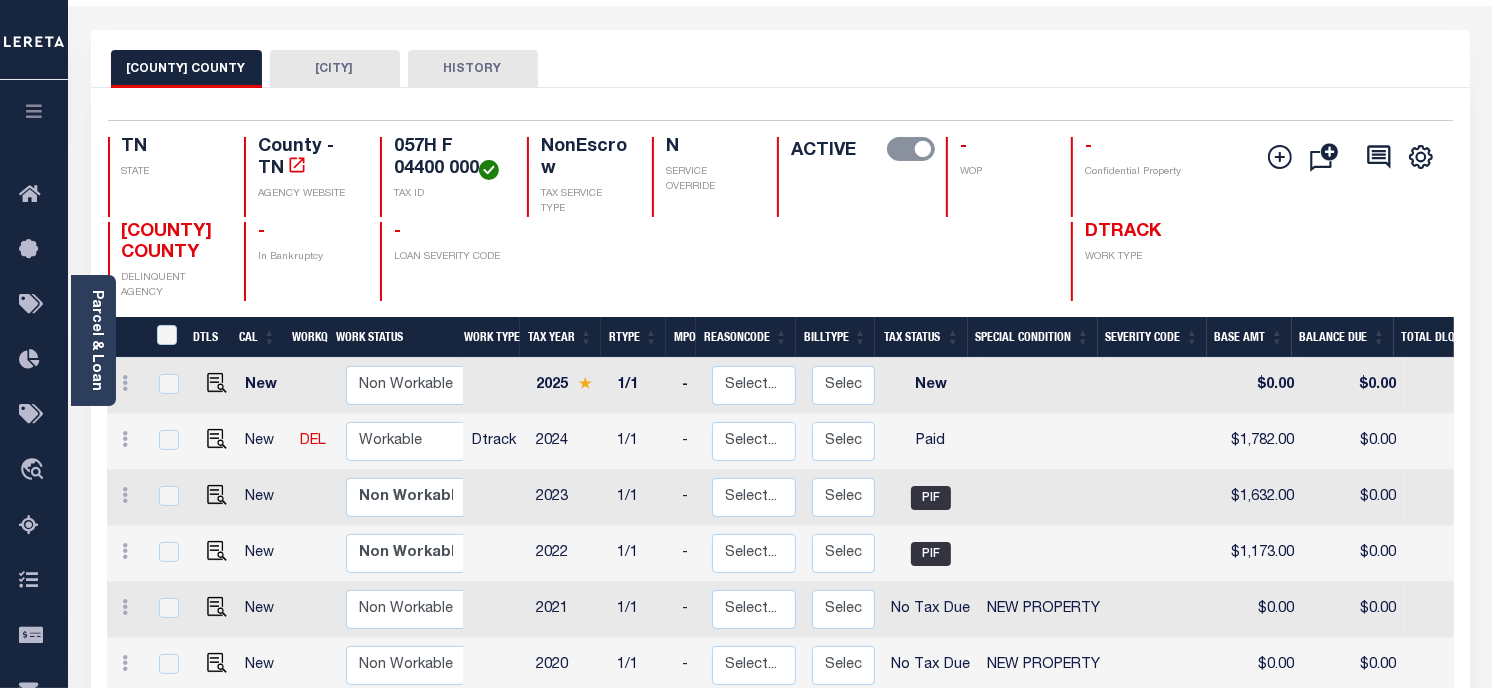 scroll, scrollTop: 222, scrollLeft: 0, axis: vertical 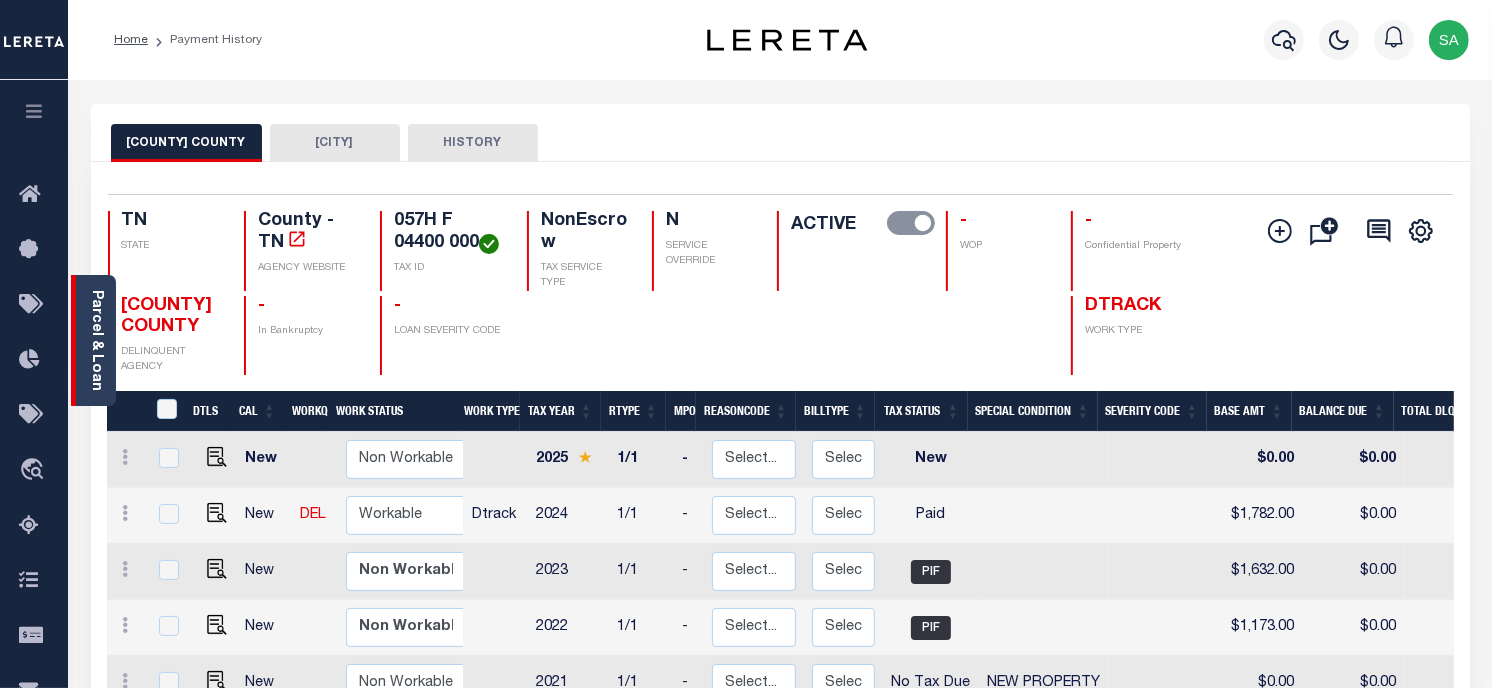 click on "Parcel & Loan" at bounding box center [93, 340] 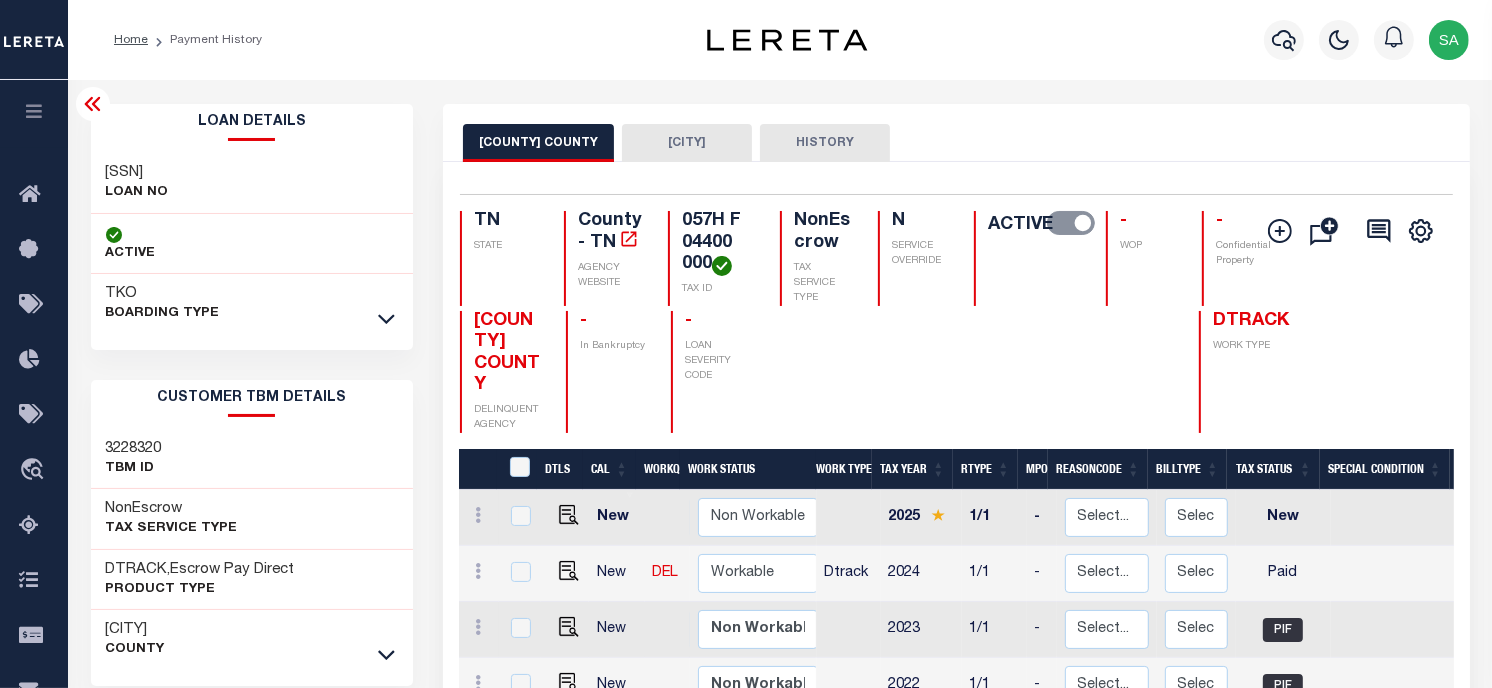 click on "[SSN]
LOAN NO" at bounding box center (252, 183) 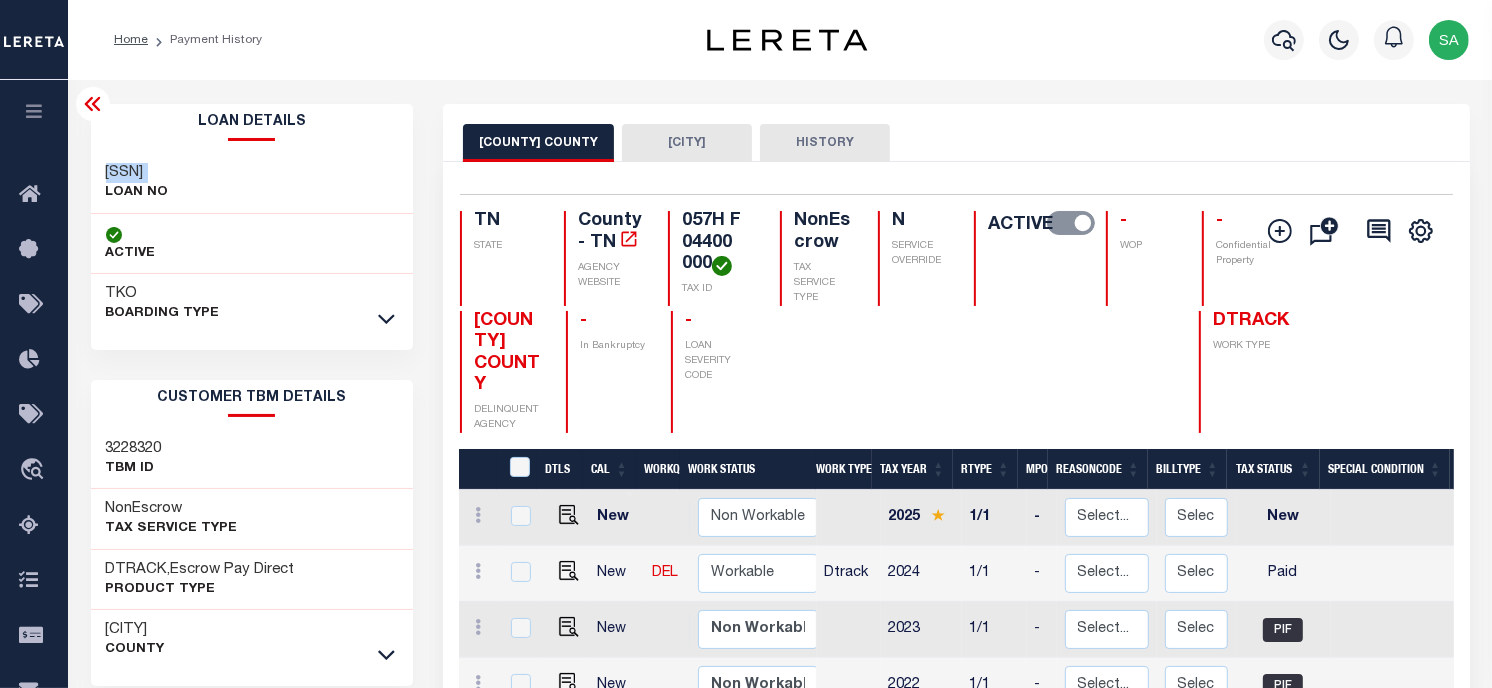 click on "[SSN]
LOAN NO" at bounding box center [252, 183] 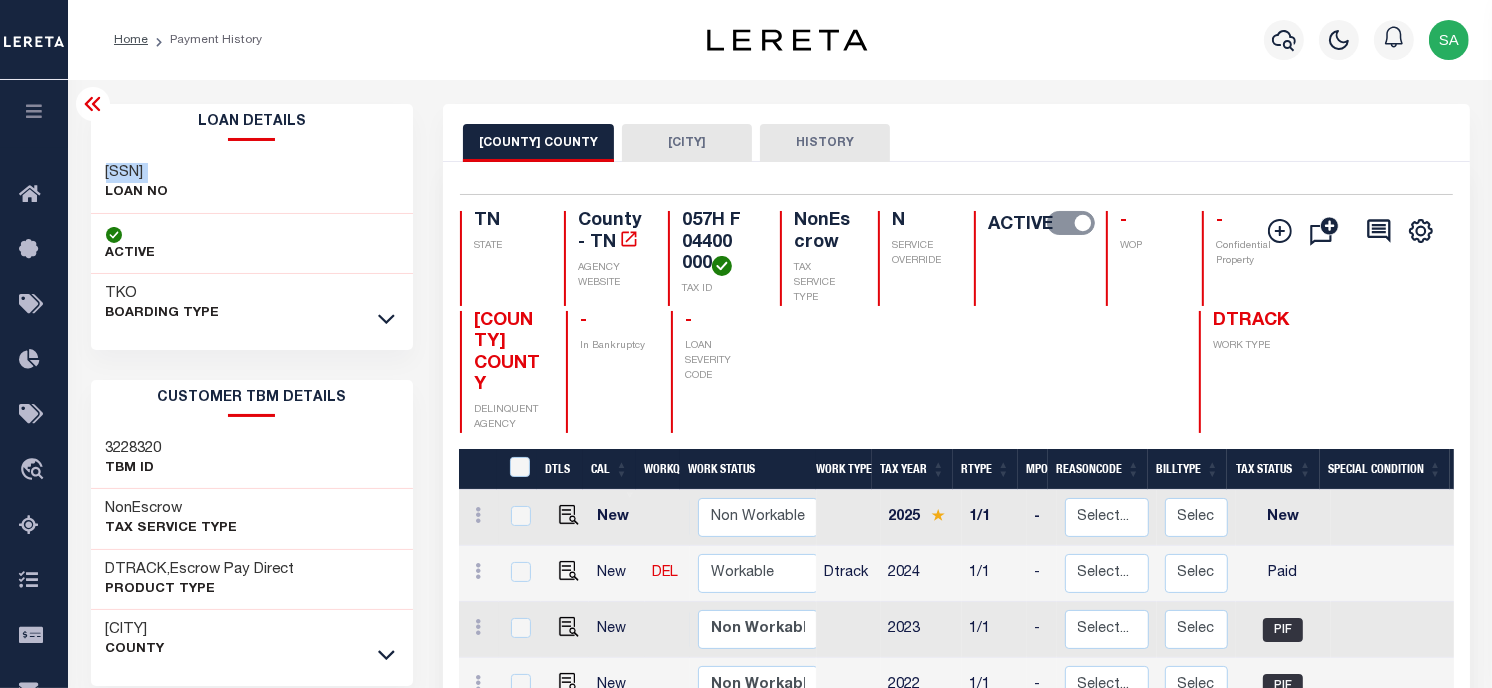 copy on "[SSN]" 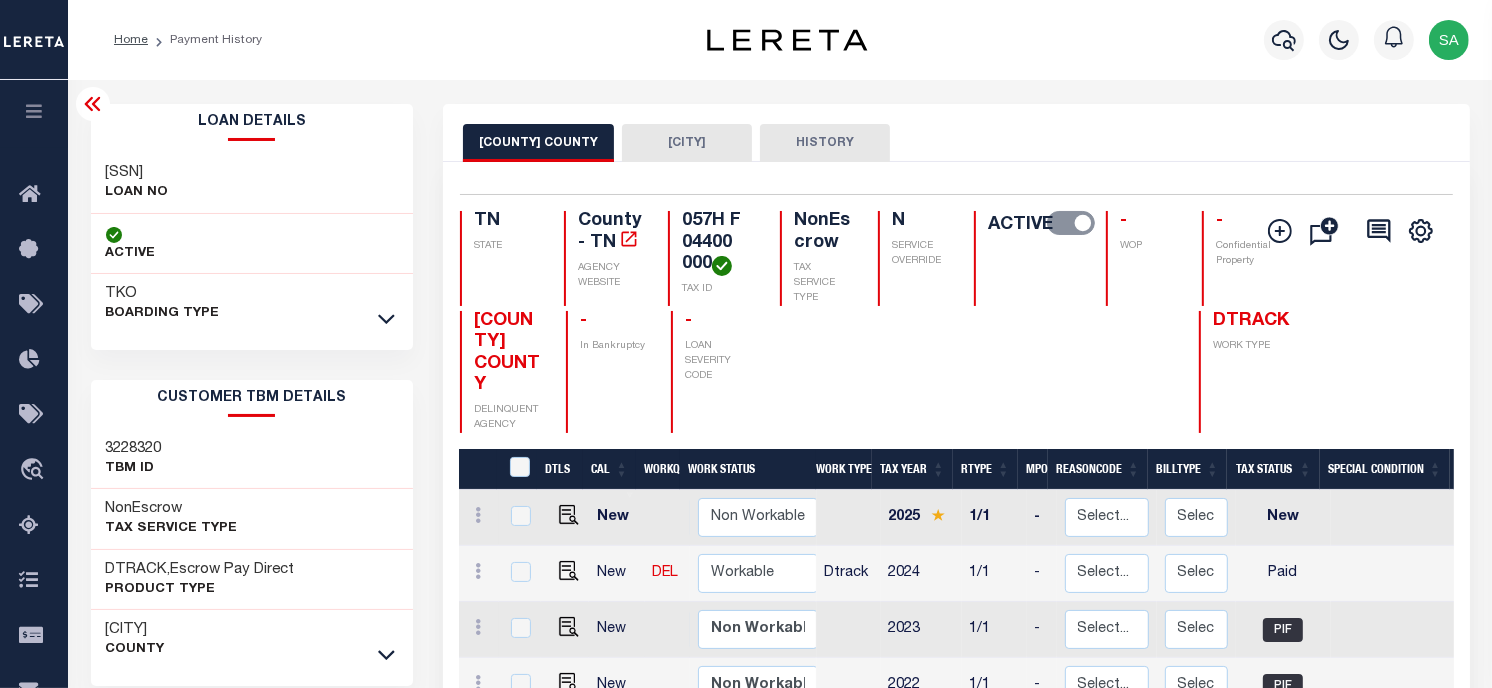 click on "057H F 04400 000" at bounding box center (719, 243) 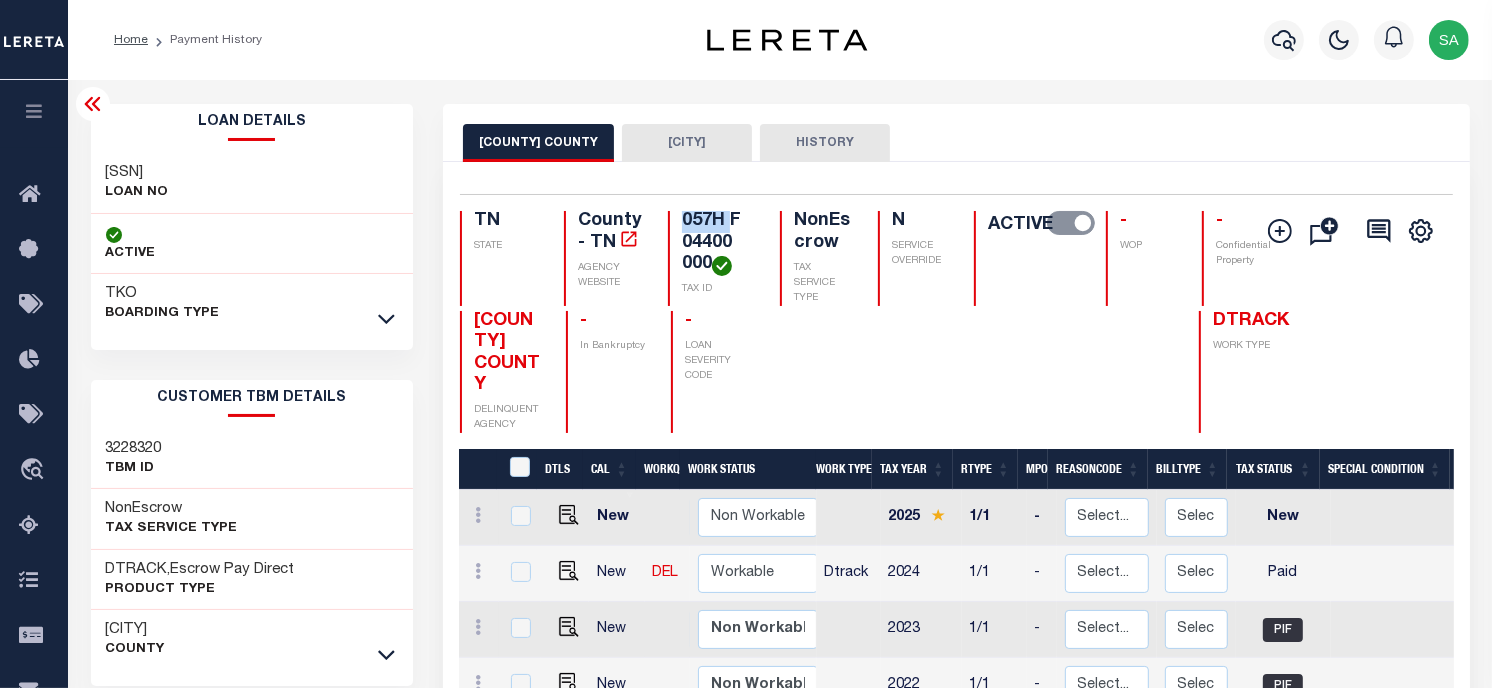click on "057H F 04400 000" at bounding box center [719, 243] 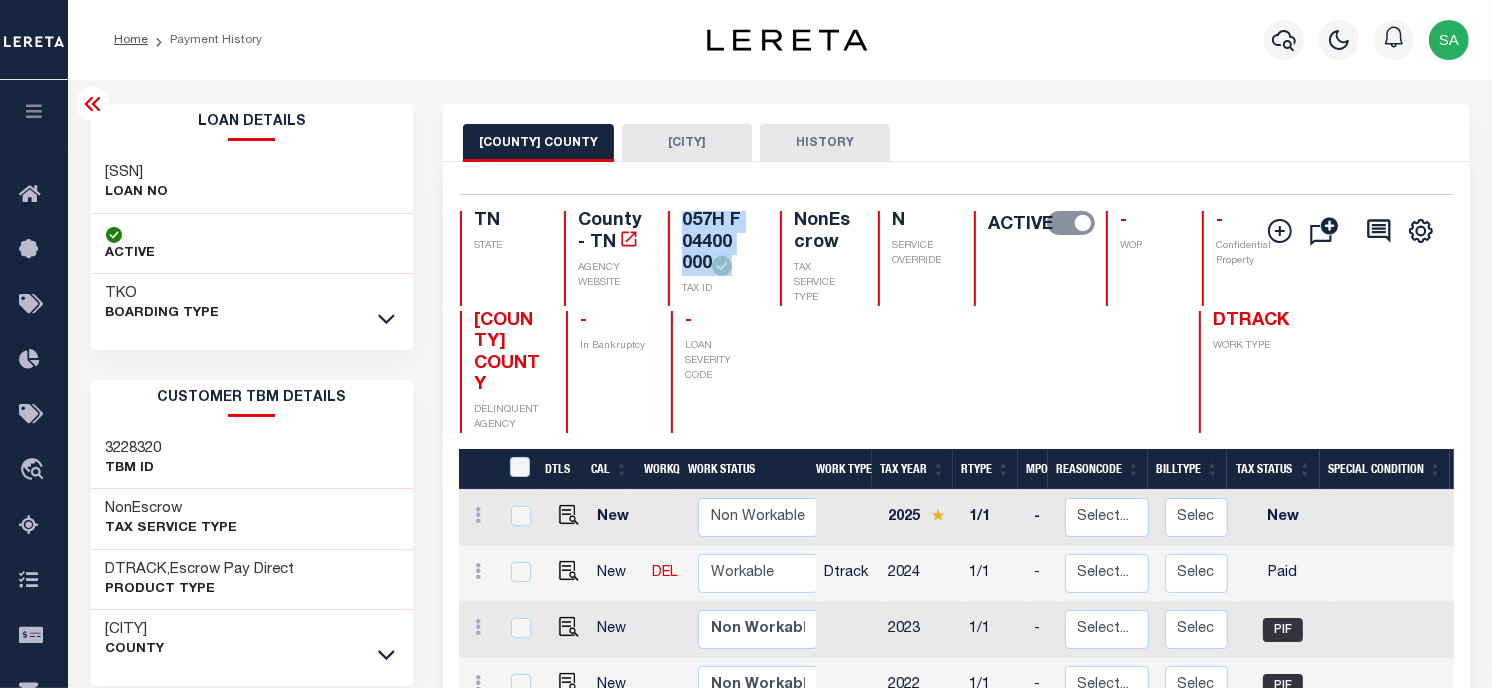 click on "057H F 04400 000" at bounding box center (719, 243) 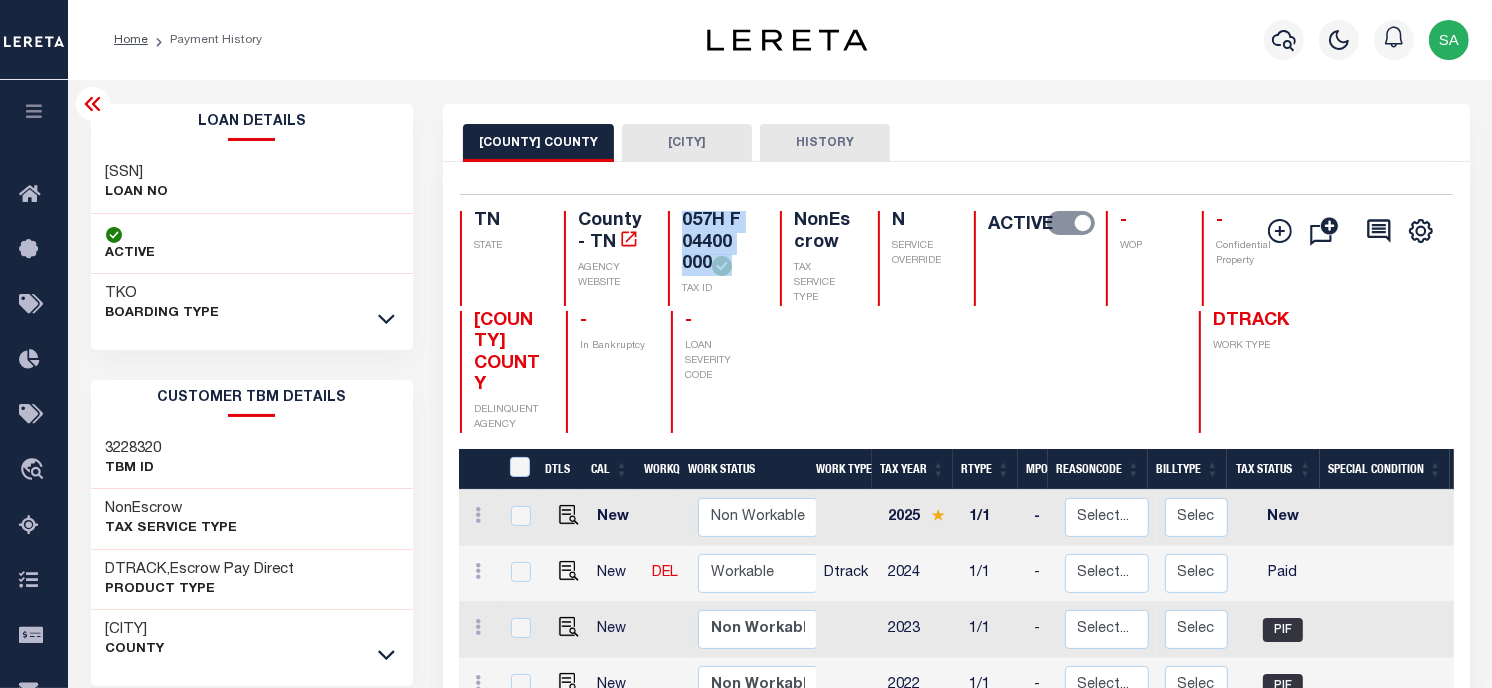 copy on "057H F 04400 000" 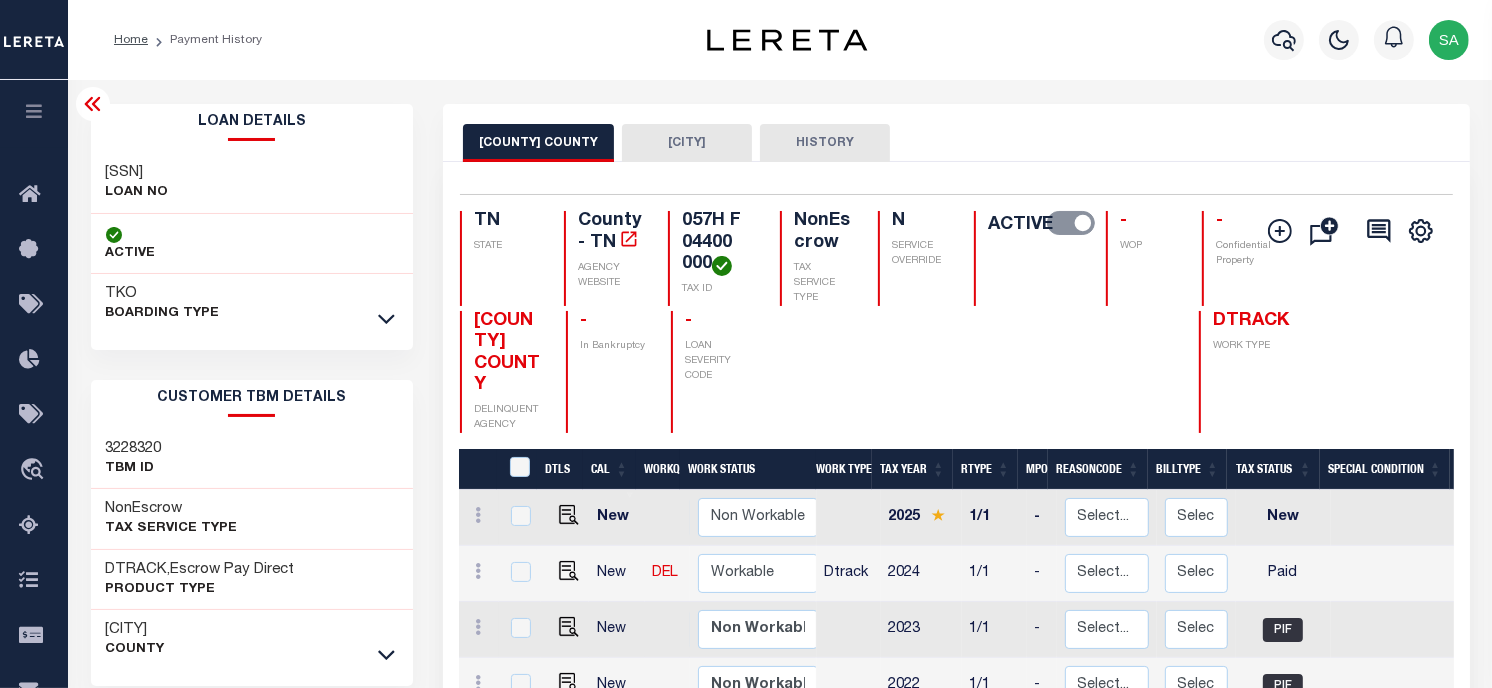 click on "[COUNTY] COUNTY                     [CITY]
HISTORY" at bounding box center (956, 142) 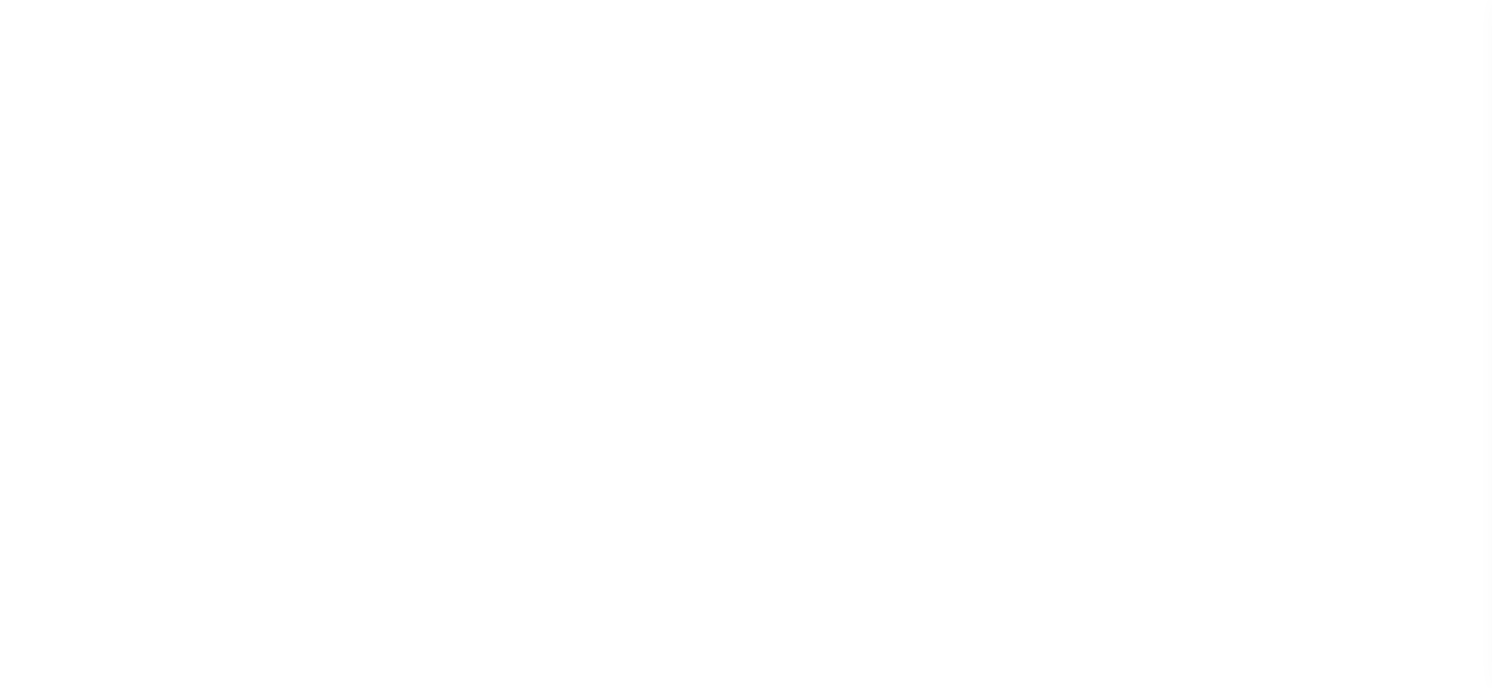 scroll, scrollTop: 0, scrollLeft: 0, axis: both 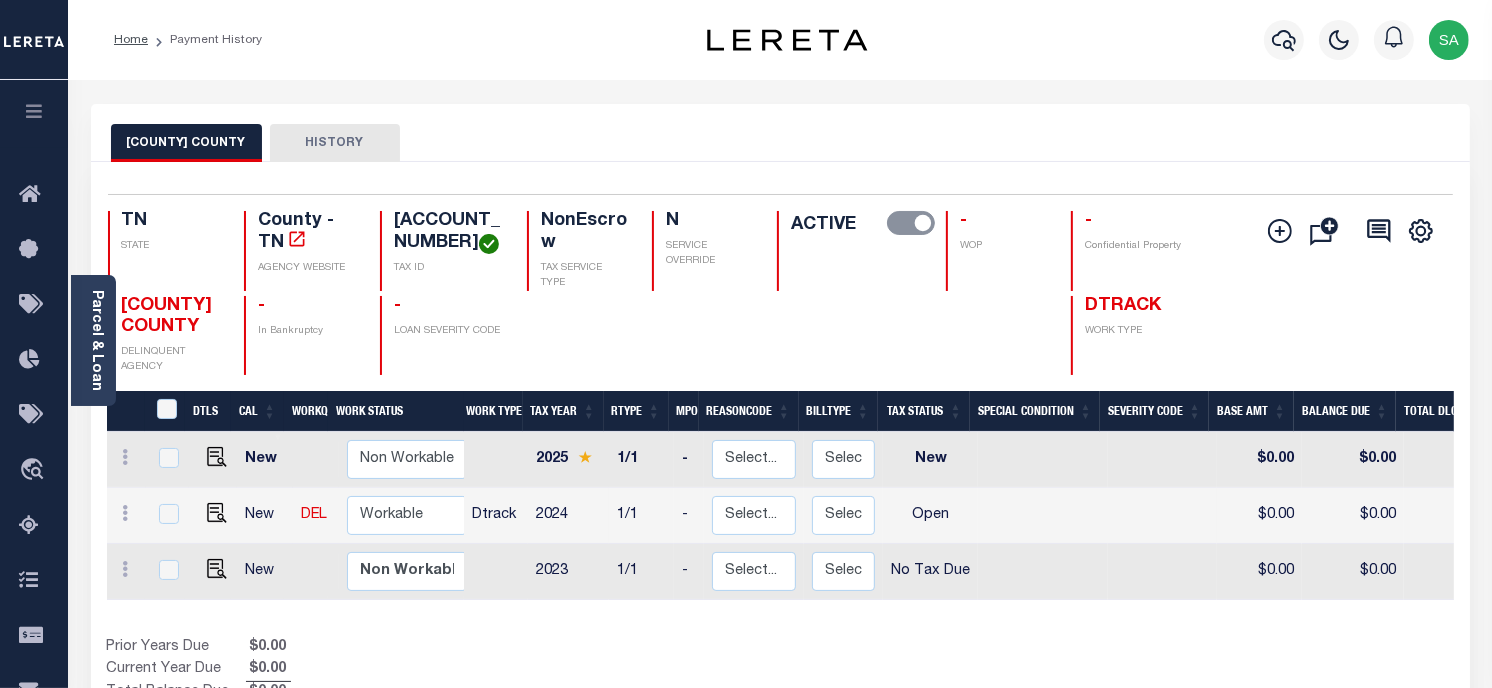 click on "Parcel & Loan
Loan Details
[NUMBER]
LOAN NO
ACTIVE" at bounding box center [780, 656] 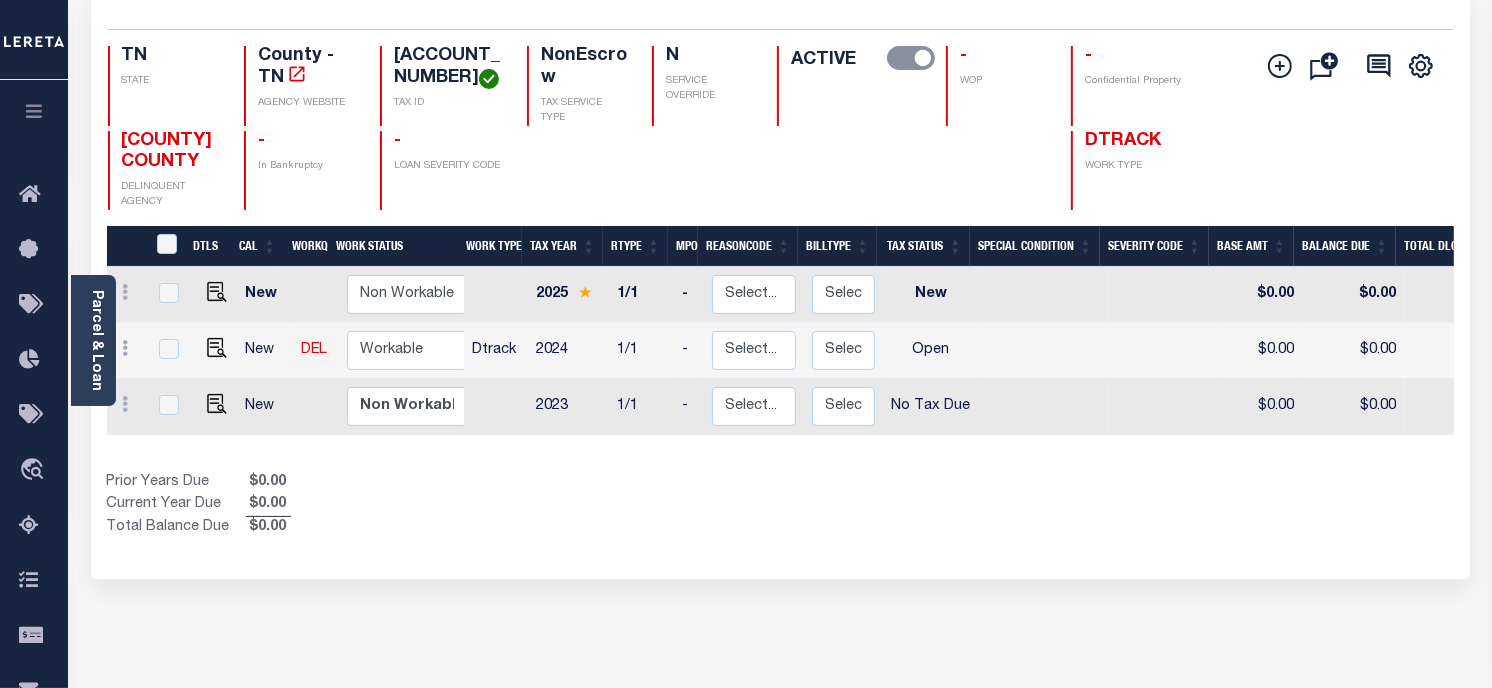 scroll, scrollTop: 0, scrollLeft: 0, axis: both 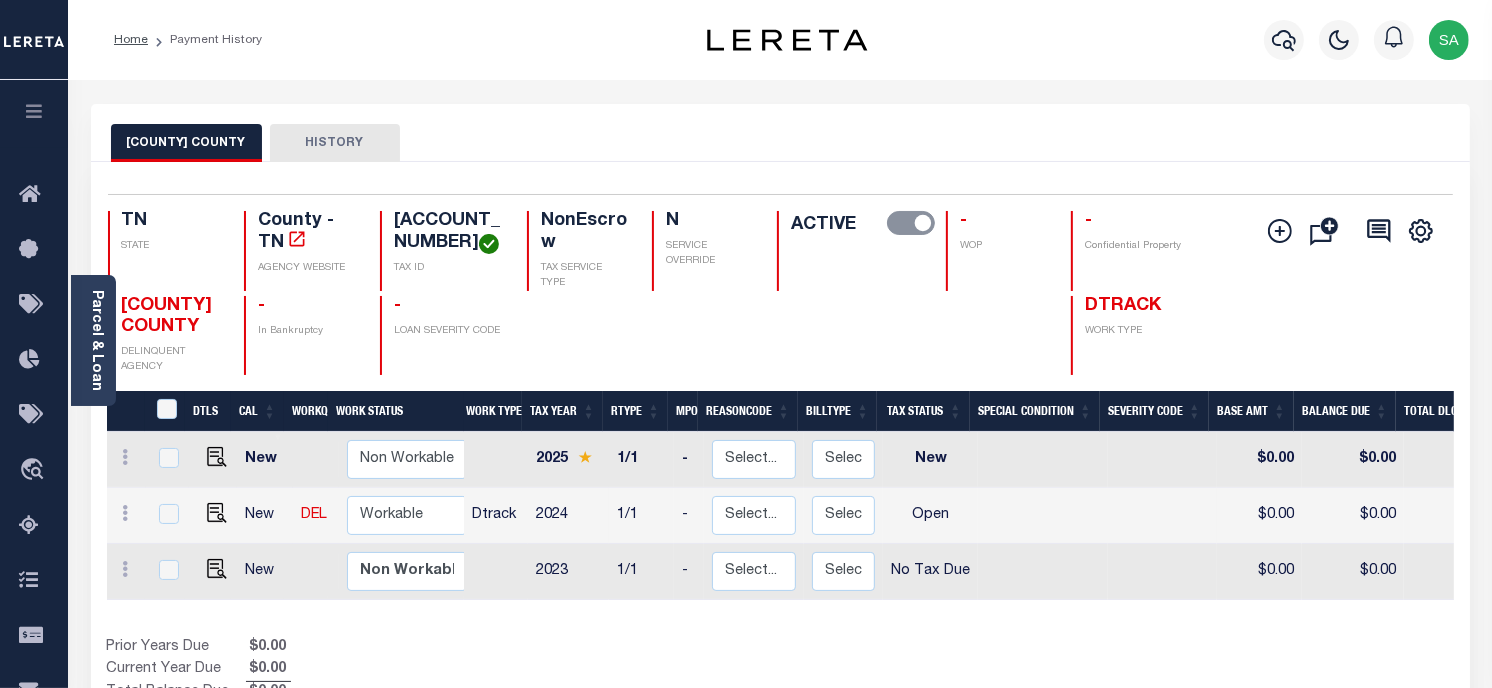 click on "Parcel & Loan
Loan Details
[NUMBER]
LOAN NO
ACTIVE" at bounding box center (780, 656) 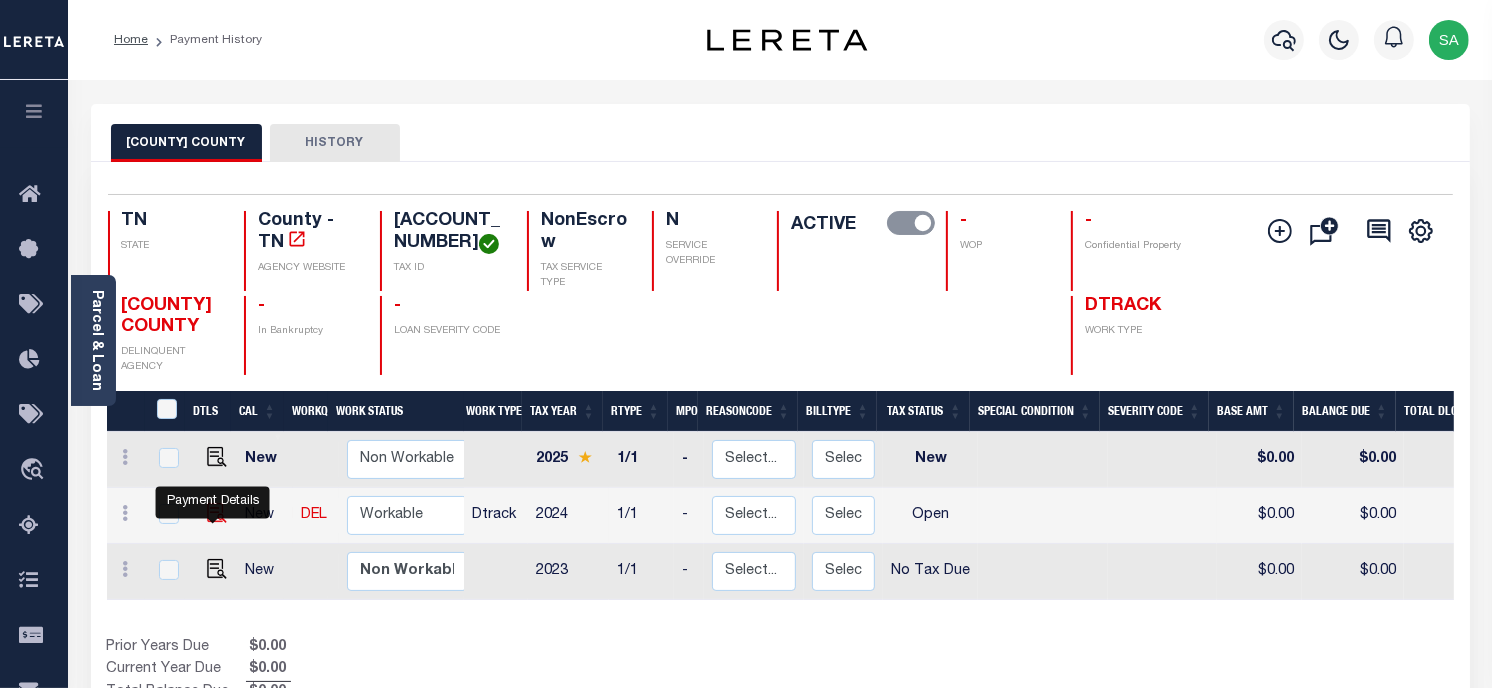 click at bounding box center (217, 513) 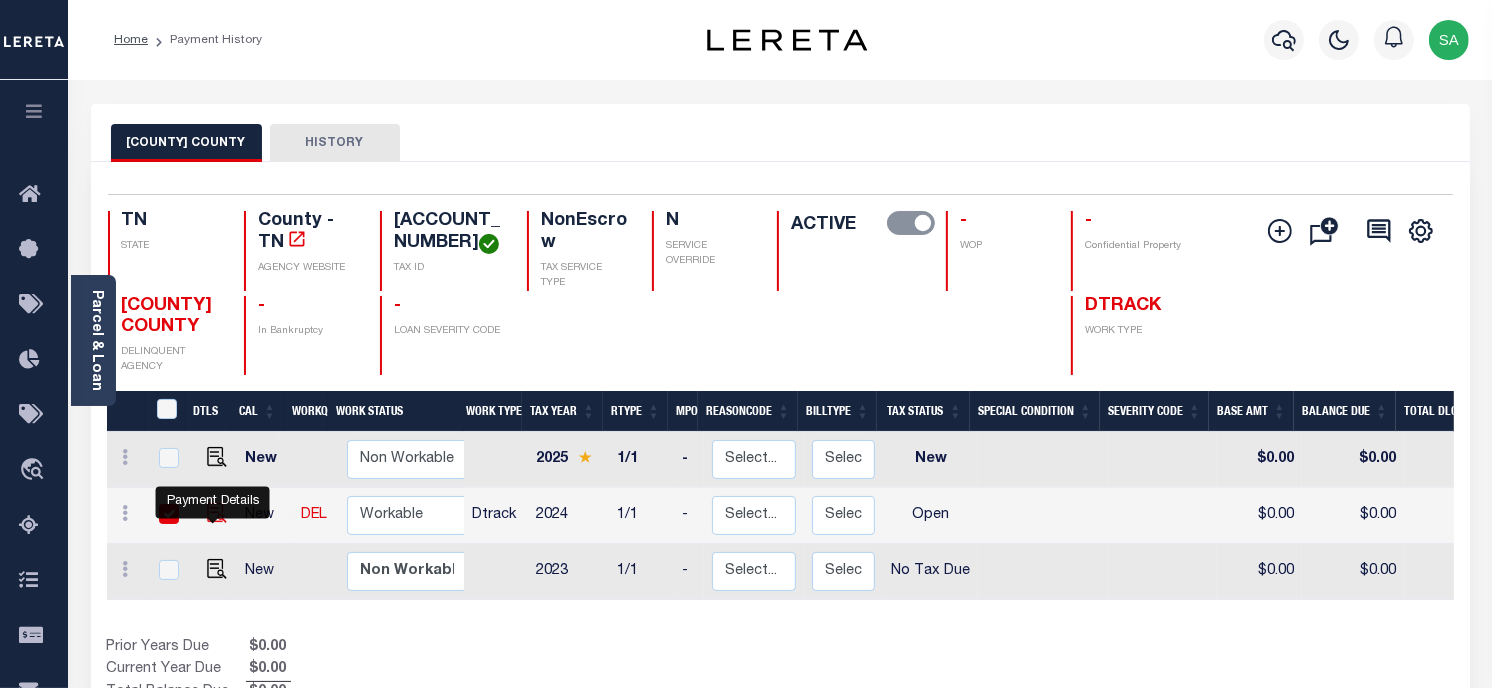 checkbox on "true" 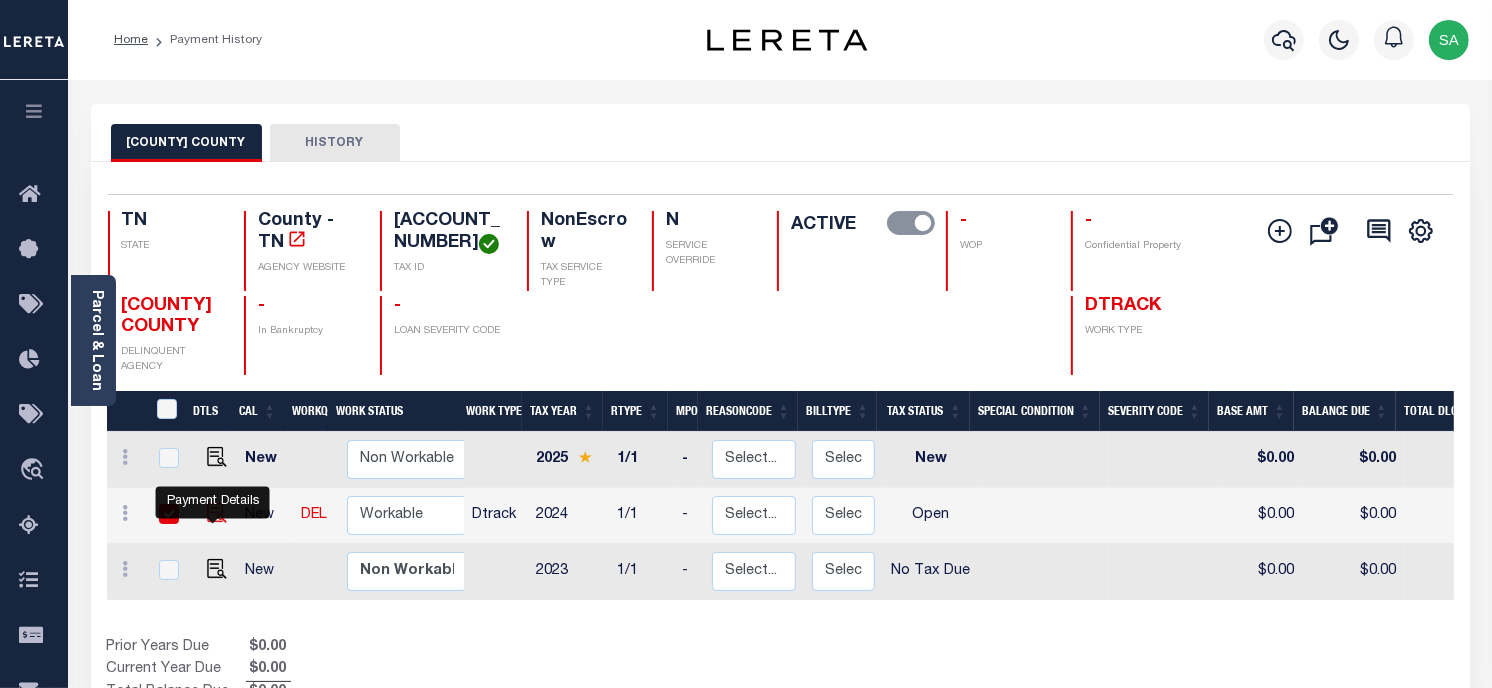 checkbox on "true" 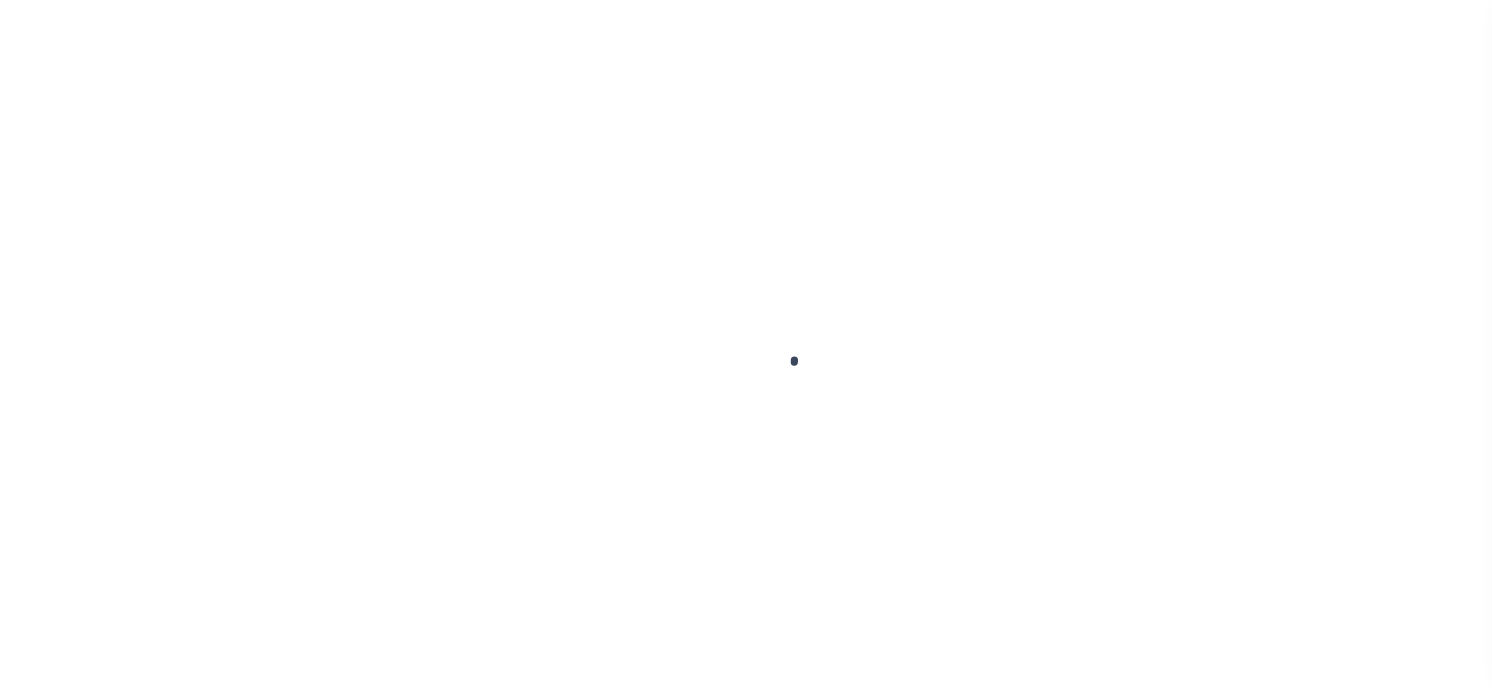 scroll, scrollTop: 0, scrollLeft: 0, axis: both 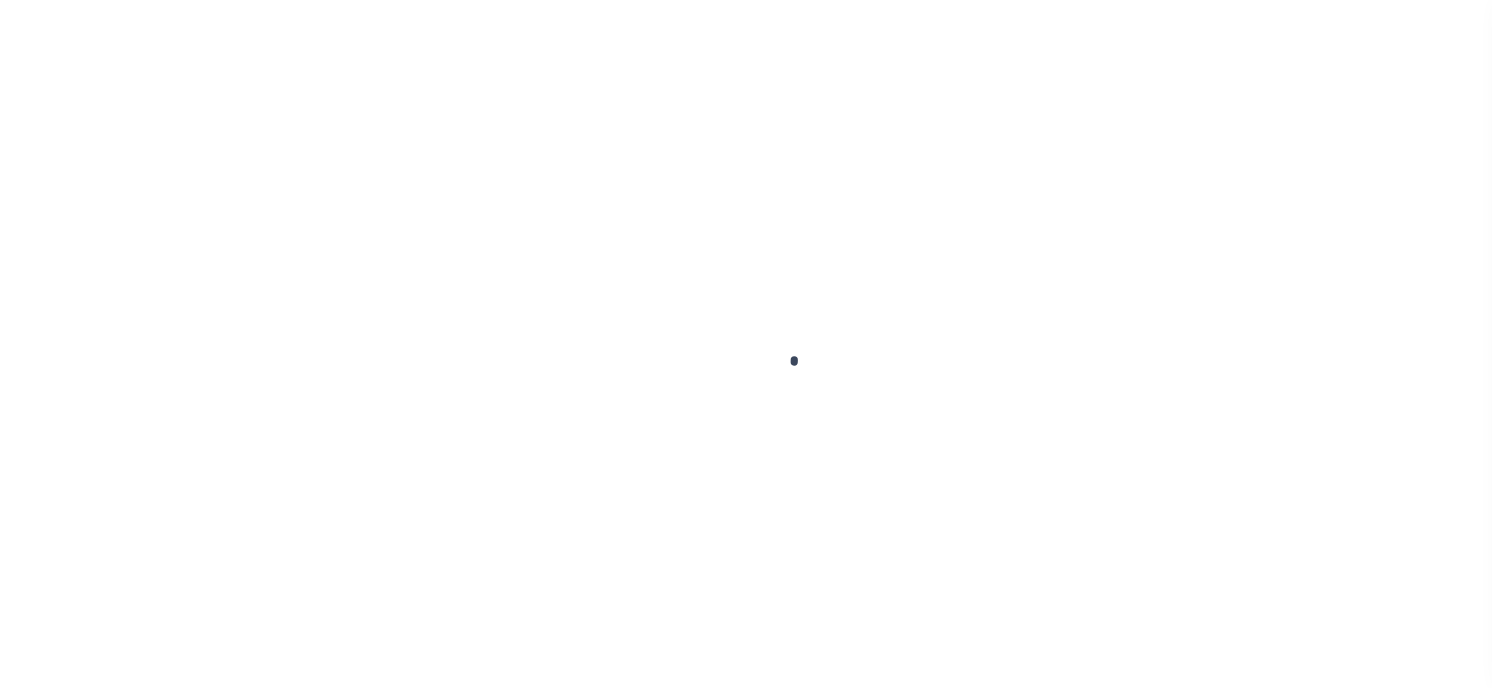 checkbox on "false" 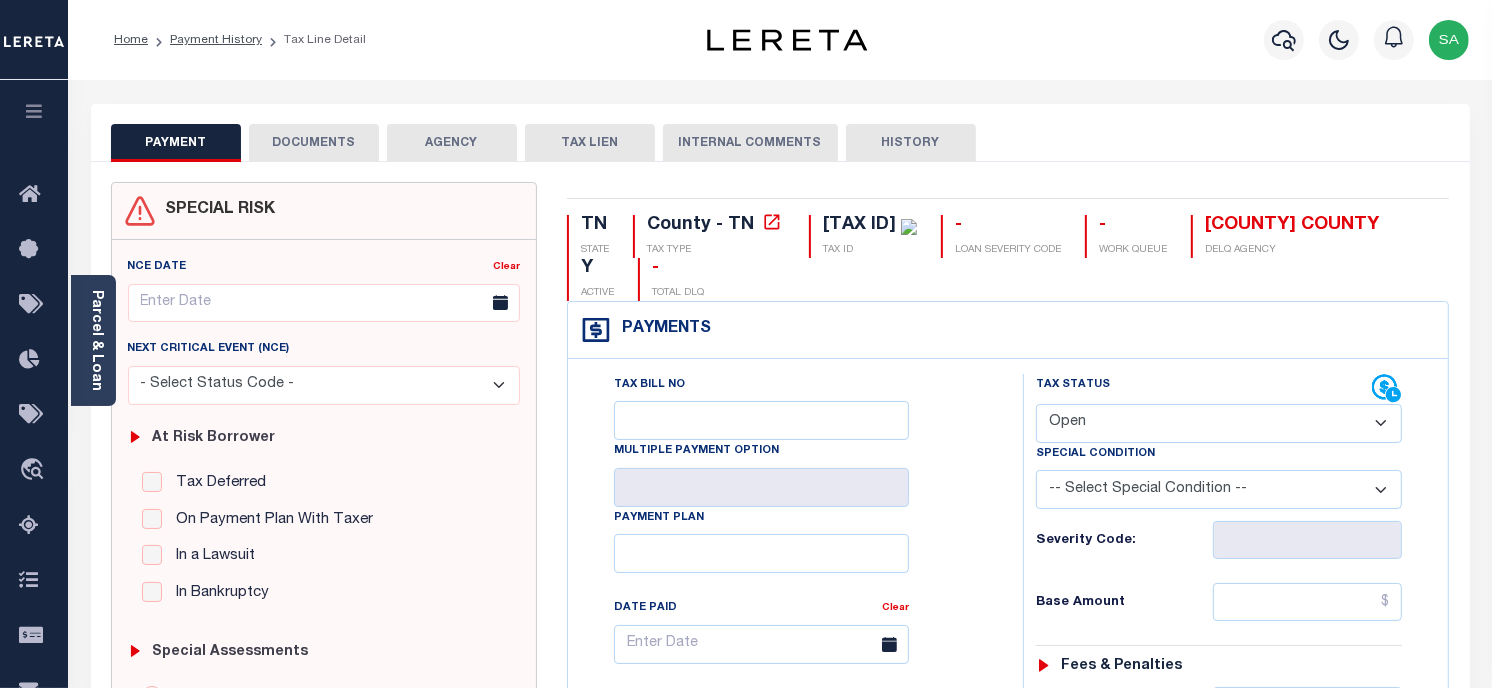 click on "Parcel & Loan" at bounding box center (93, 340) 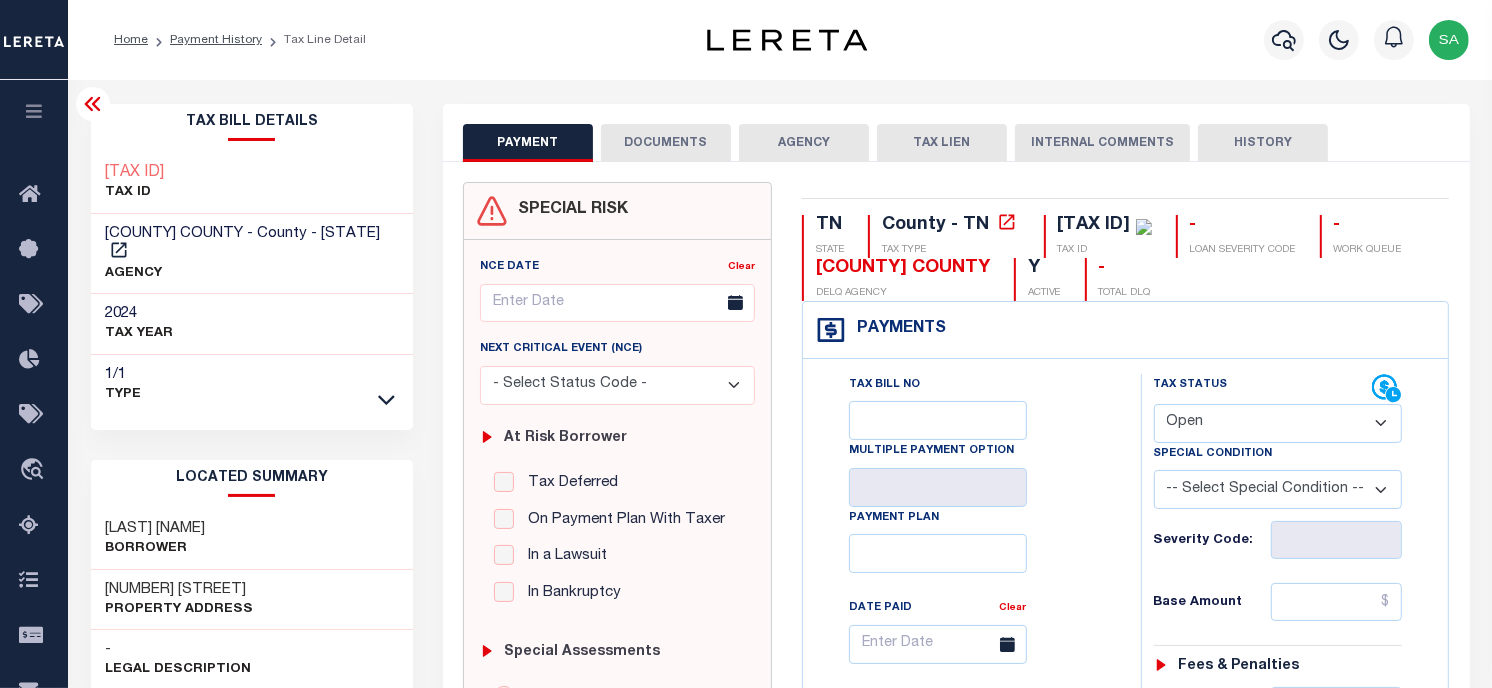 click on "[NUMBER] [STREET_NAME] [STREET_TYPE]" at bounding box center [180, 590] 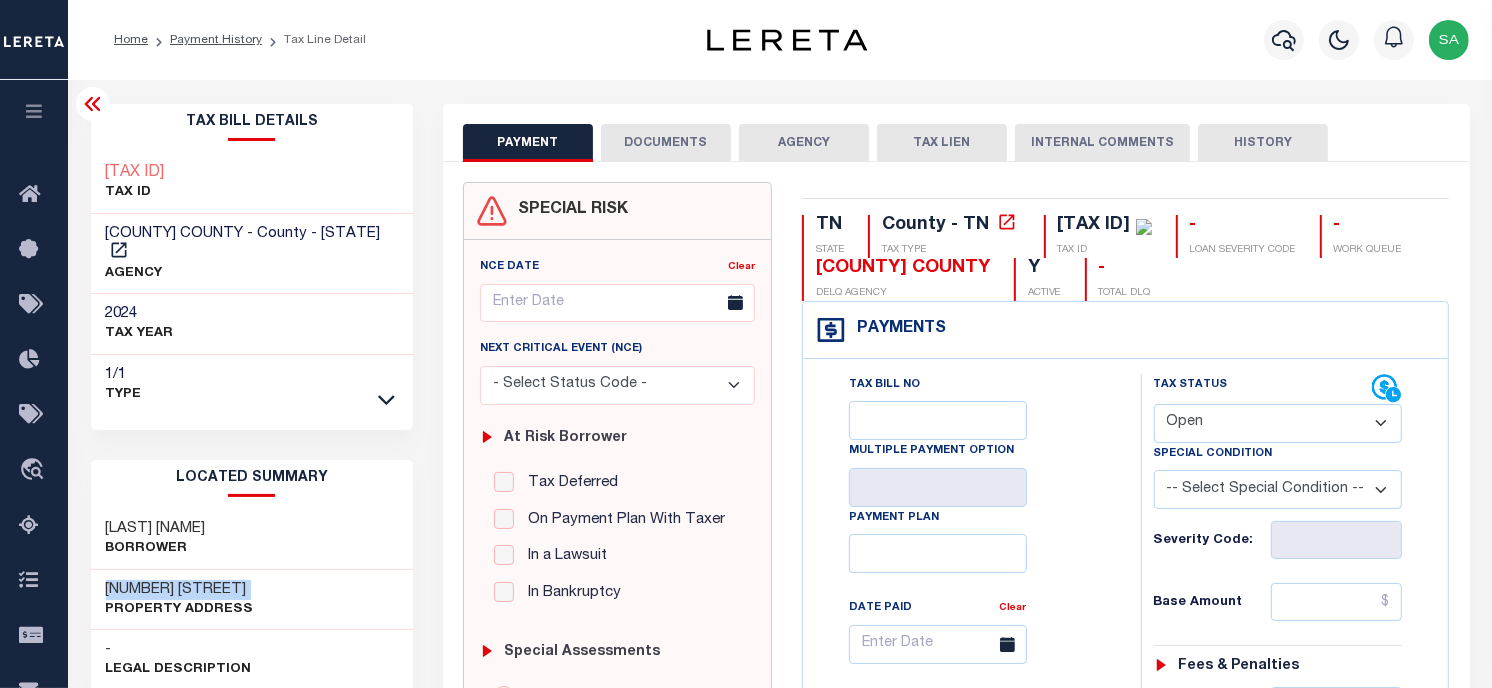 click on "[NUMBER] [STREET_NAME] [STREET_TYPE]" at bounding box center (180, 590) 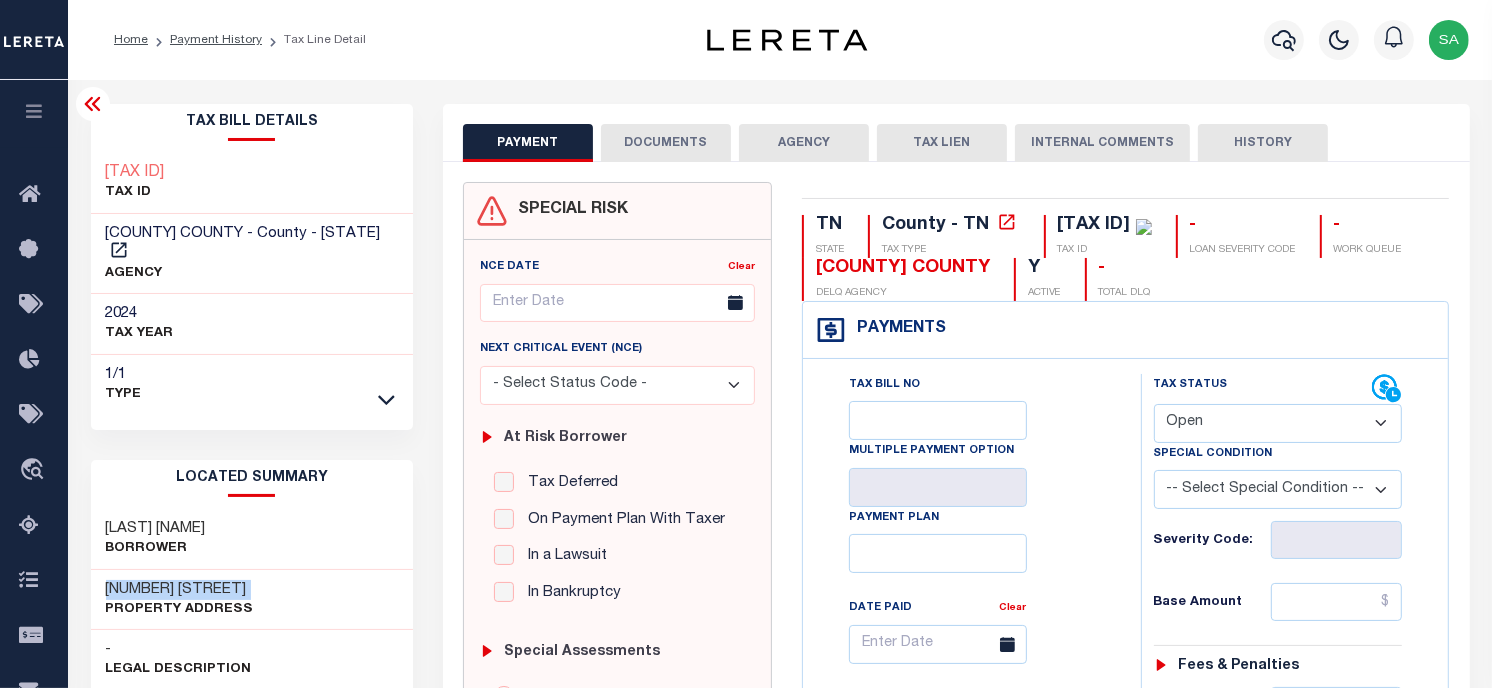 copy on "[NUMBER] [STREET_NAME] [STREET_TYPE]" 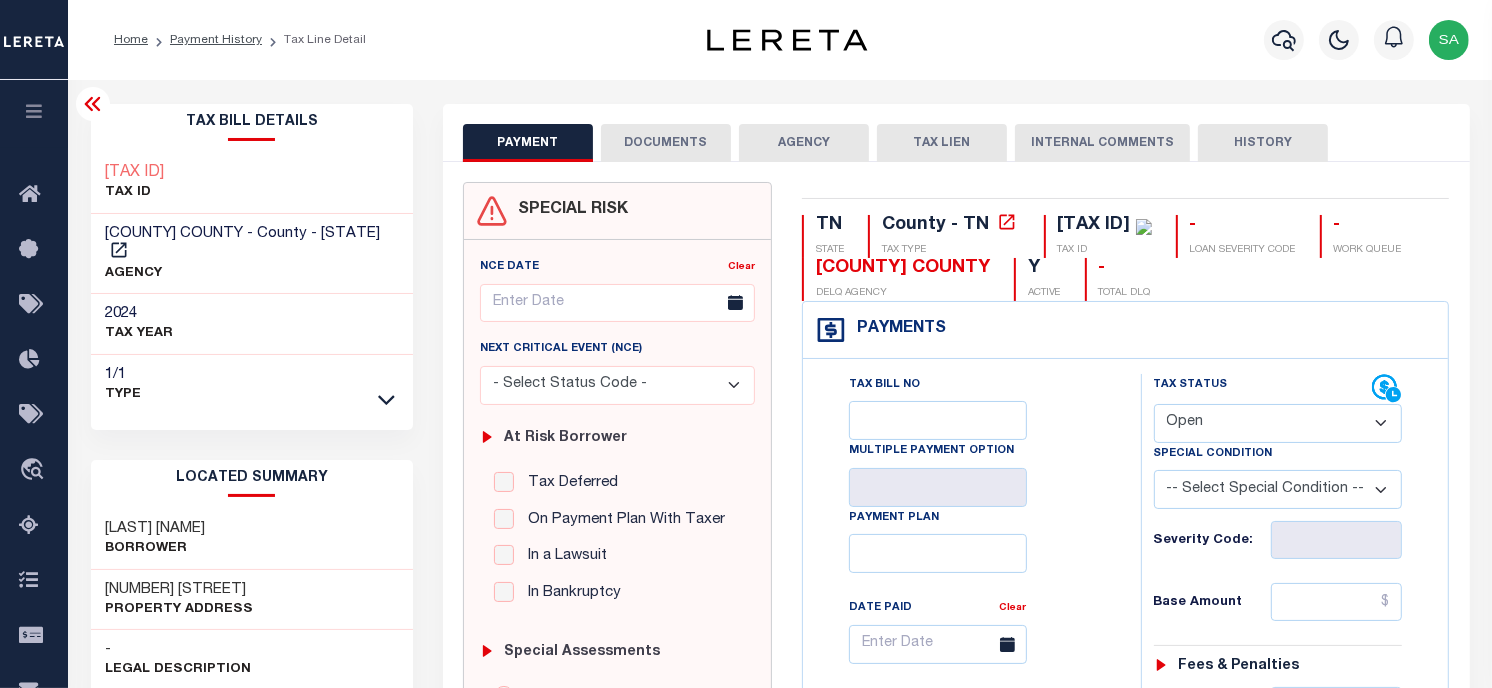 click on "071    01302 000
TAX ID" at bounding box center [252, 183] 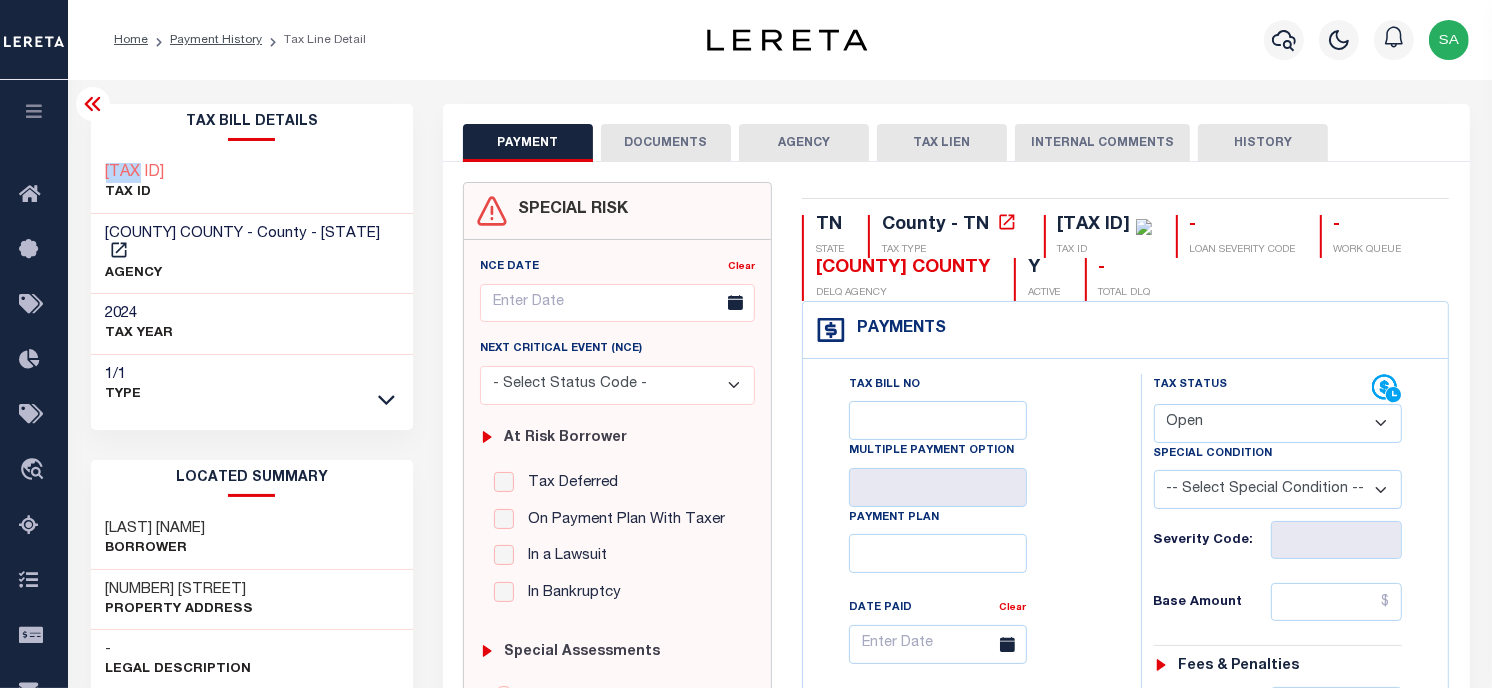 click on "071    01302 000
TAX ID" at bounding box center [252, 183] 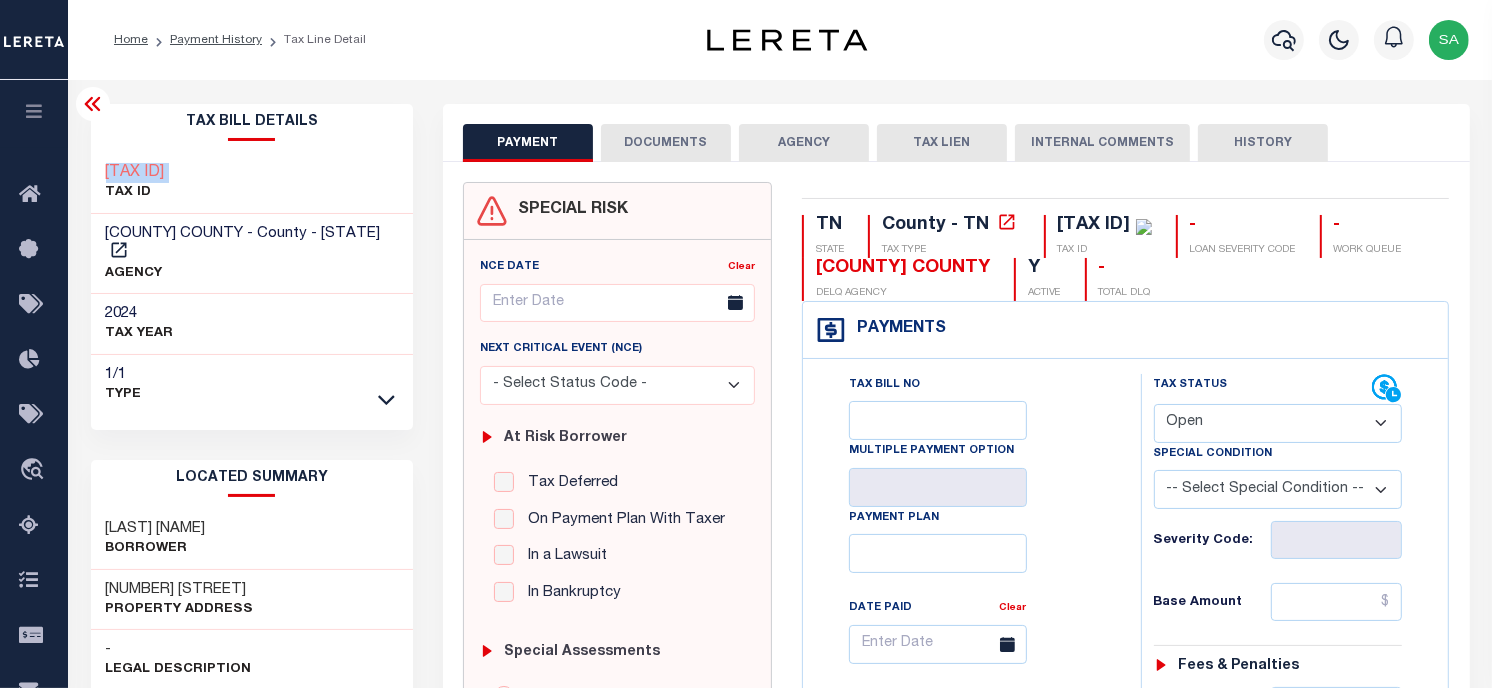 click on "071    01302 000
TAX ID" at bounding box center [252, 183] 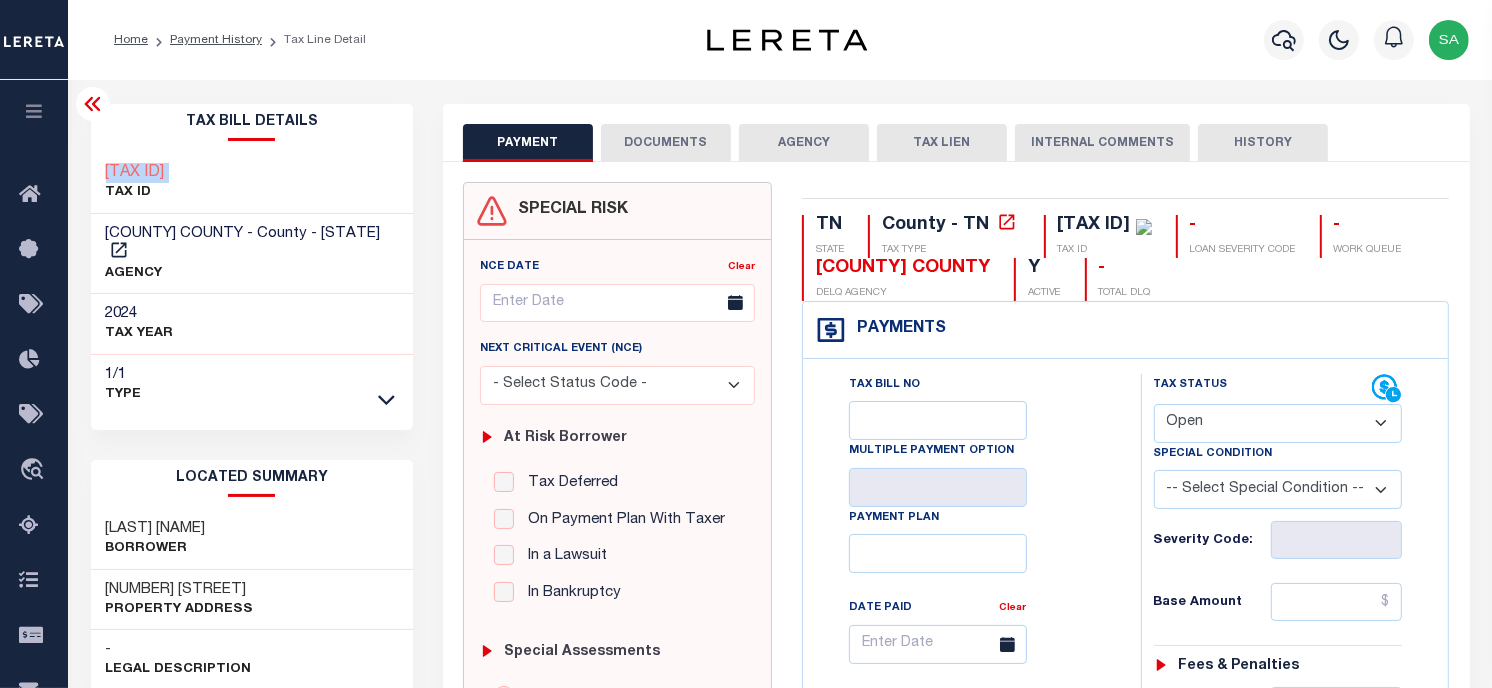 copy on "[ACCOUNT_NUMBER]" 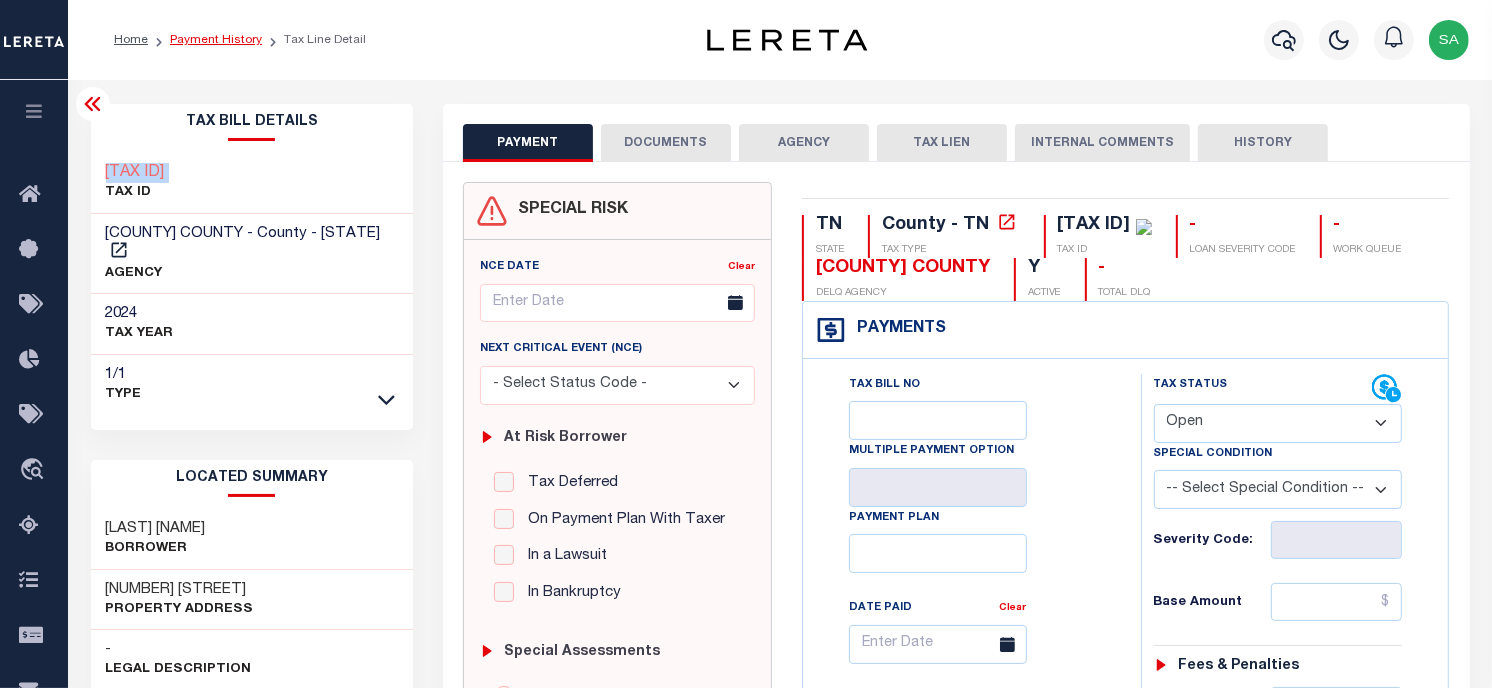 click on "Payment History" at bounding box center [216, 40] 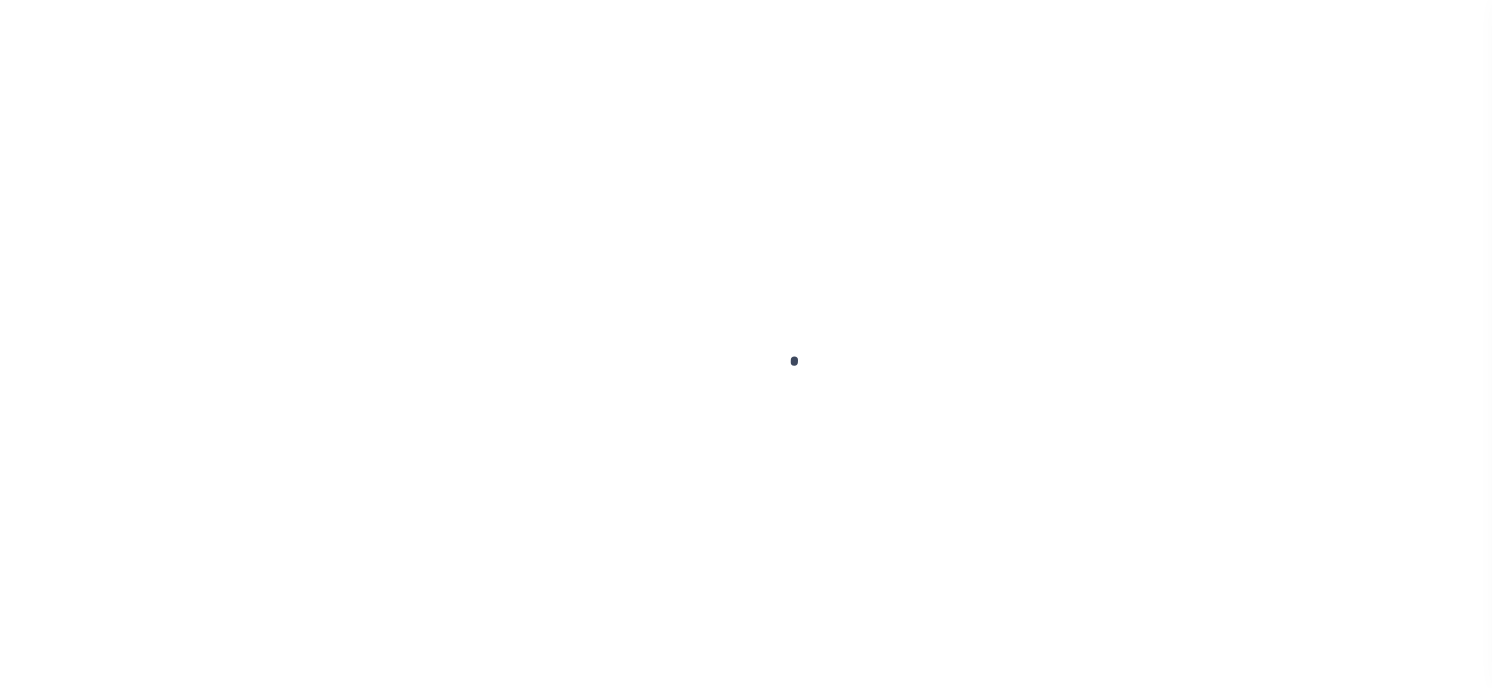 scroll, scrollTop: 0, scrollLeft: 0, axis: both 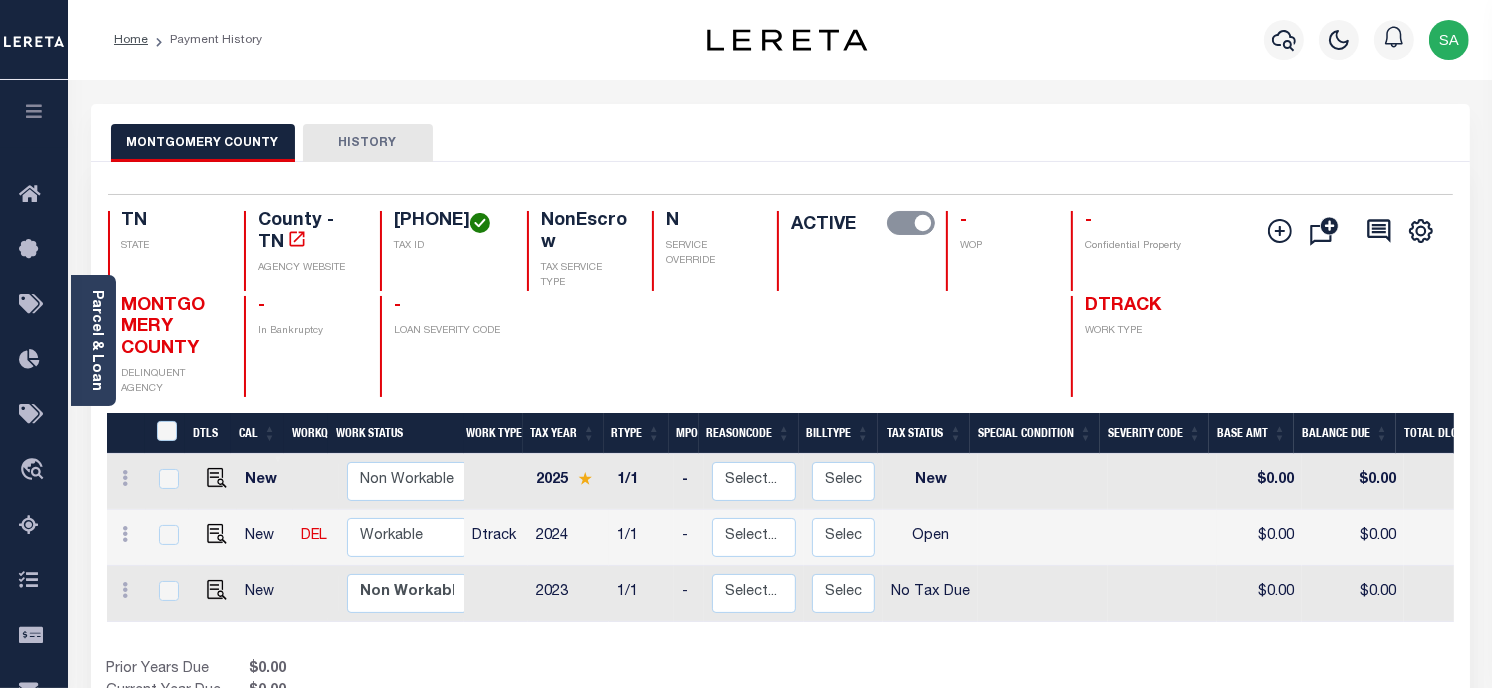 click on "Home Payment History
Profile" at bounding box center (780, 40) 